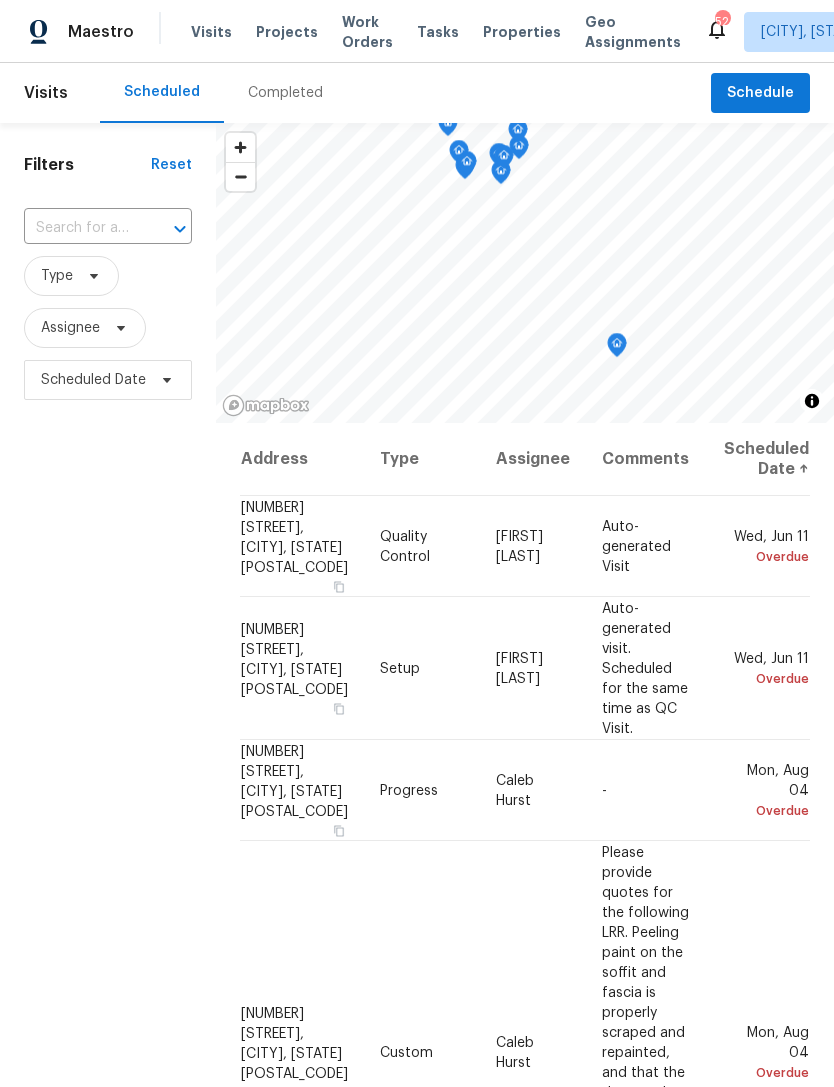 scroll, scrollTop: -1, scrollLeft: 128, axis: both 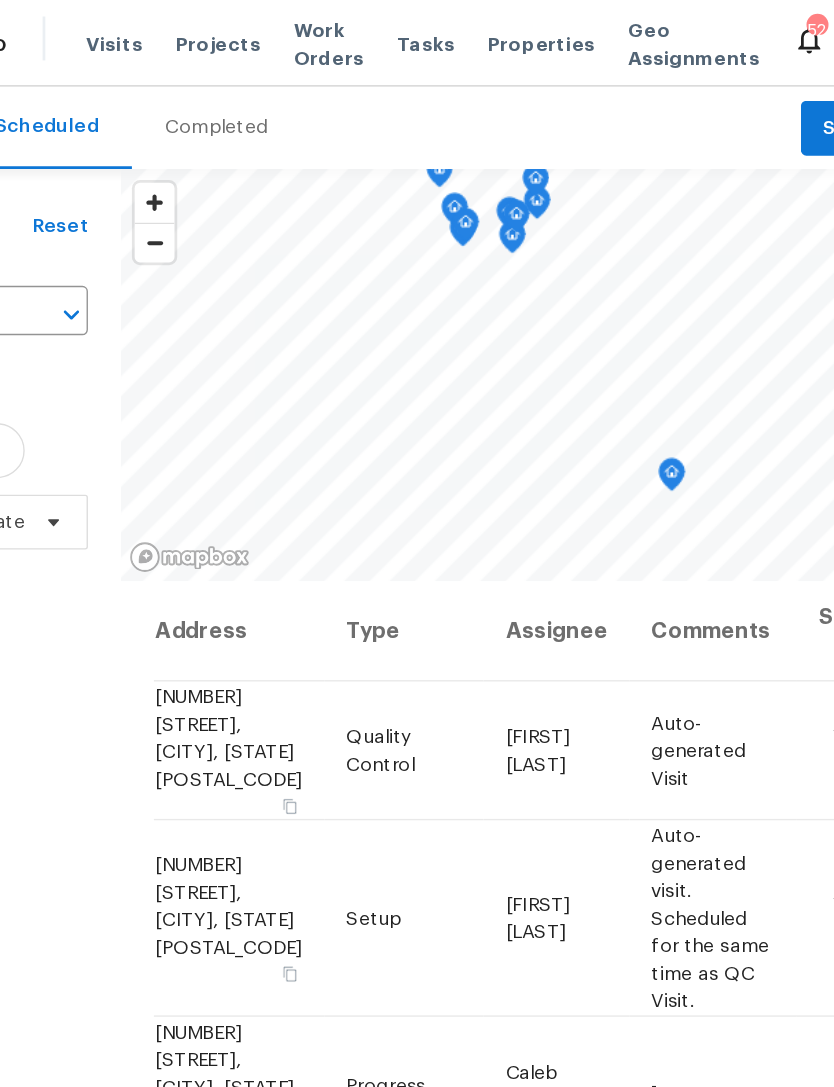 click on "Projects" at bounding box center [287, 32] 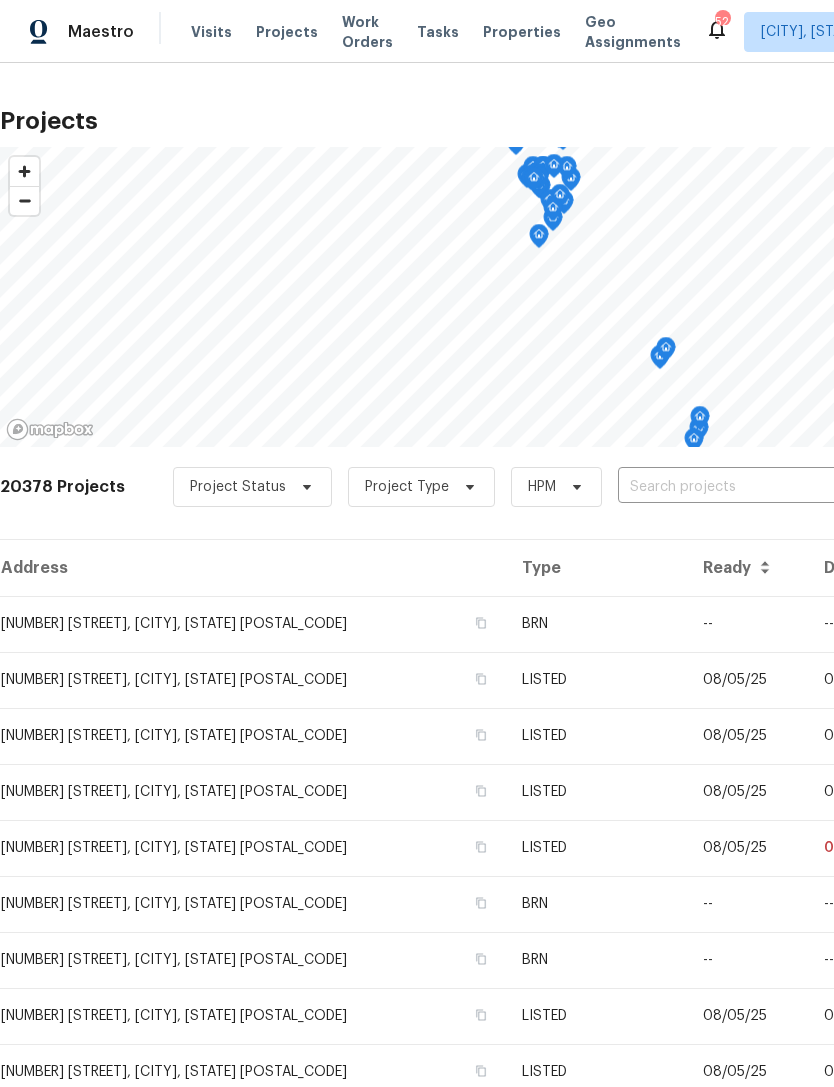 click at bounding box center [732, 487] 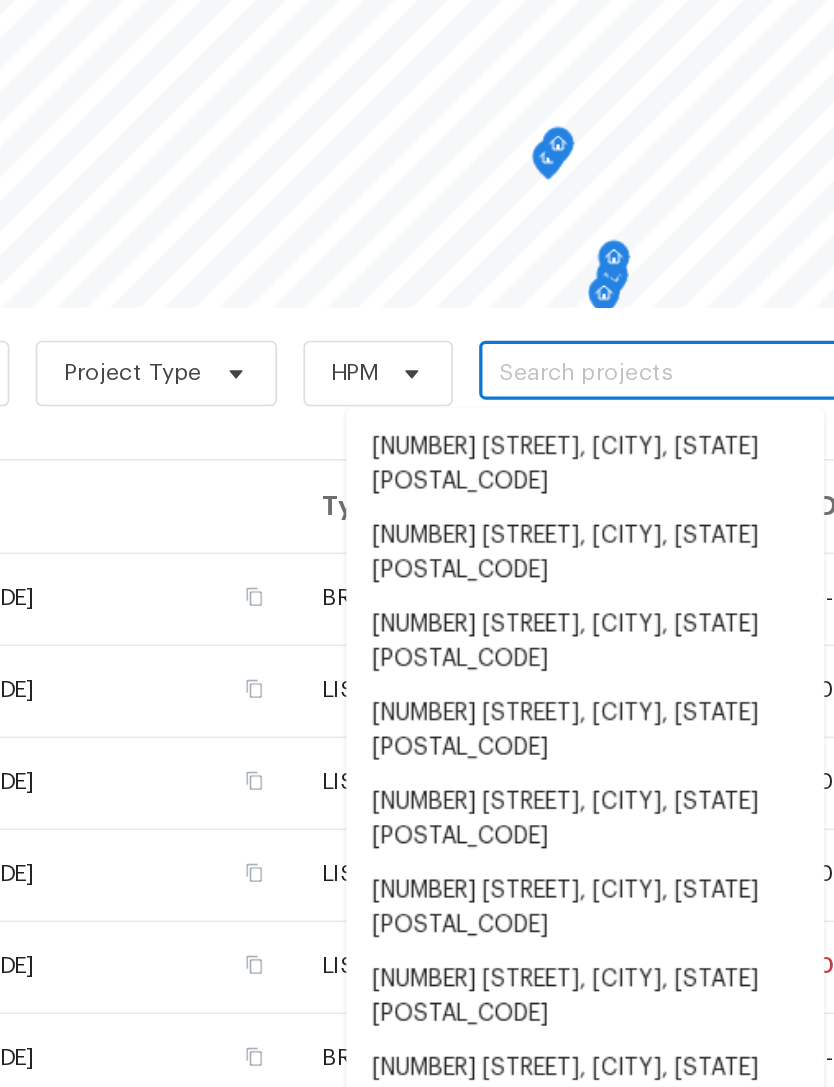 click at bounding box center (732, 487) 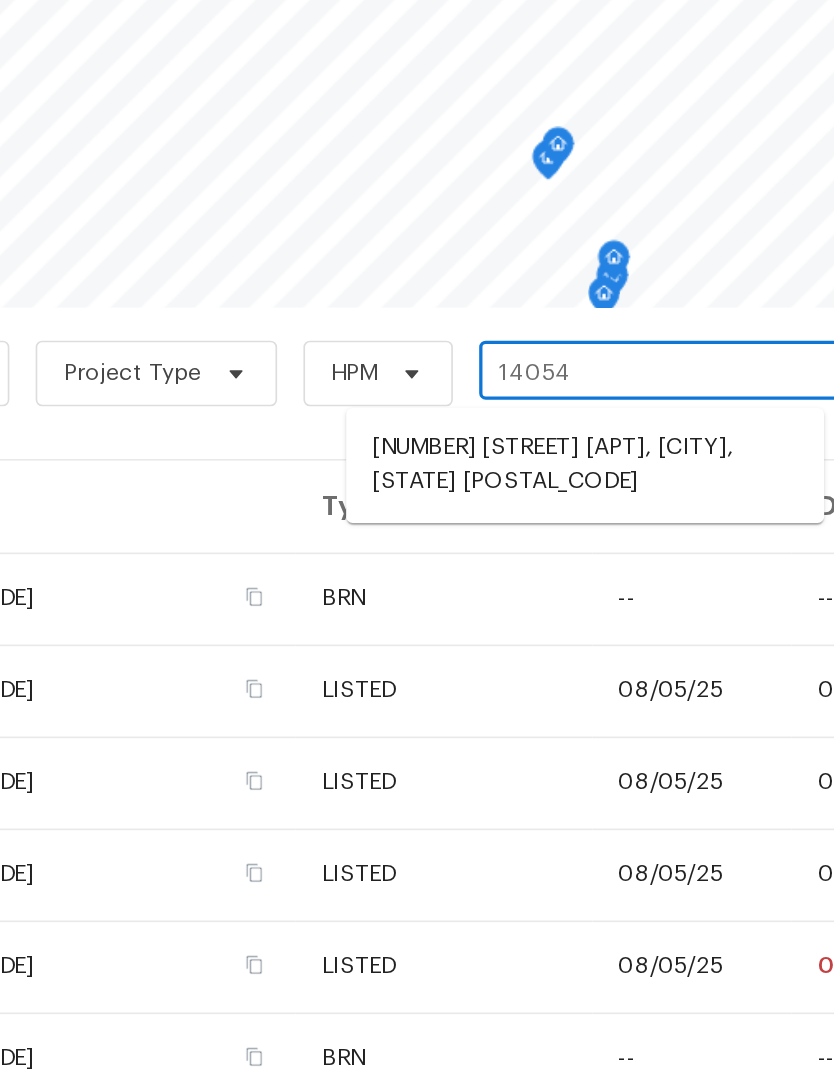 type on "14054" 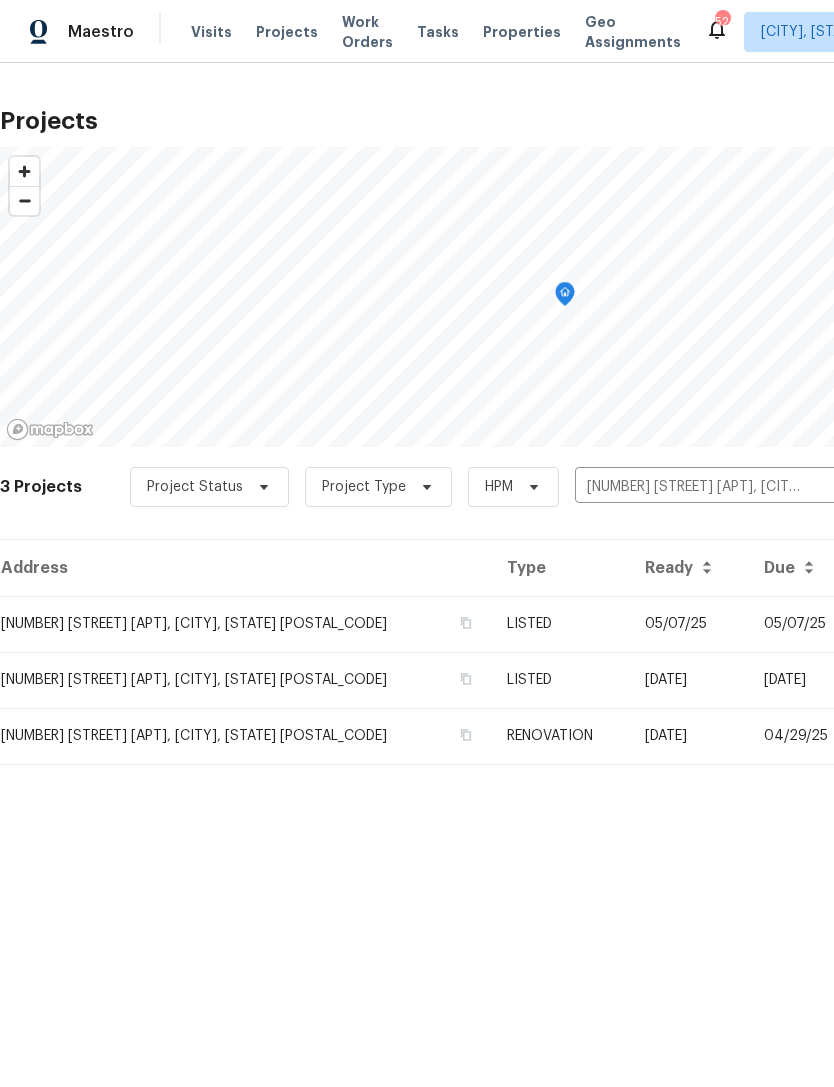 click on "LISTED" at bounding box center (560, 624) 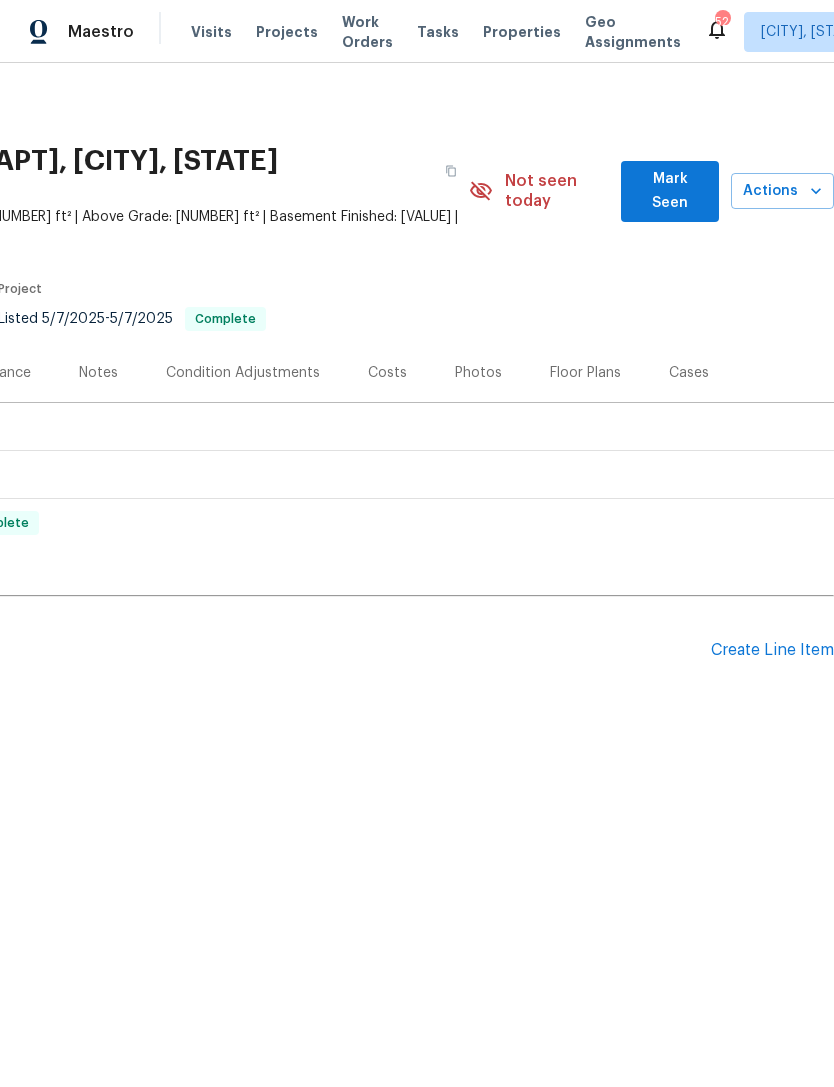 scroll, scrollTop: 0, scrollLeft: 296, axis: horizontal 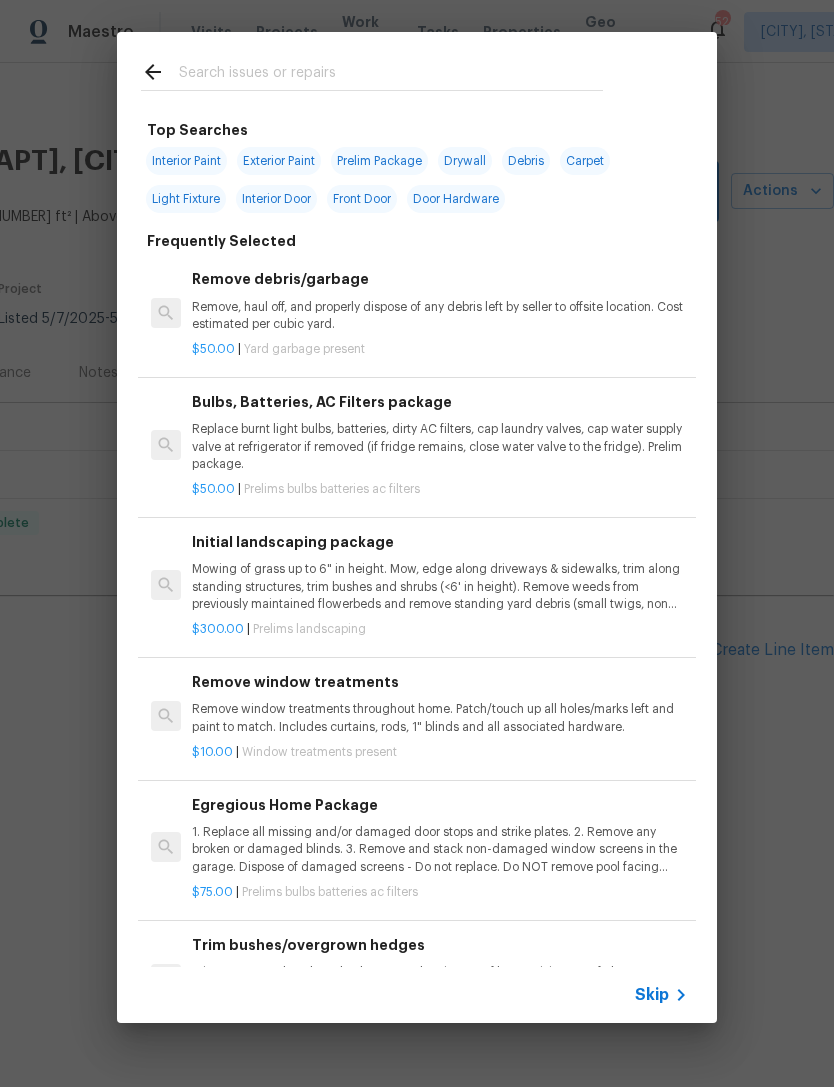 click at bounding box center [391, 75] 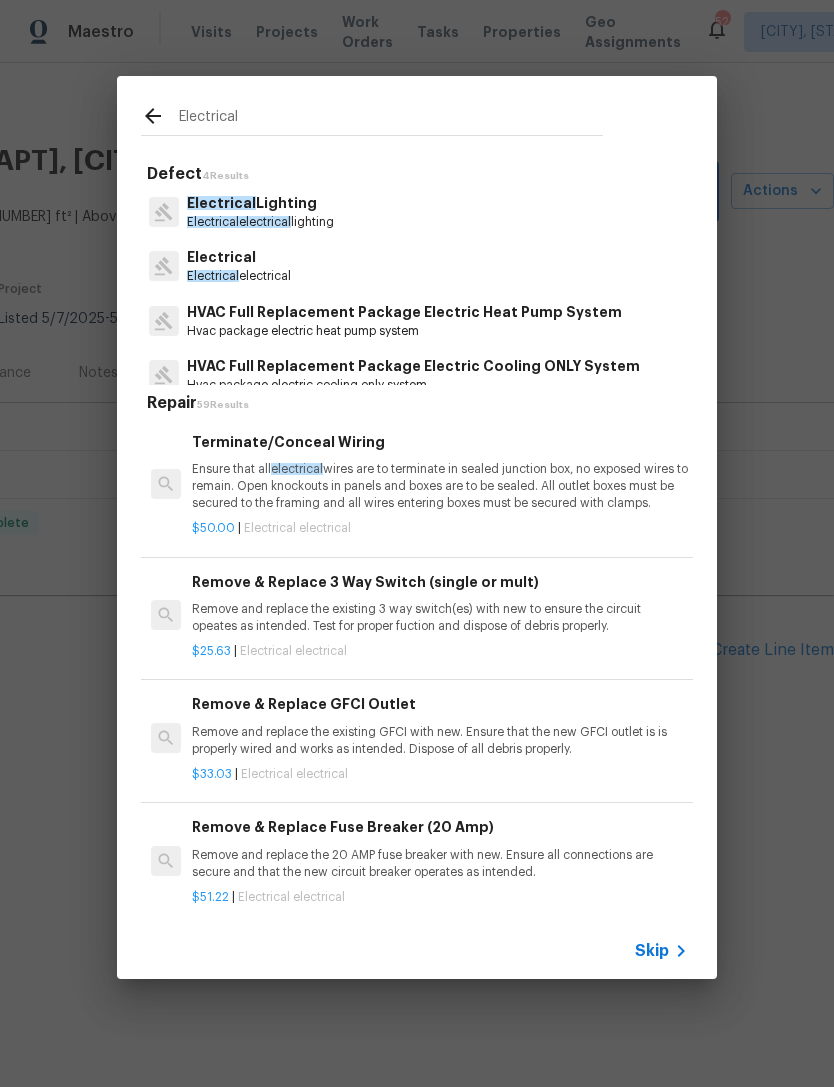 type on "Electrical" 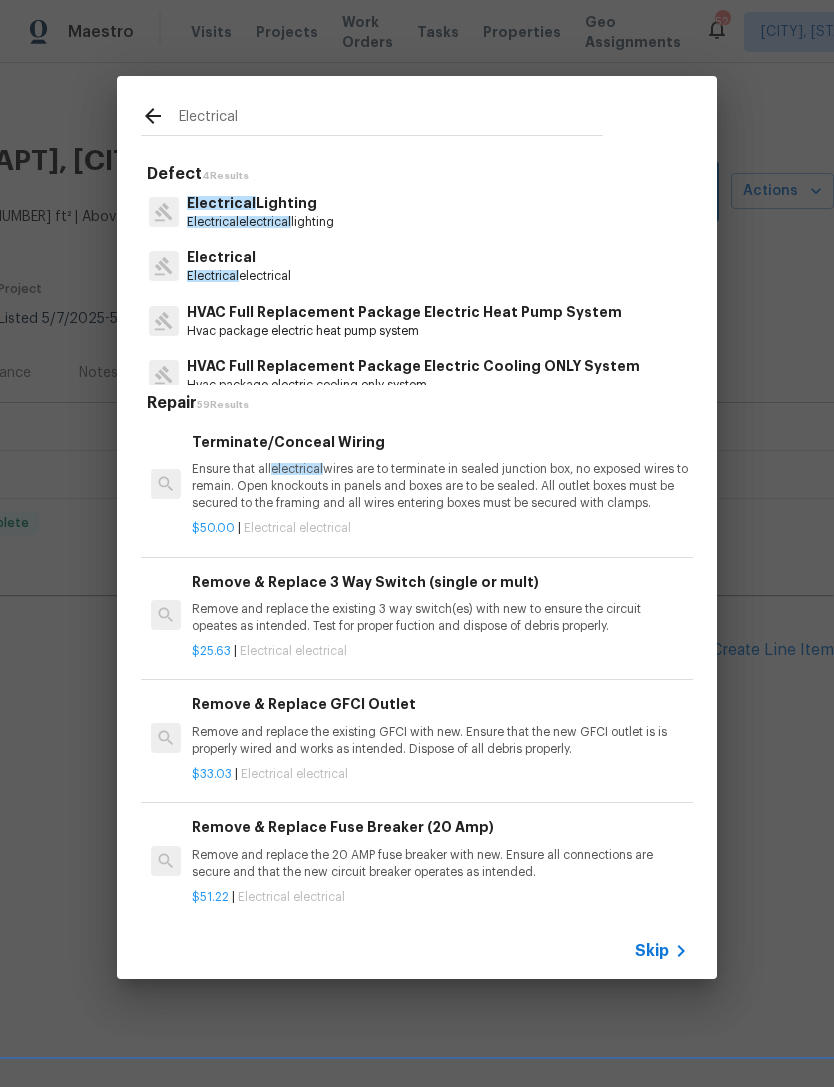 click on "Electrical Electrical  electrical" at bounding box center (417, 266) 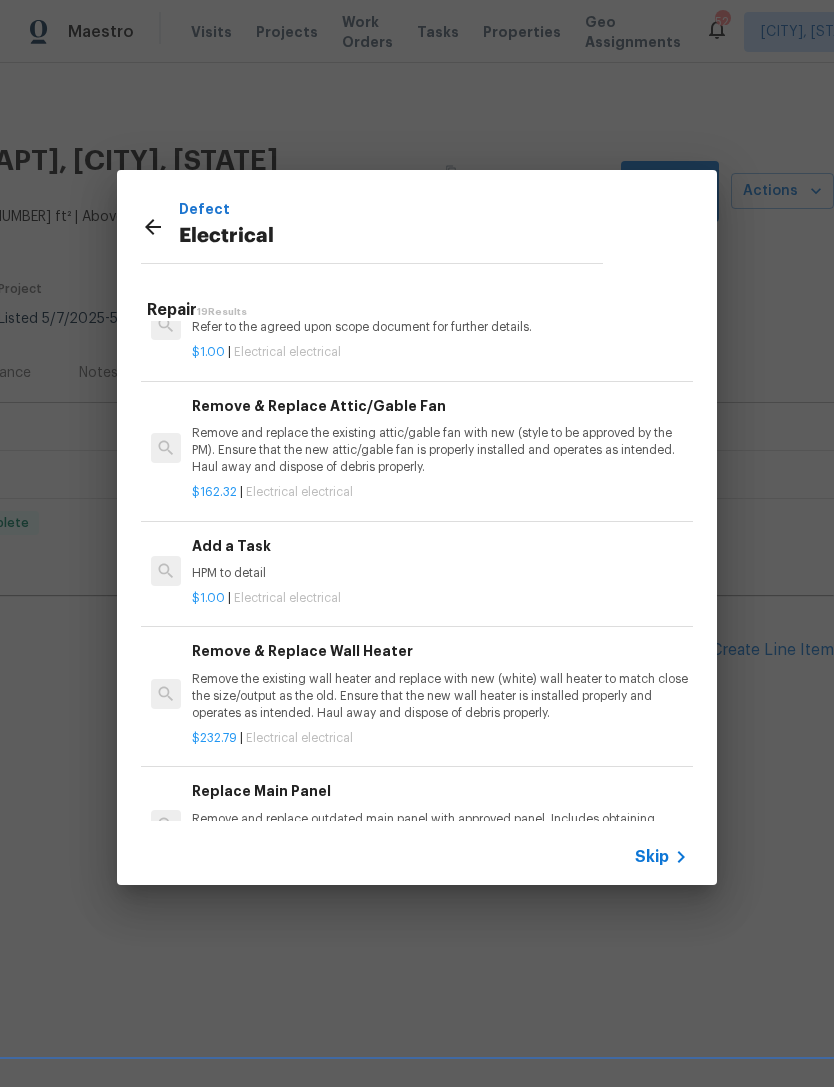 scroll, scrollTop: 1188, scrollLeft: 0, axis: vertical 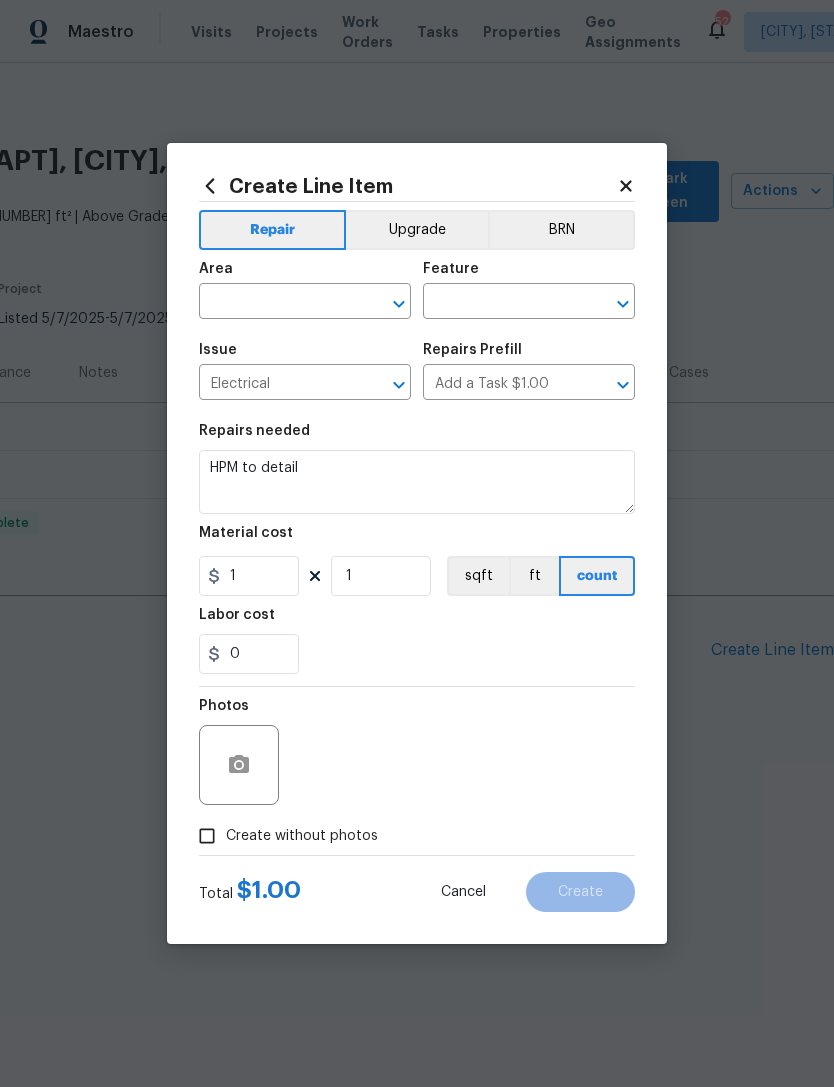 click at bounding box center (277, 303) 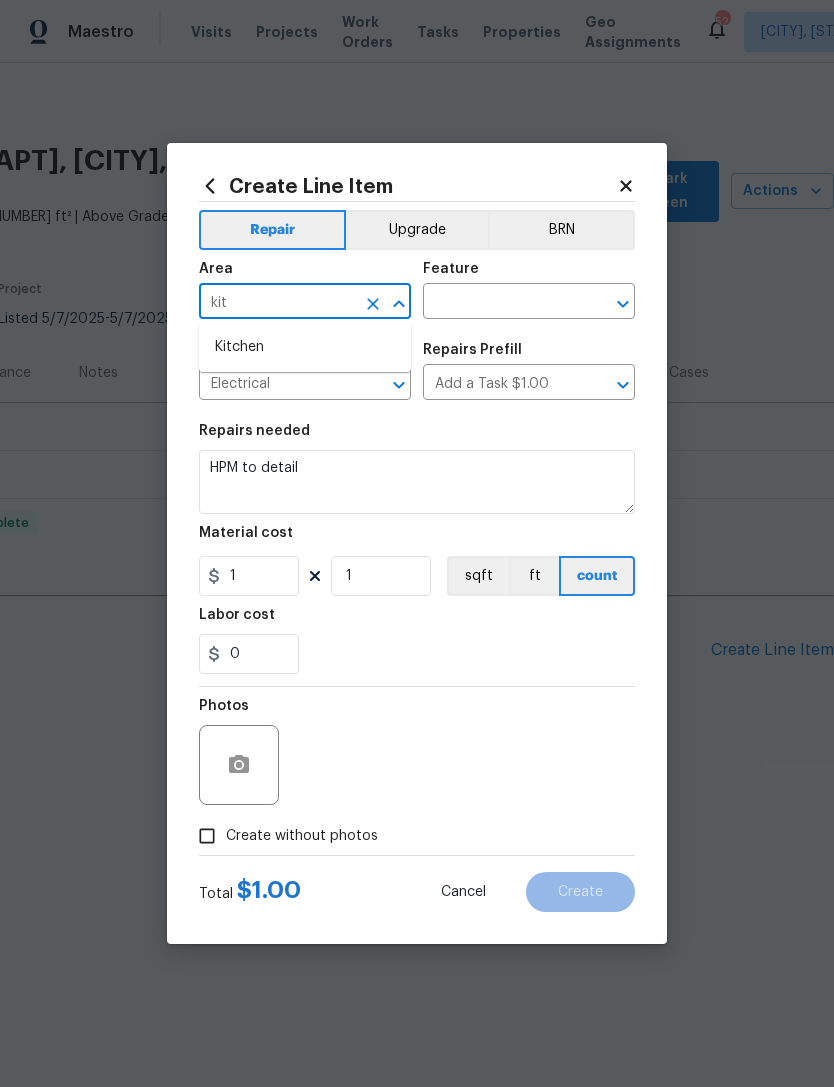 click on "Kitchen" at bounding box center [305, 347] 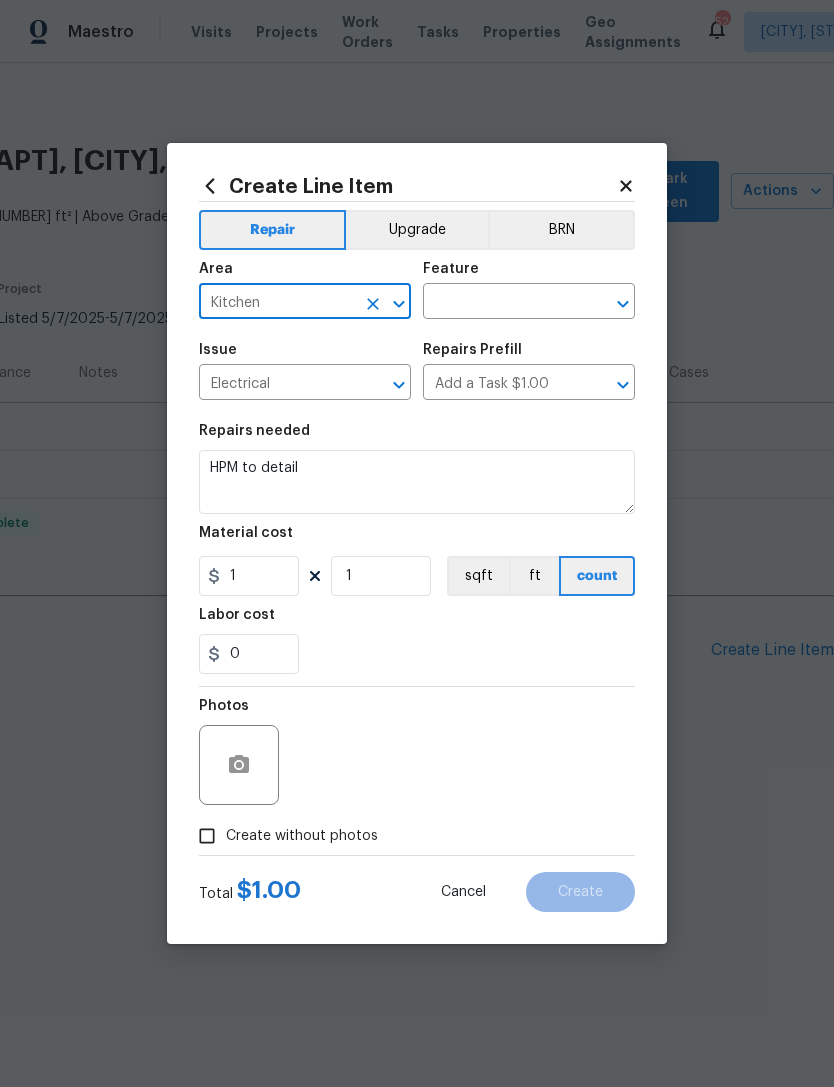 click at bounding box center [501, 303] 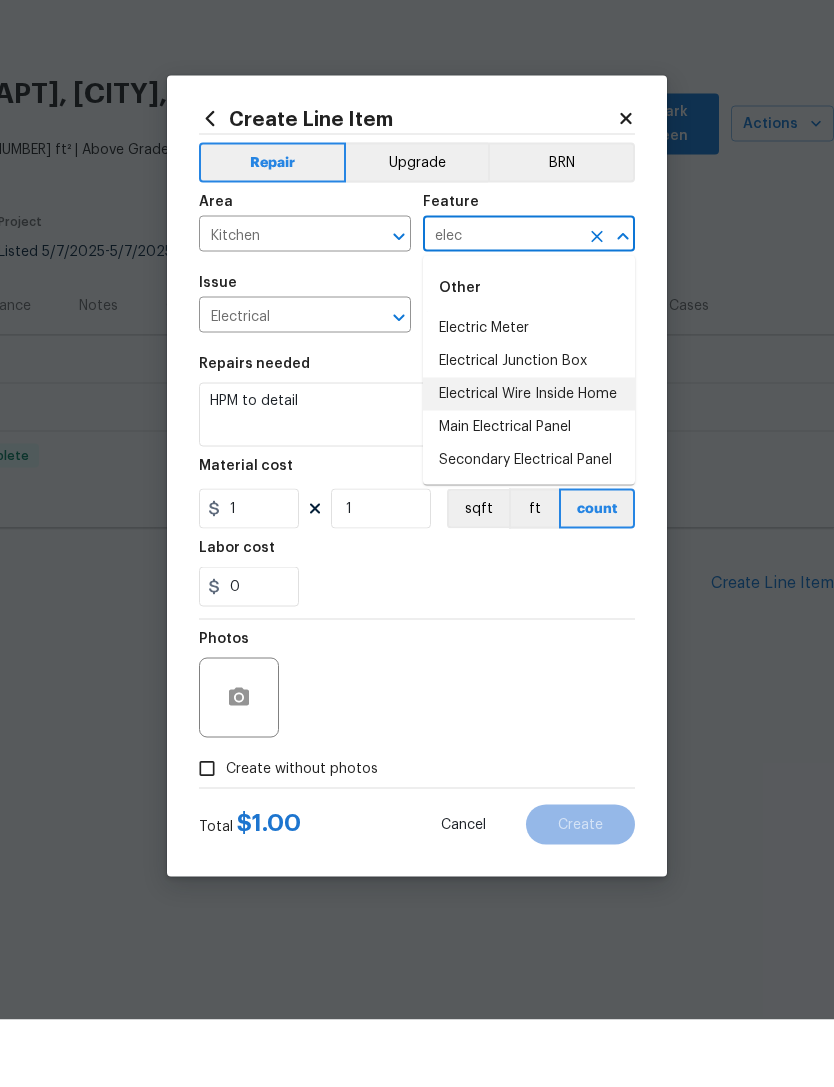 click on "Electrical Wire Inside Home" at bounding box center [529, 461] 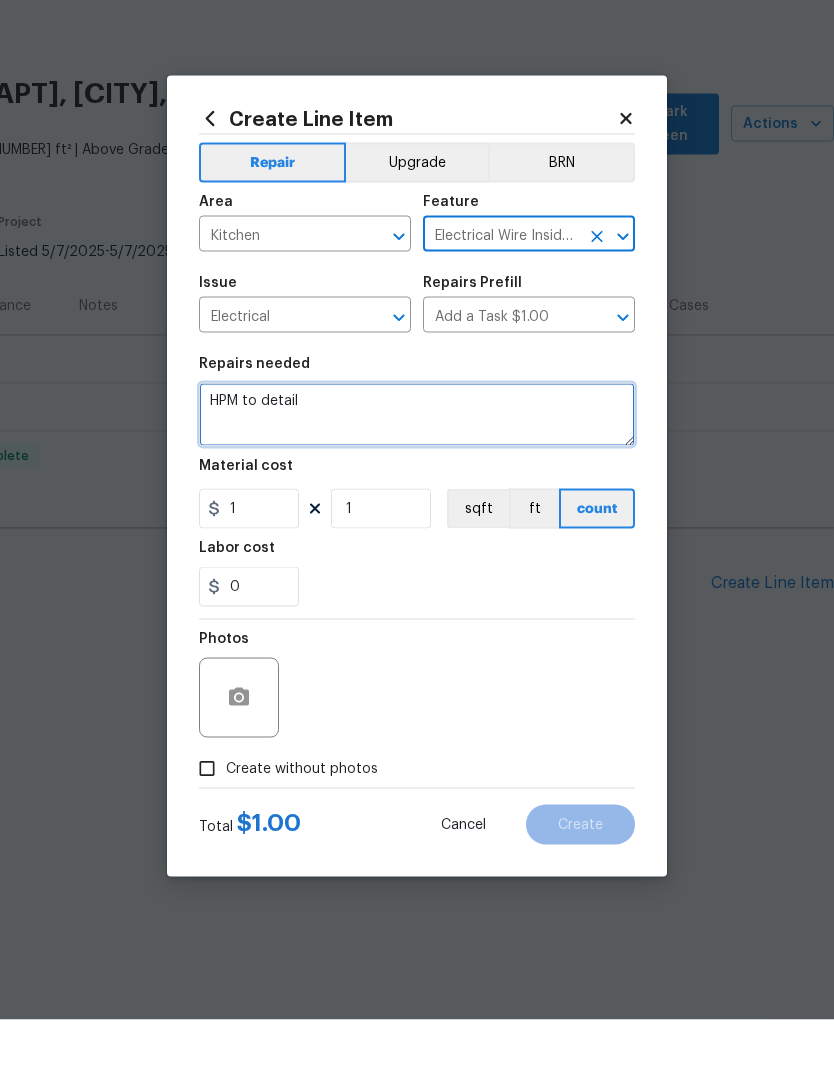 click on "HPM to detail" at bounding box center (417, 482) 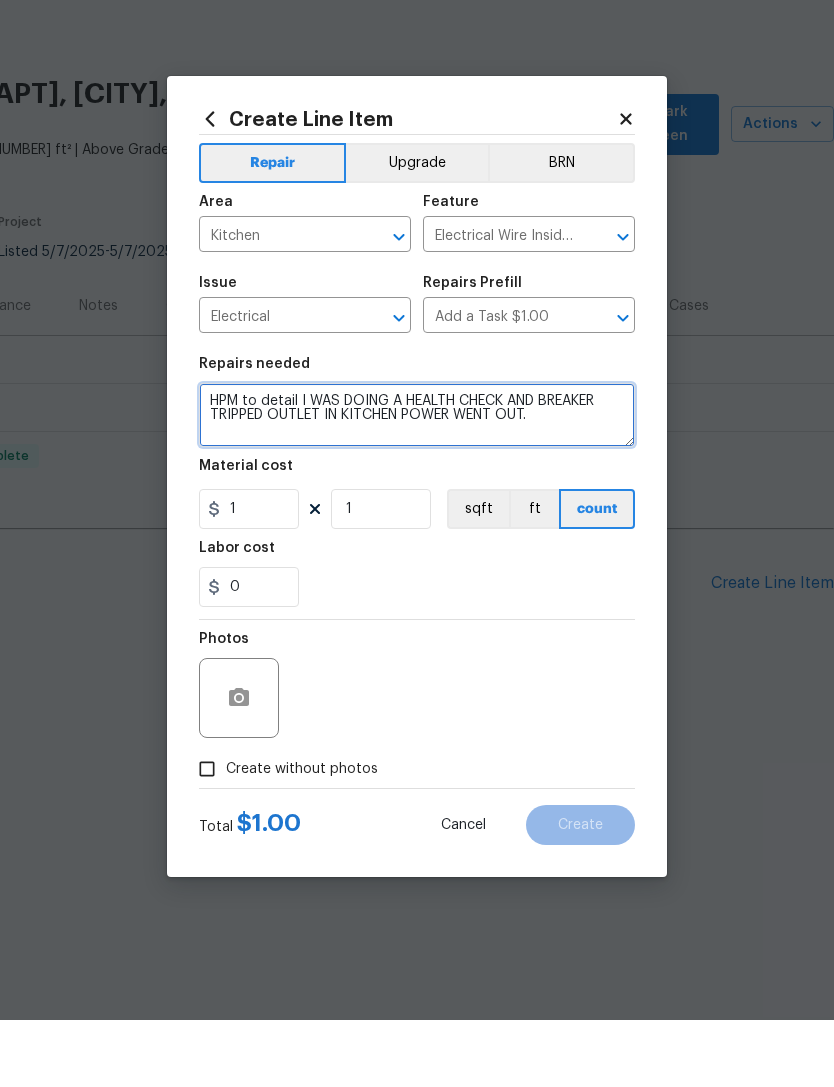 type on "HPM to detail I WAS DOING A HEALTH CHECK AND BREAKER TRIPPED OUTLET IN KITCHEN POWER WENT OUT." 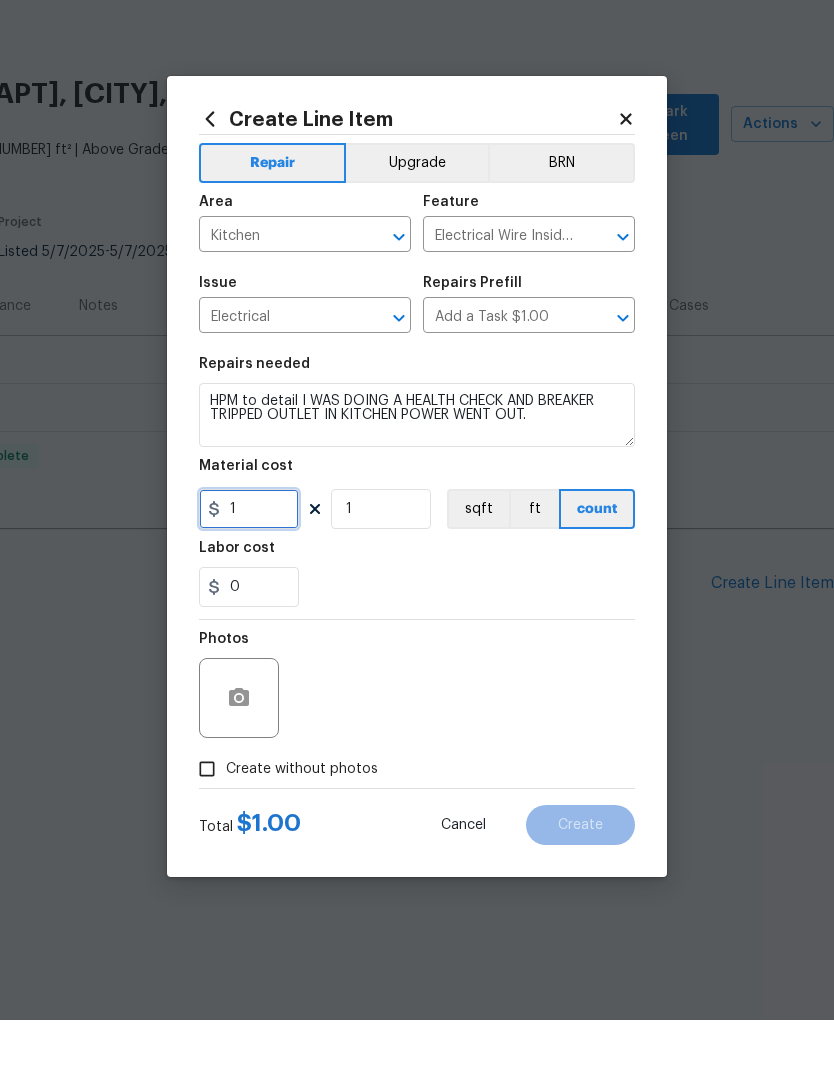 click on "1" at bounding box center (249, 576) 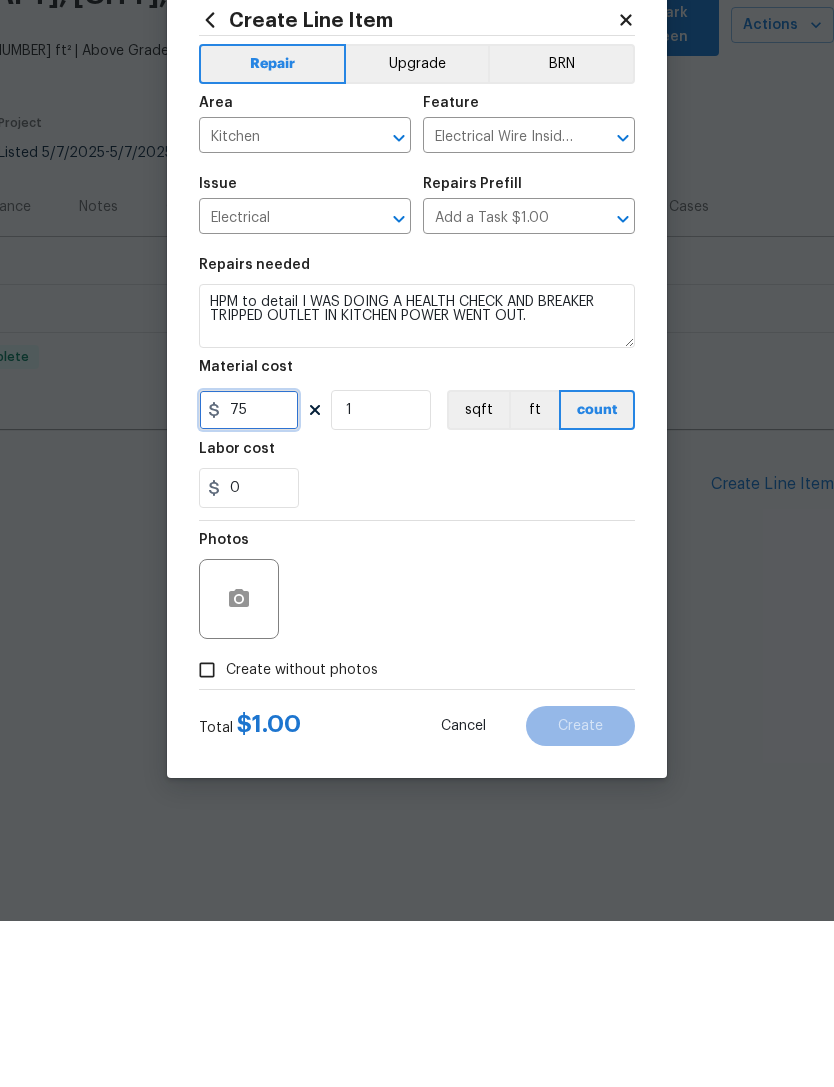 type on "75" 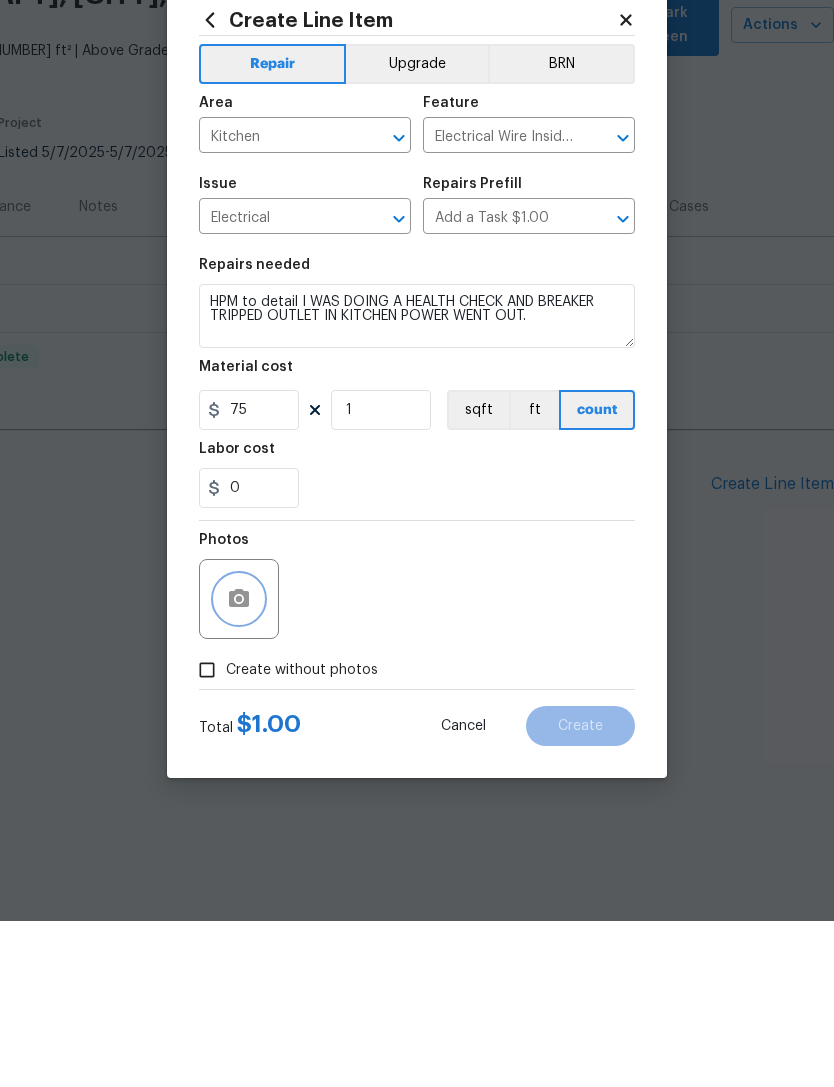 click 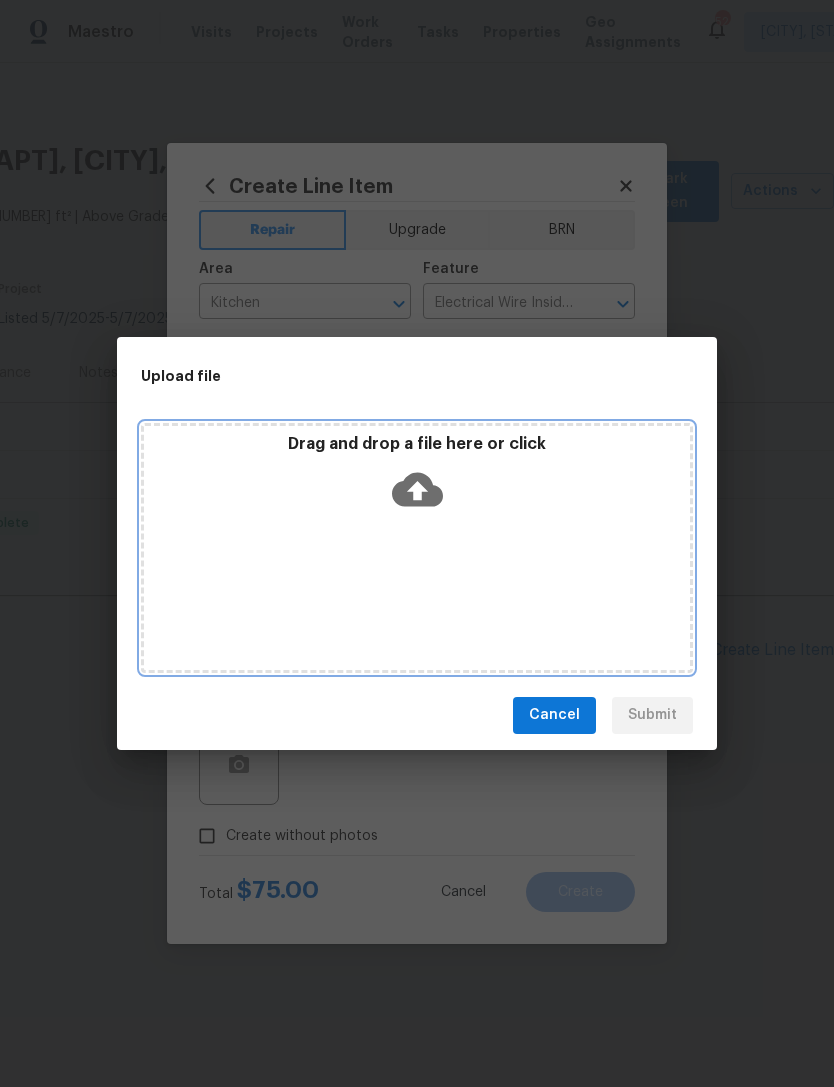 click 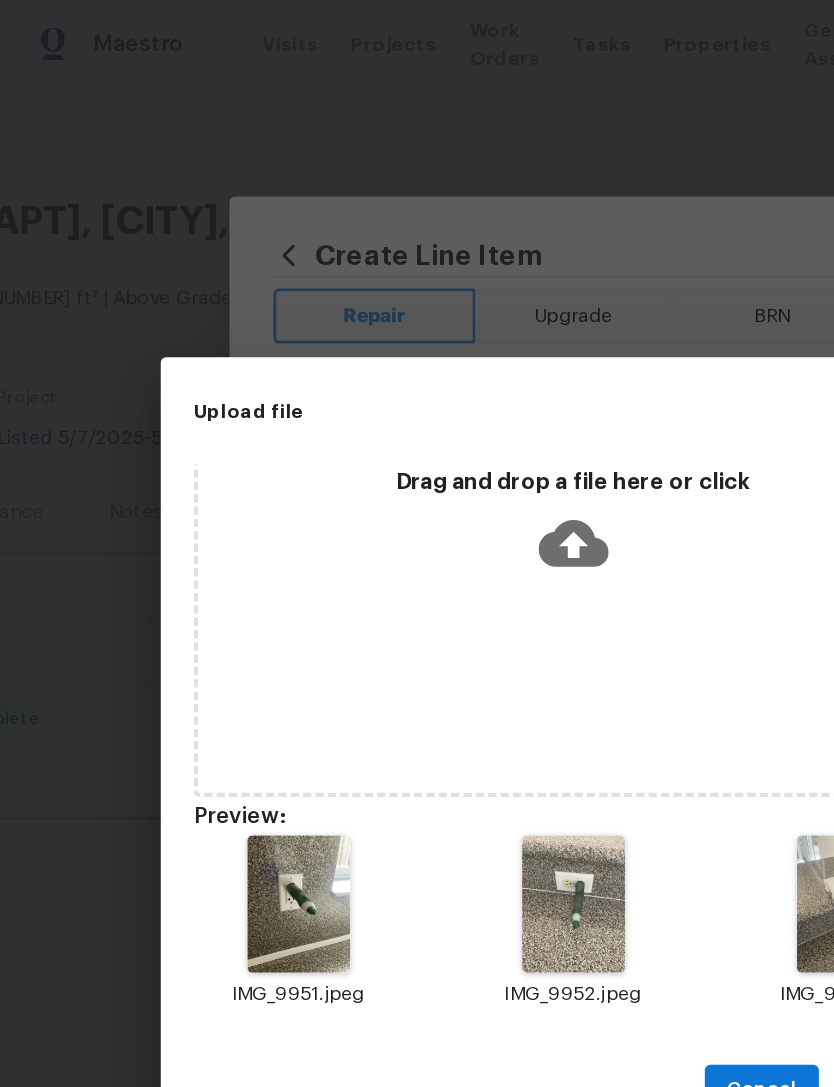 scroll, scrollTop: 17, scrollLeft: 0, axis: vertical 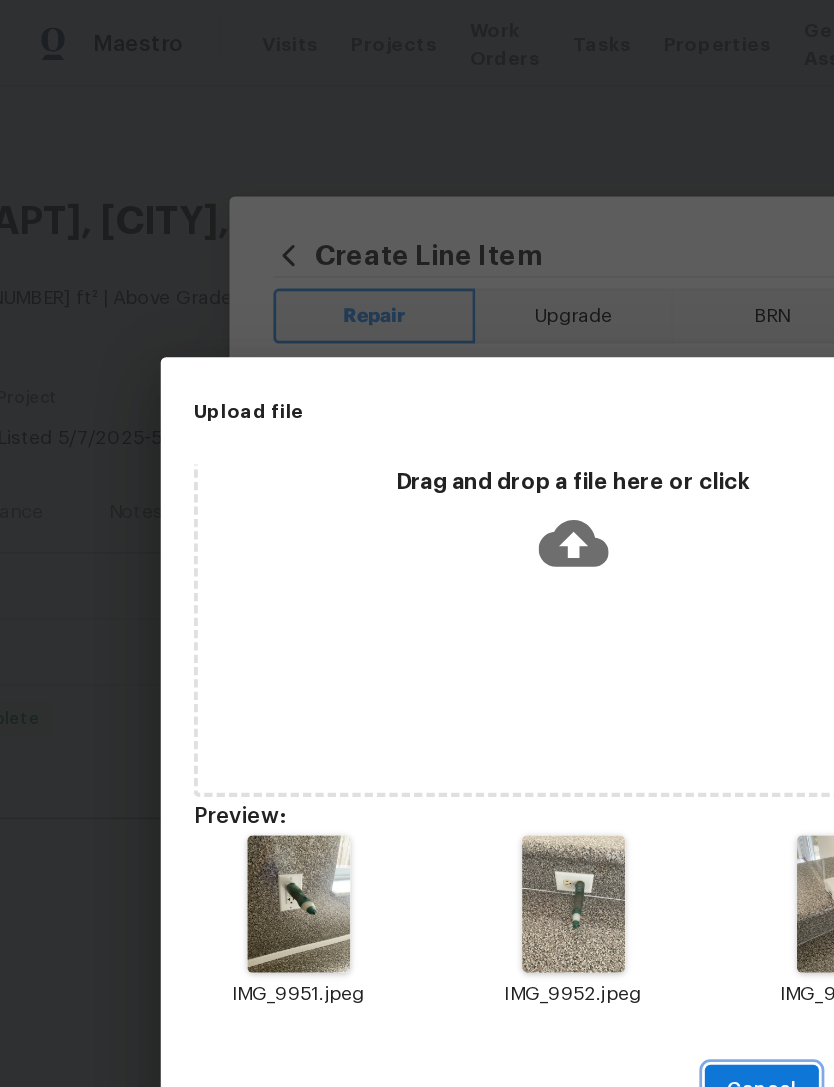 click on "Cancel" at bounding box center [554, 793] 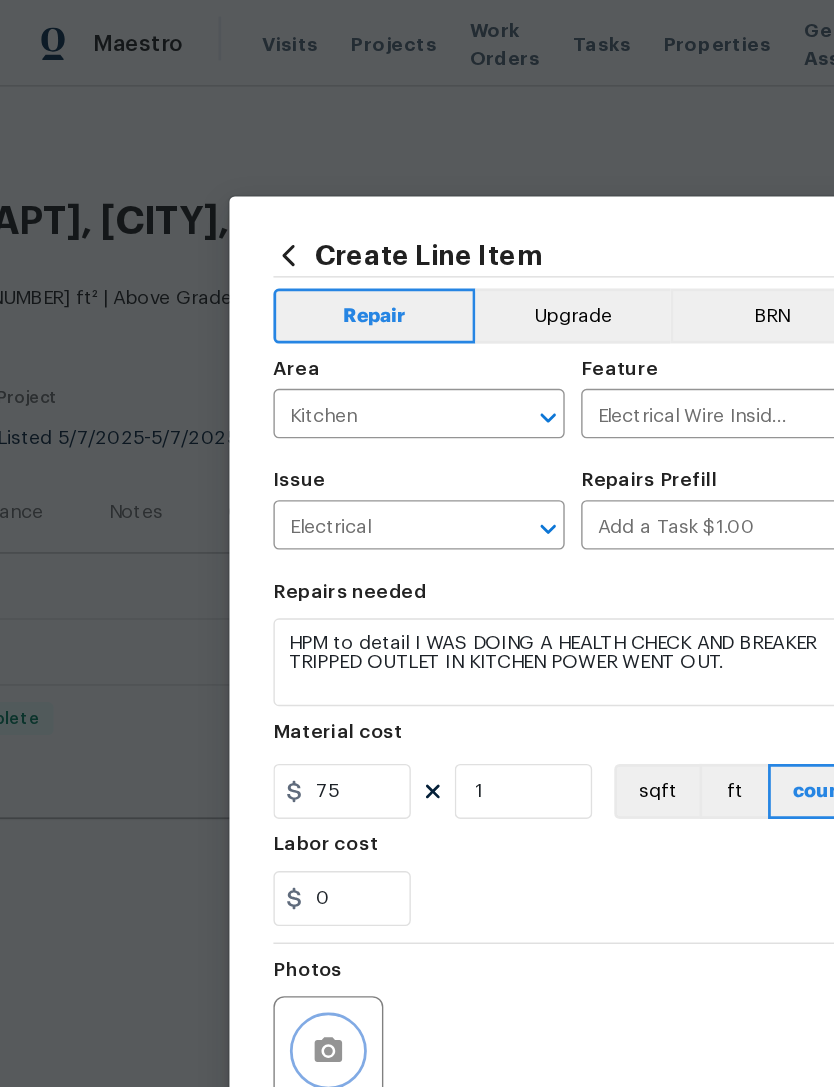 scroll, scrollTop: 0, scrollLeft: 0, axis: both 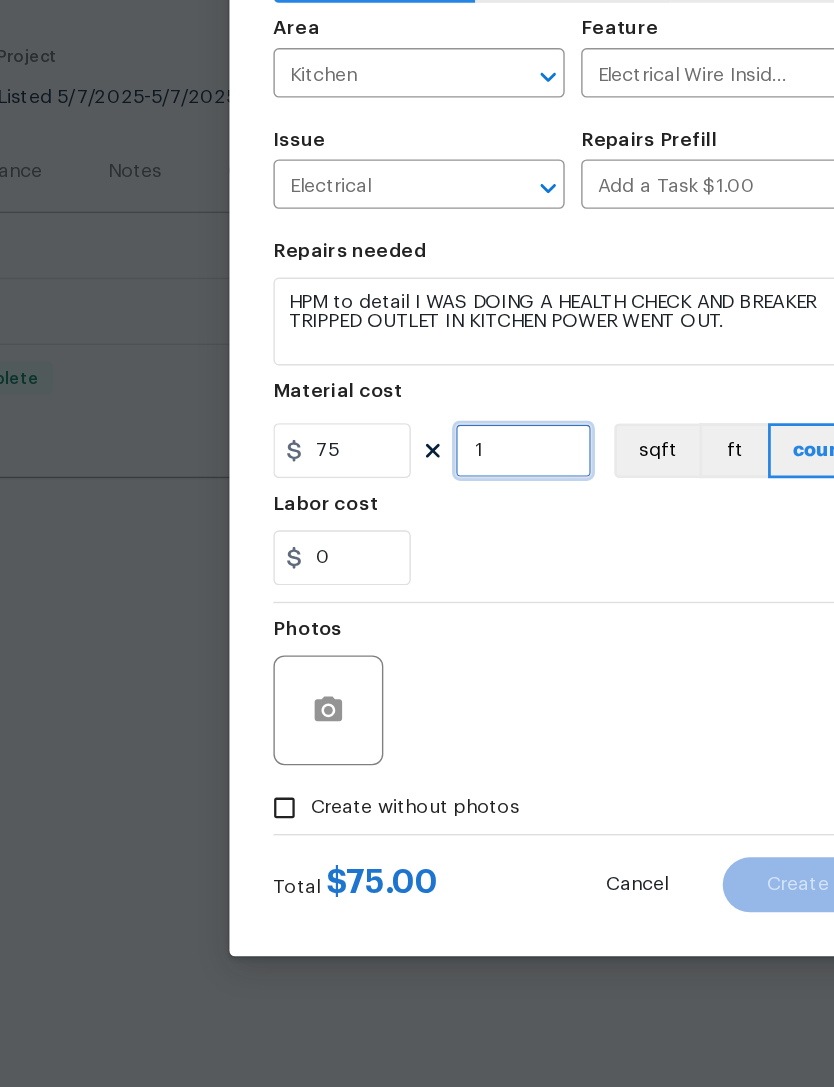 click on "1" at bounding box center (381, 576) 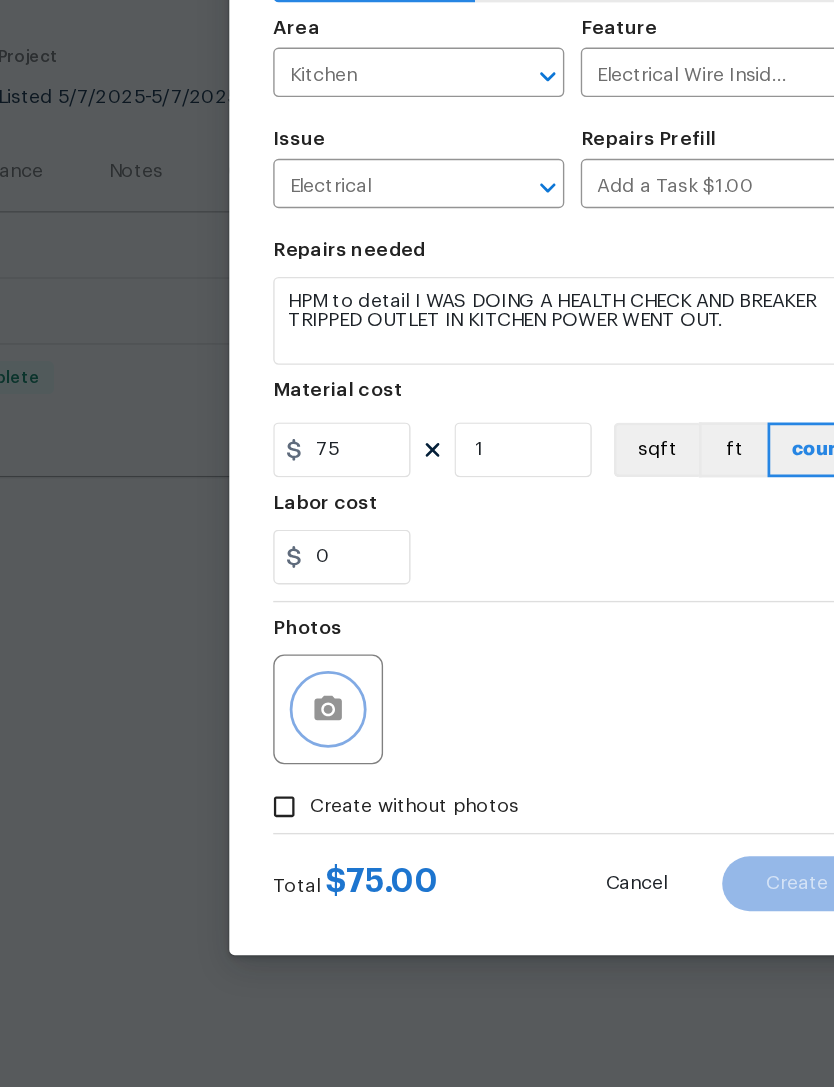 click 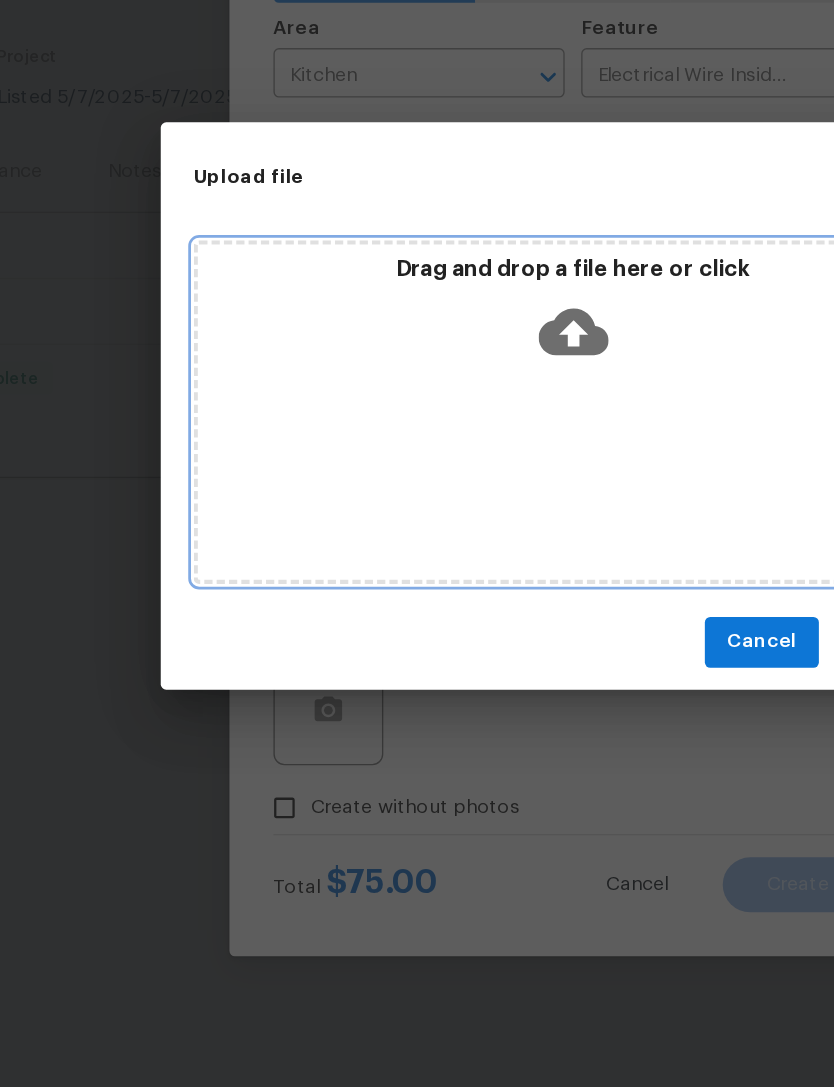 click 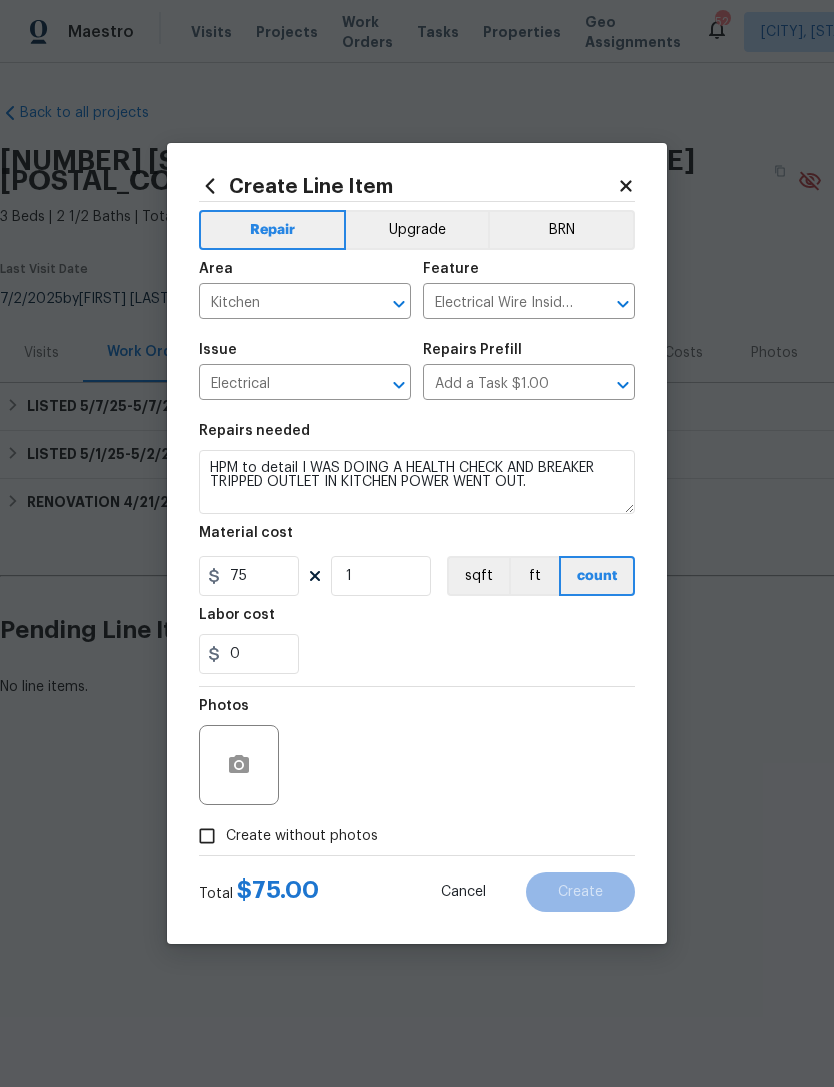 scroll, scrollTop: 248, scrollLeft: 0, axis: vertical 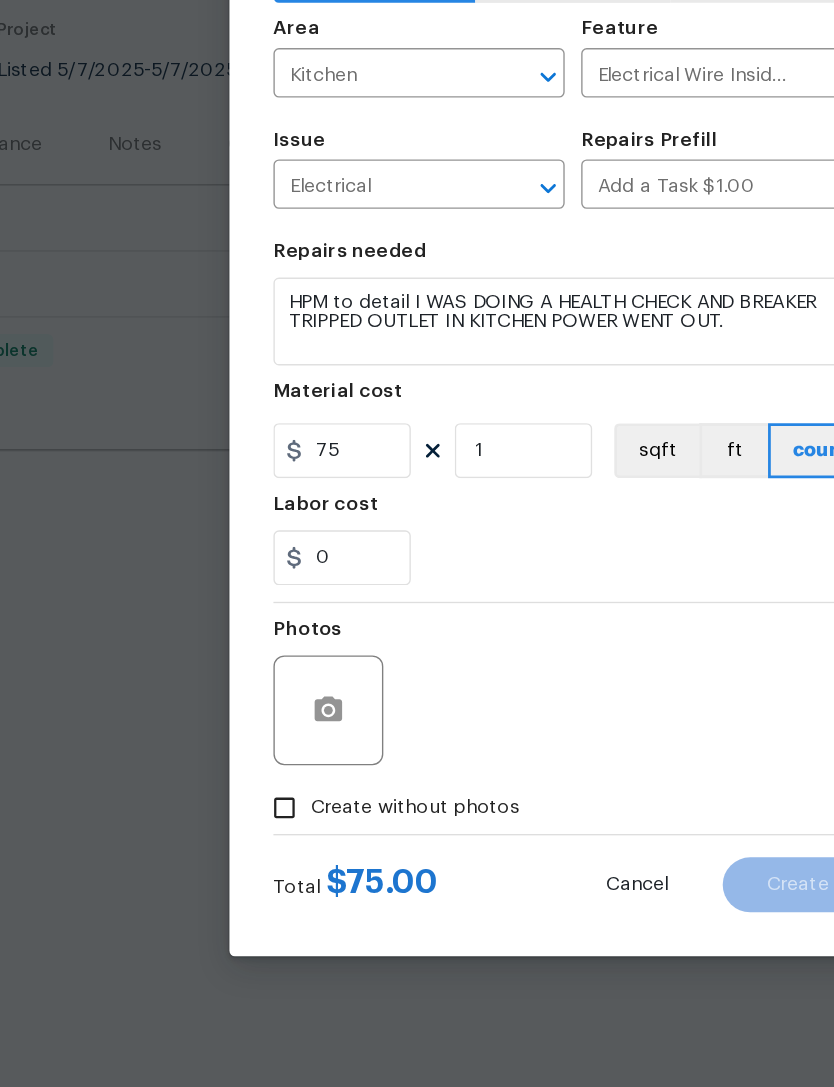 click on "Photos" at bounding box center [417, 752] 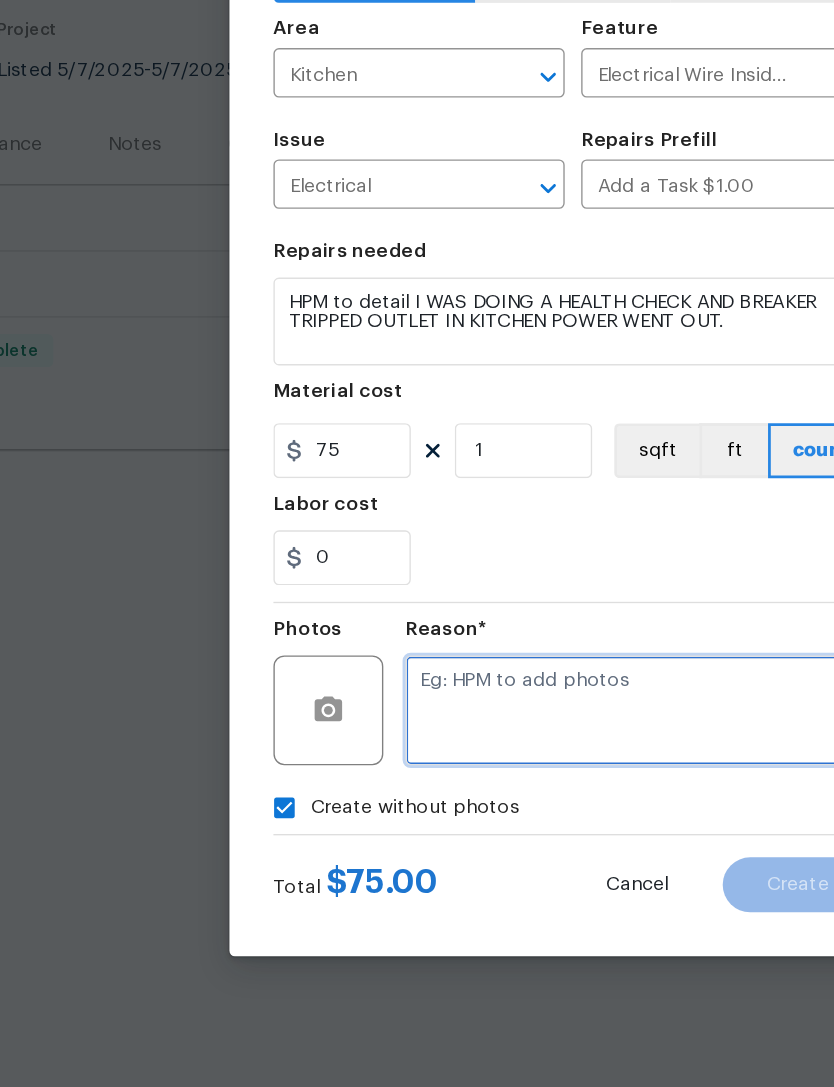 click at bounding box center [465, 765] 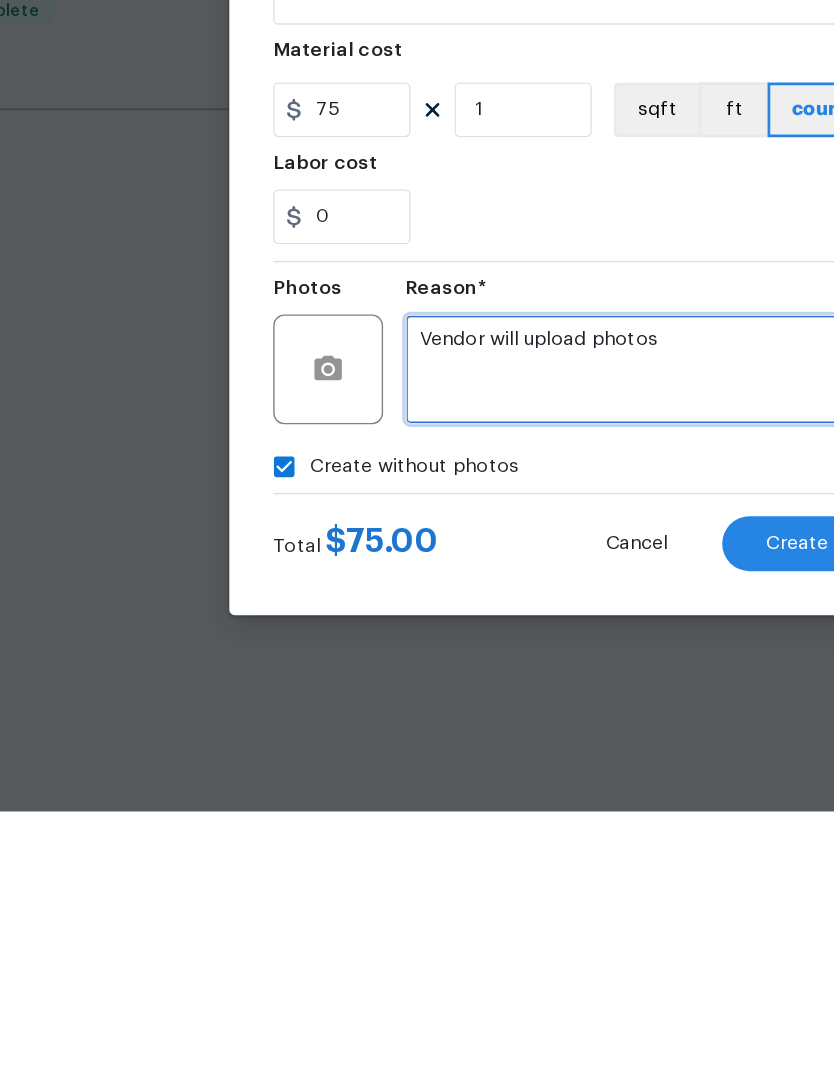 type on "Vendor will upload photos" 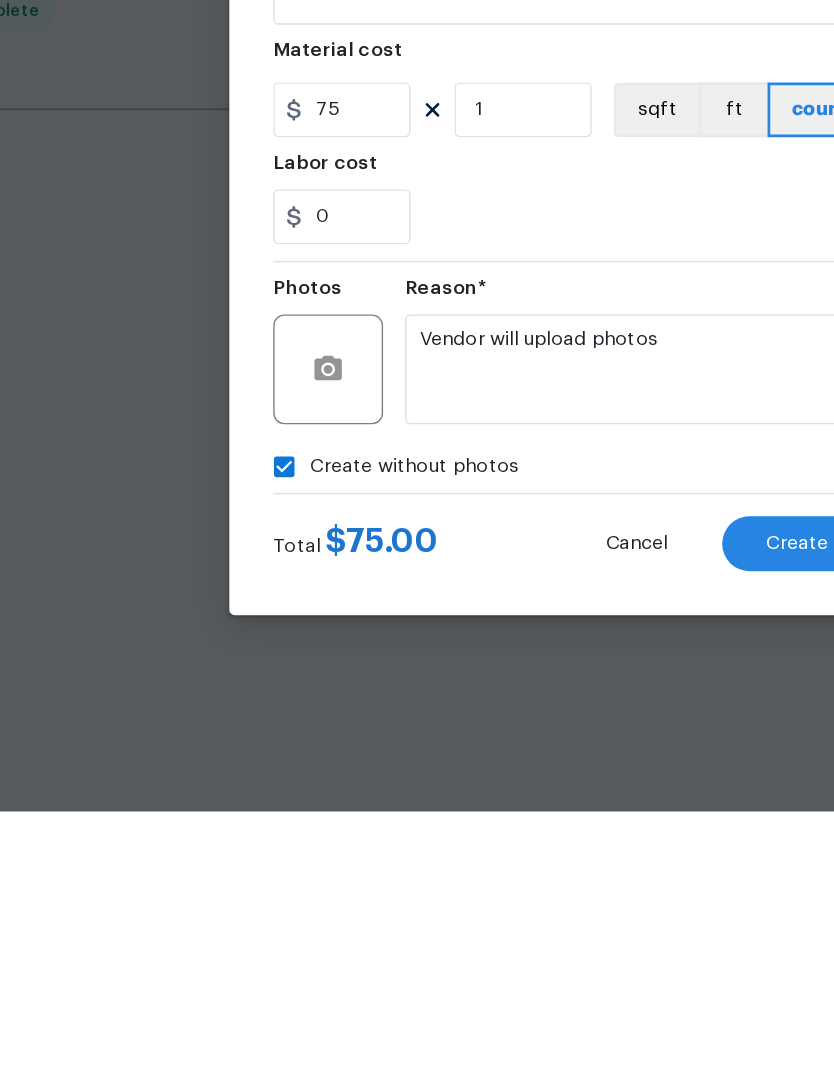 click on "Create" at bounding box center [580, 892] 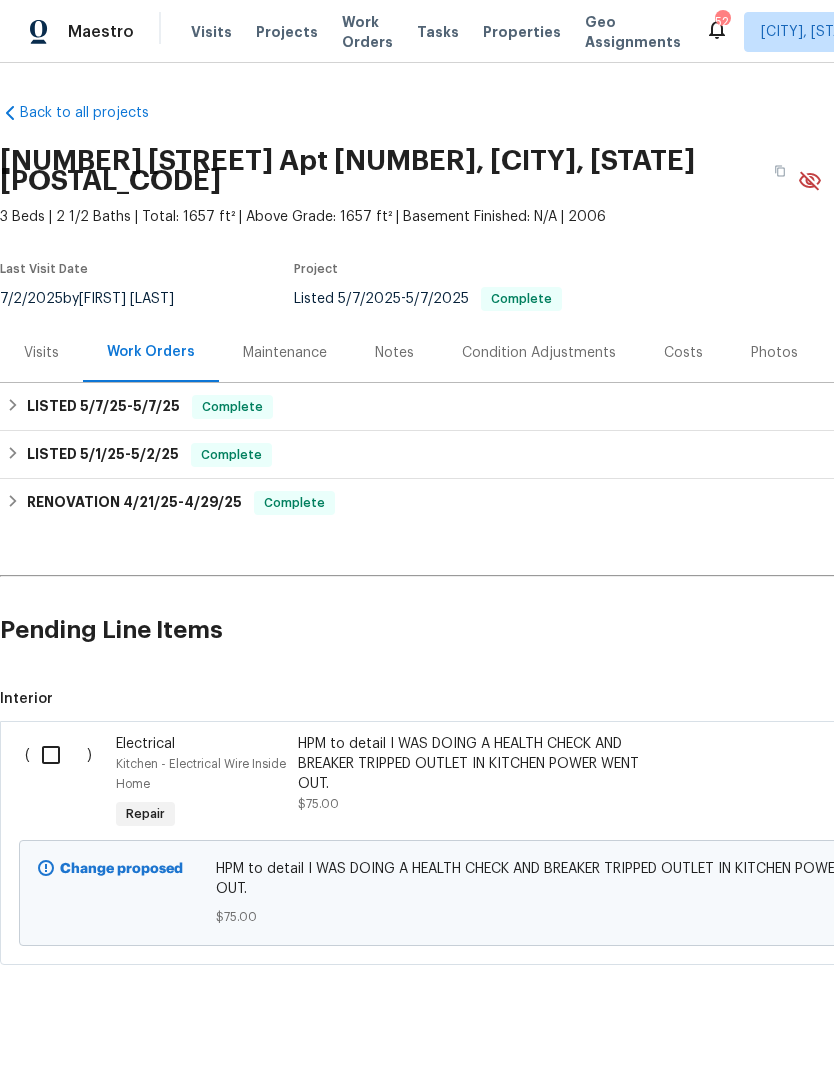 scroll, scrollTop: 0, scrollLeft: 0, axis: both 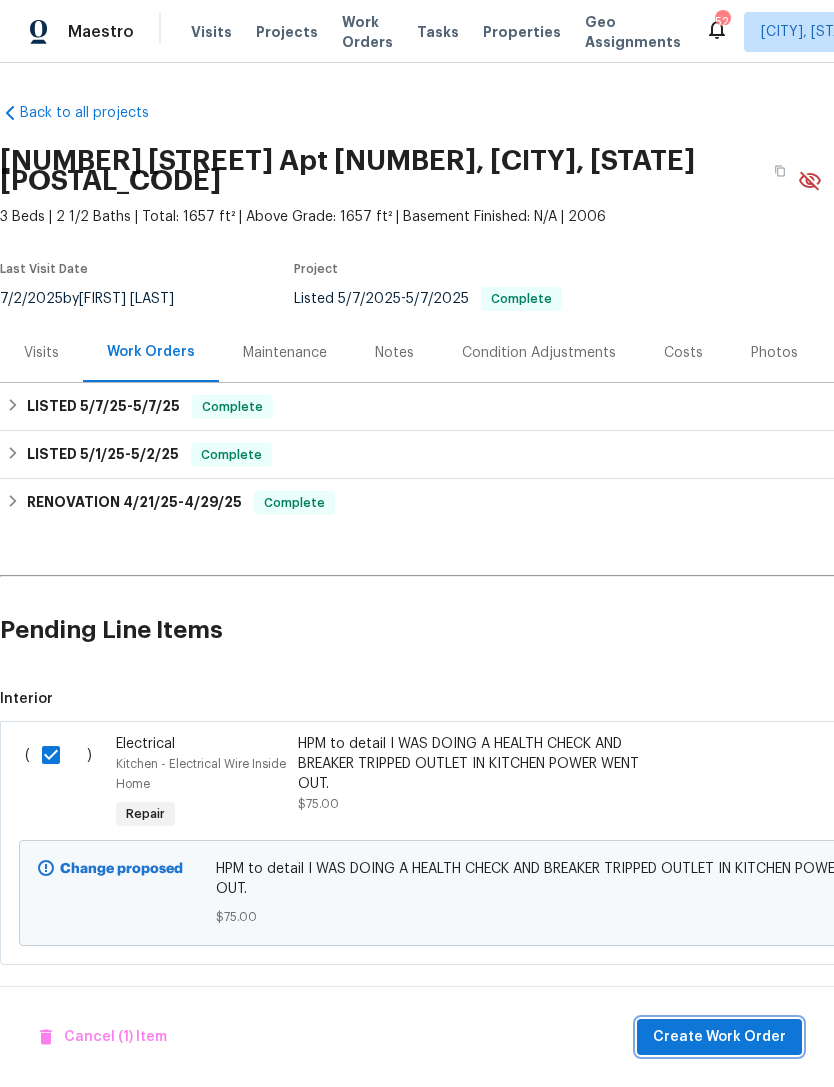 click on "Create Work Order" at bounding box center (719, 1037) 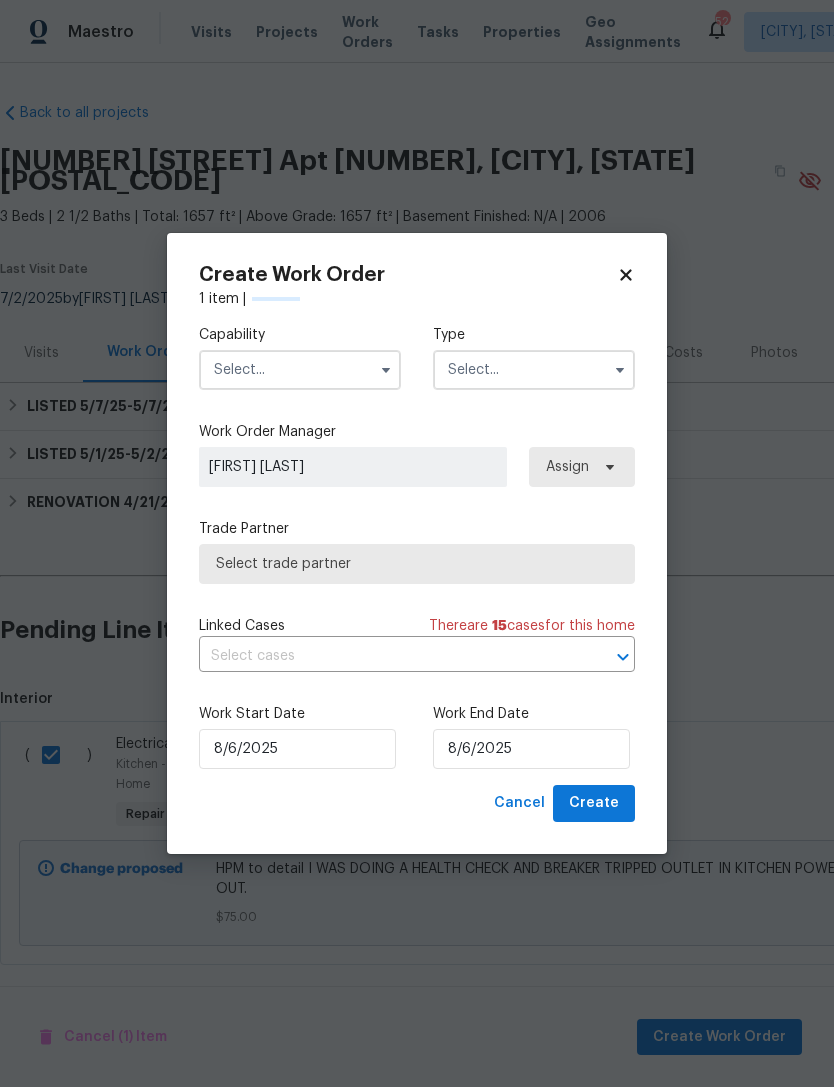 click at bounding box center [300, 370] 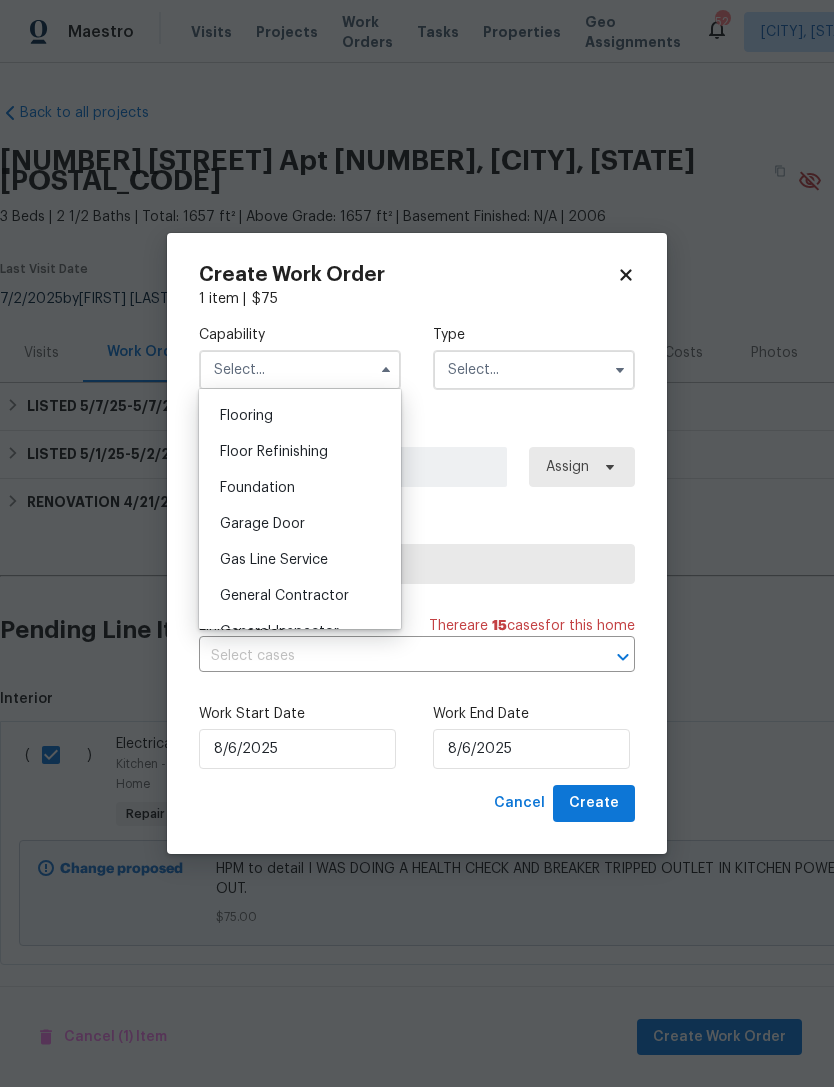 scroll, scrollTop: 825, scrollLeft: 0, axis: vertical 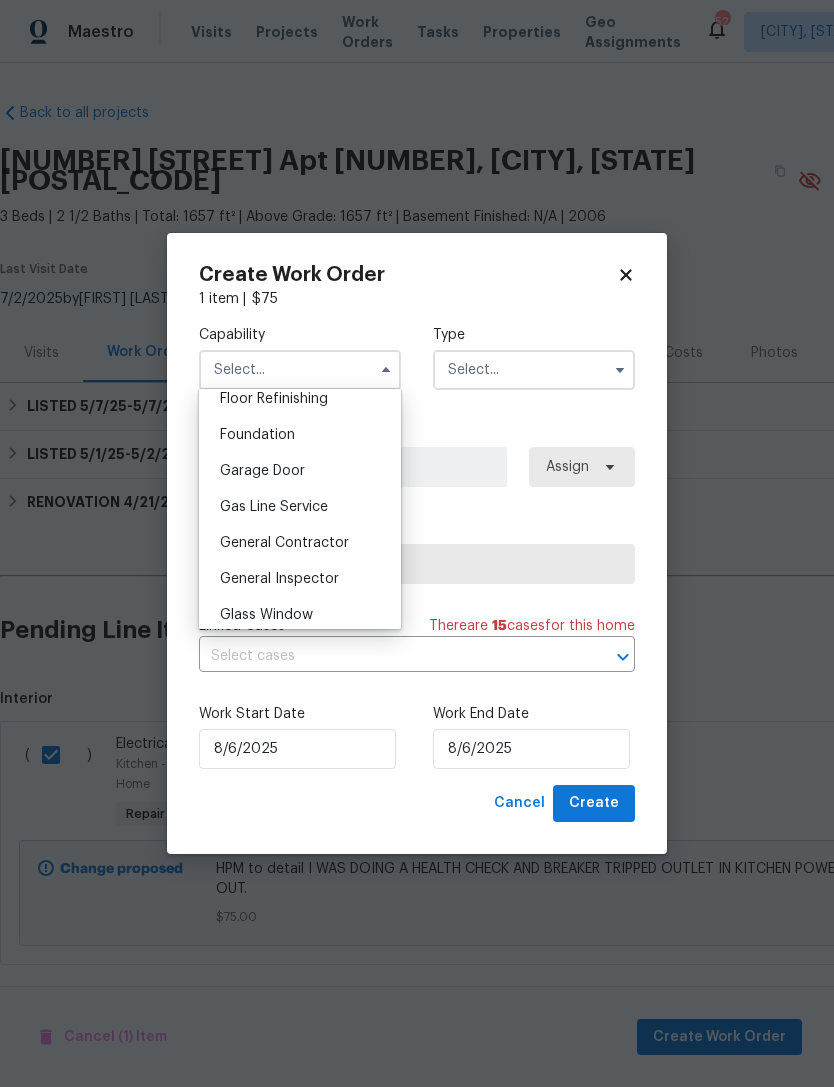 click on "General Contractor" at bounding box center [300, 543] 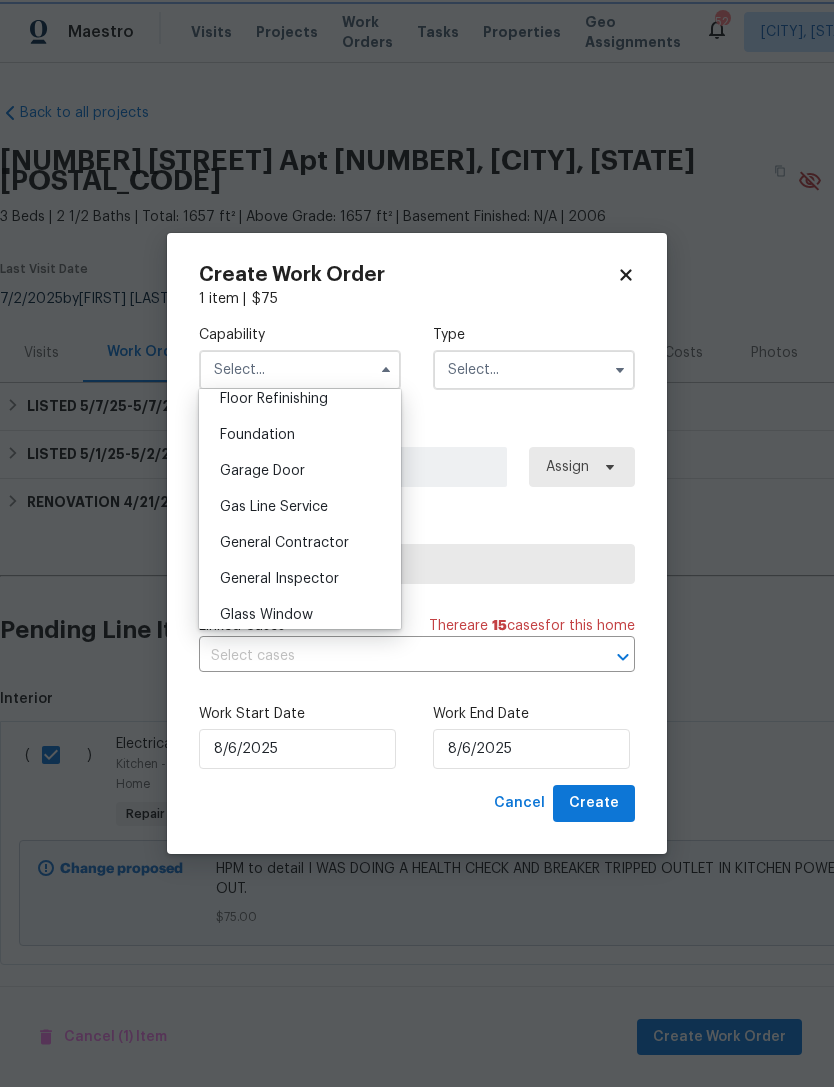type on "General Contractor" 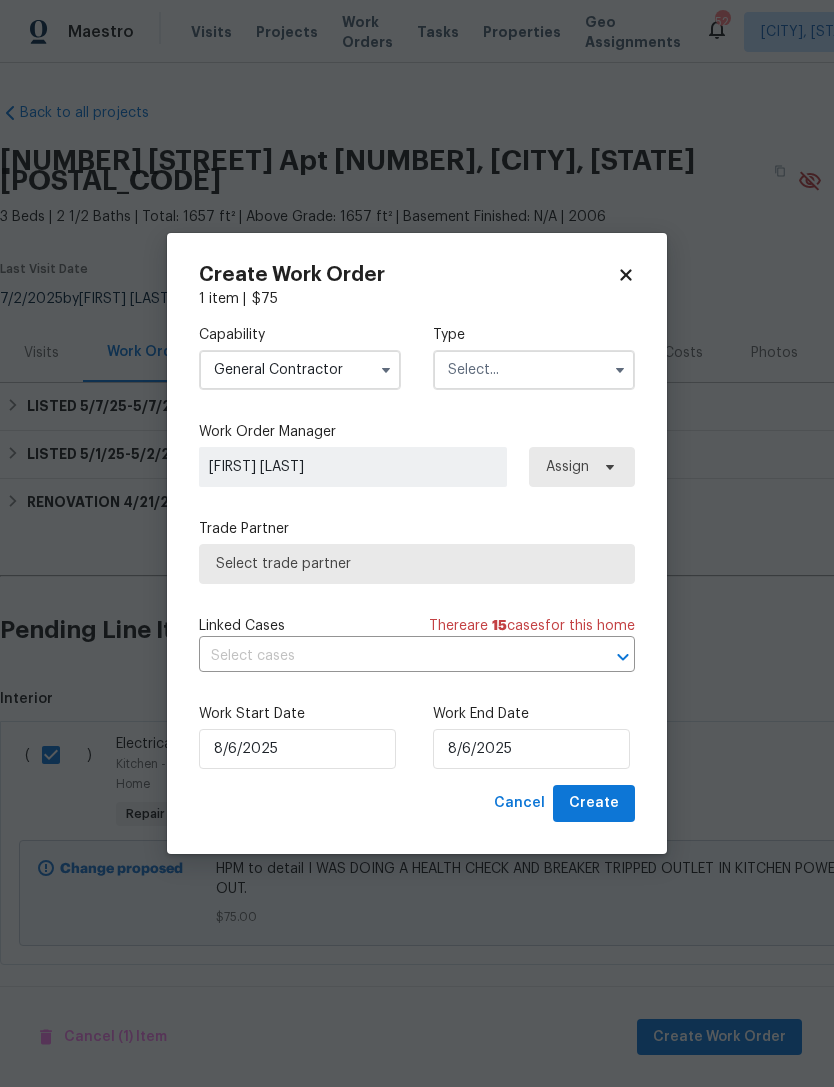 click at bounding box center [534, 370] 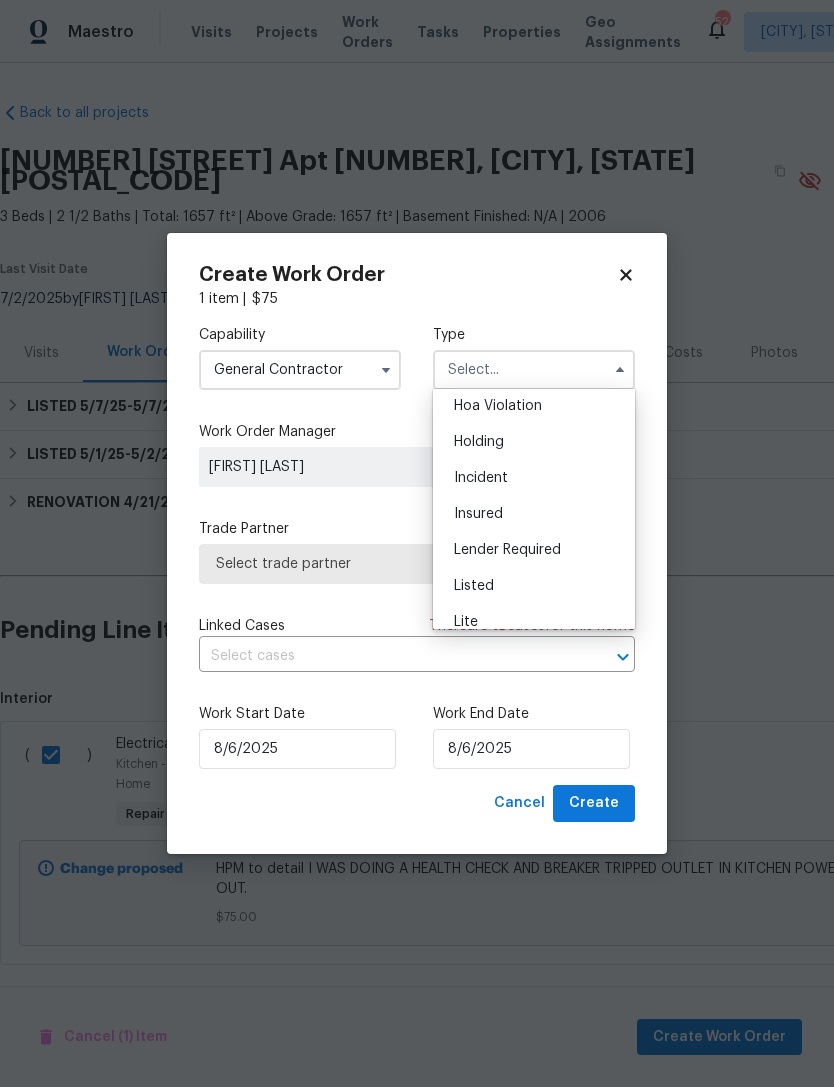 scroll, scrollTop: 43, scrollLeft: 0, axis: vertical 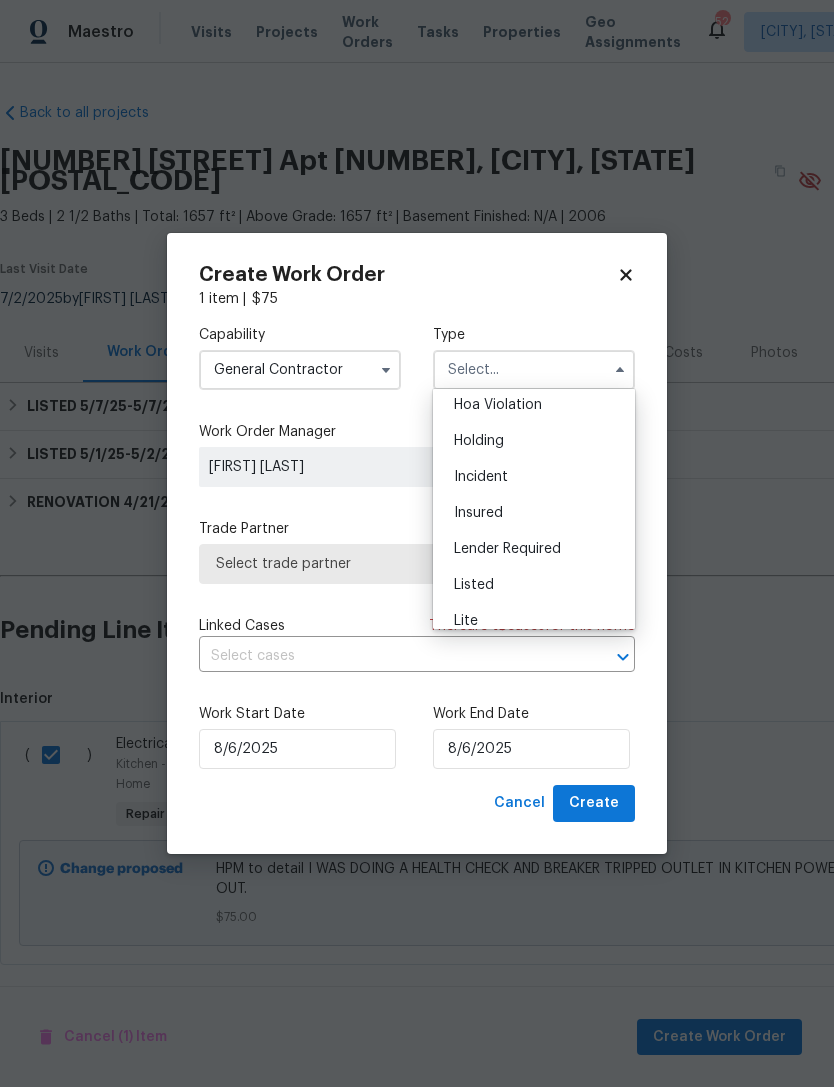 click on "Listed" at bounding box center [534, 585] 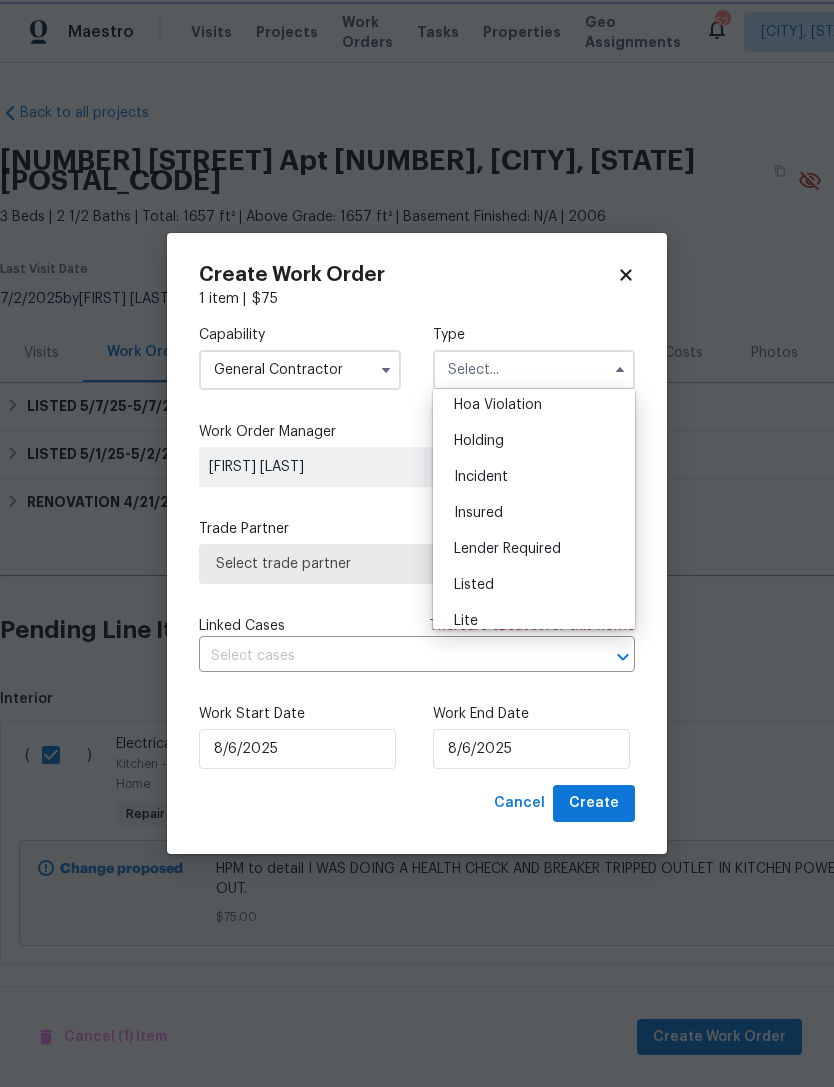 type on "Listed" 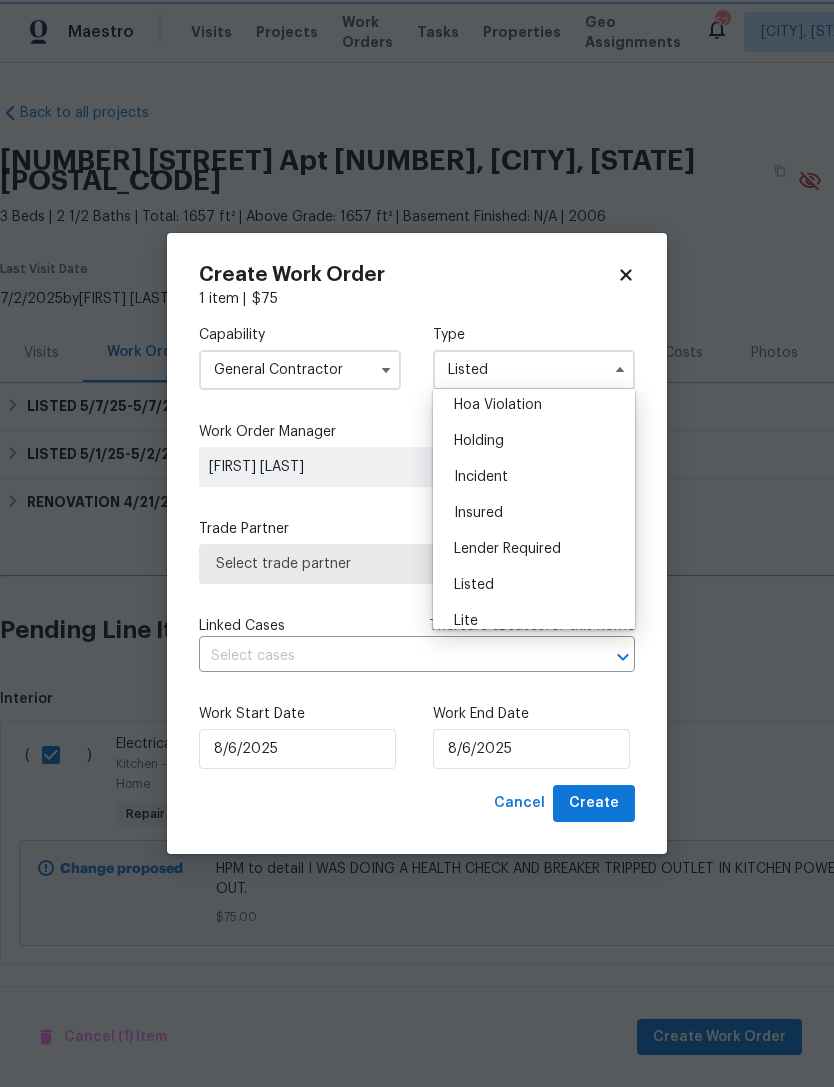scroll, scrollTop: 0, scrollLeft: 0, axis: both 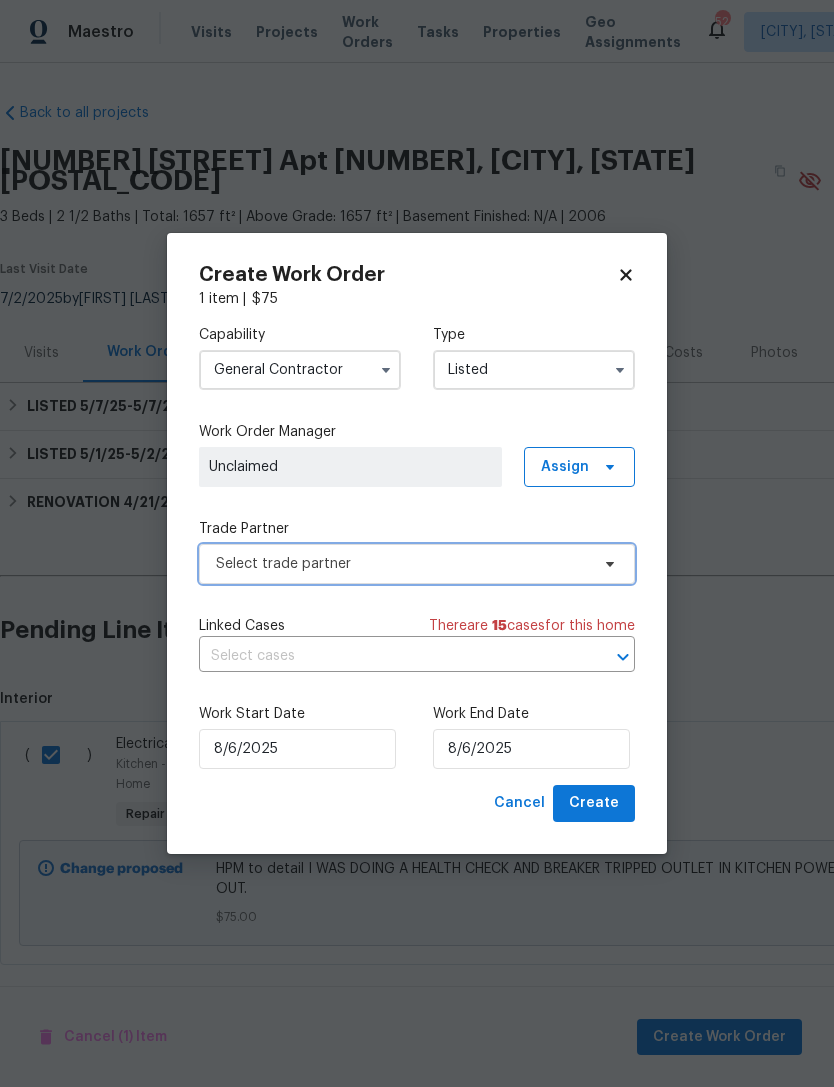 click on "Select trade partner" at bounding box center [402, 564] 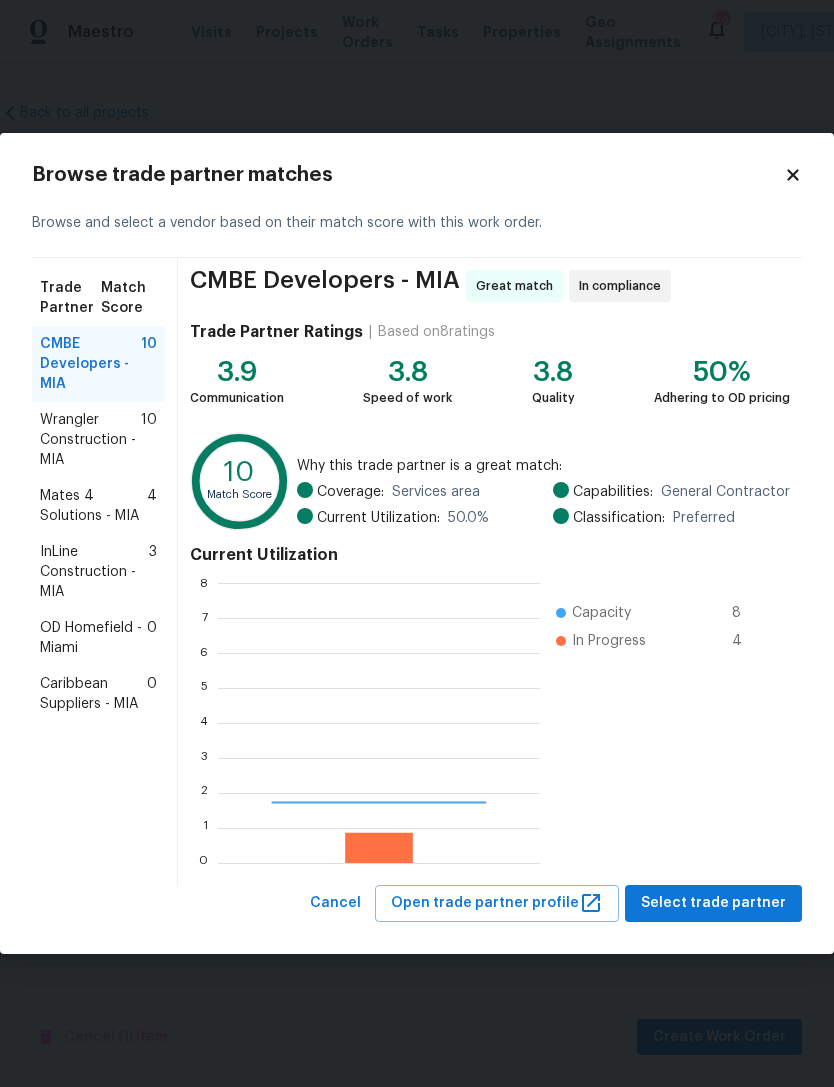 scroll, scrollTop: 2, scrollLeft: 2, axis: both 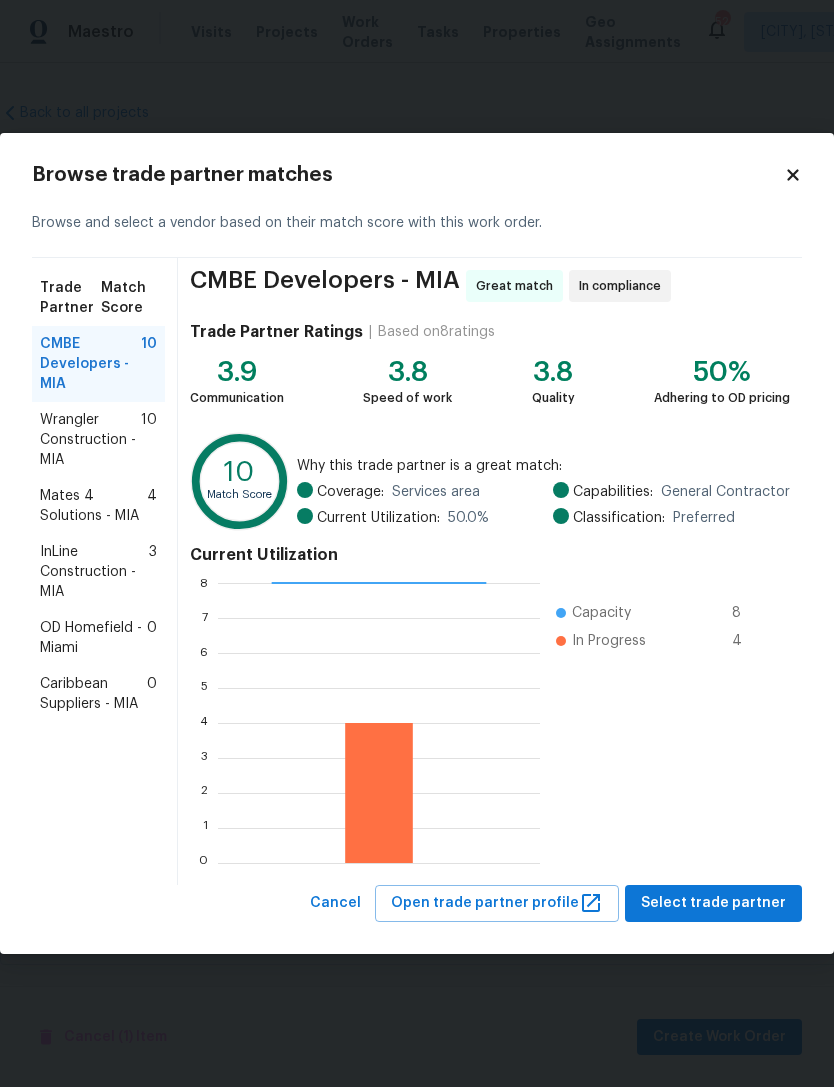 click on "Mates 4 Solutions - MIA" at bounding box center [93, 506] 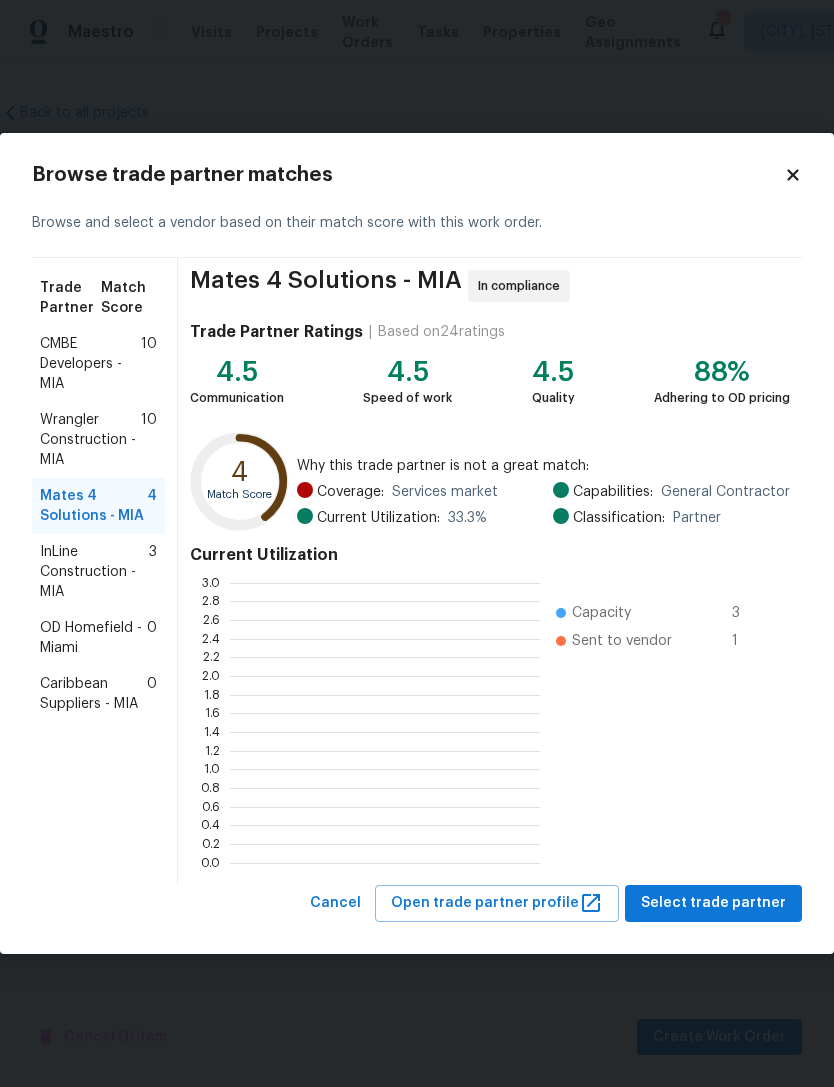 scroll, scrollTop: 280, scrollLeft: 310, axis: both 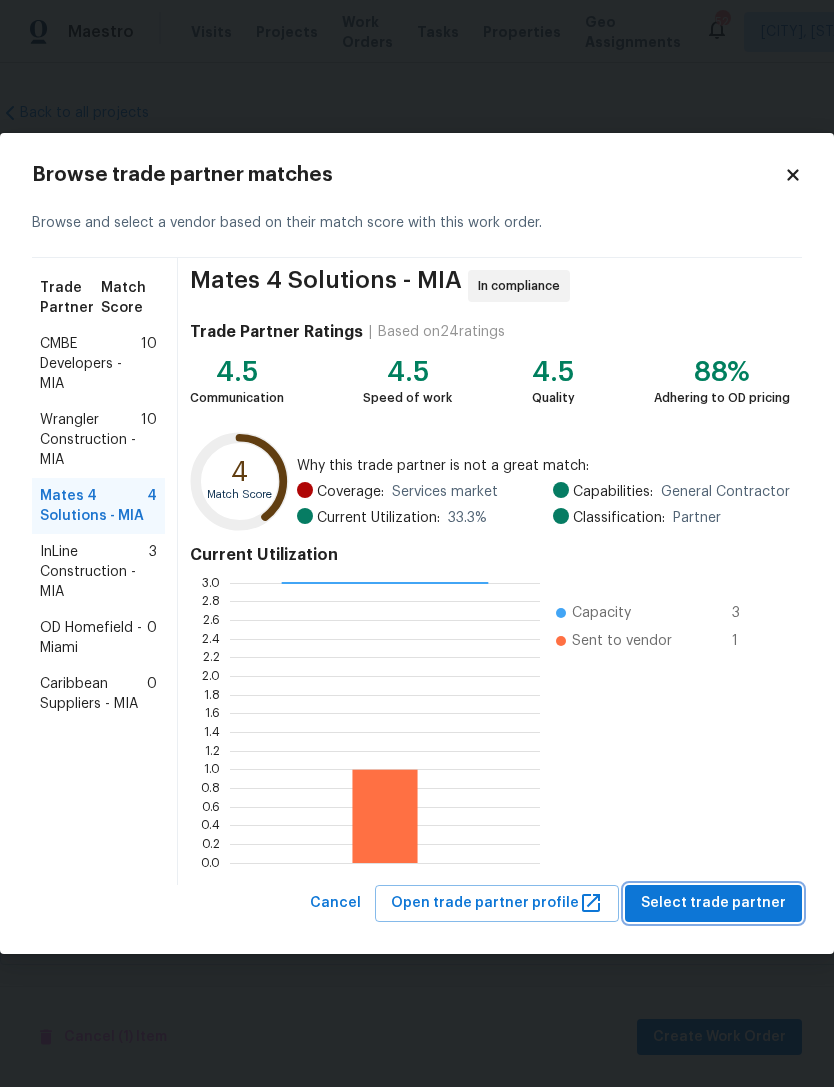 click on "Select trade partner" at bounding box center [713, 903] 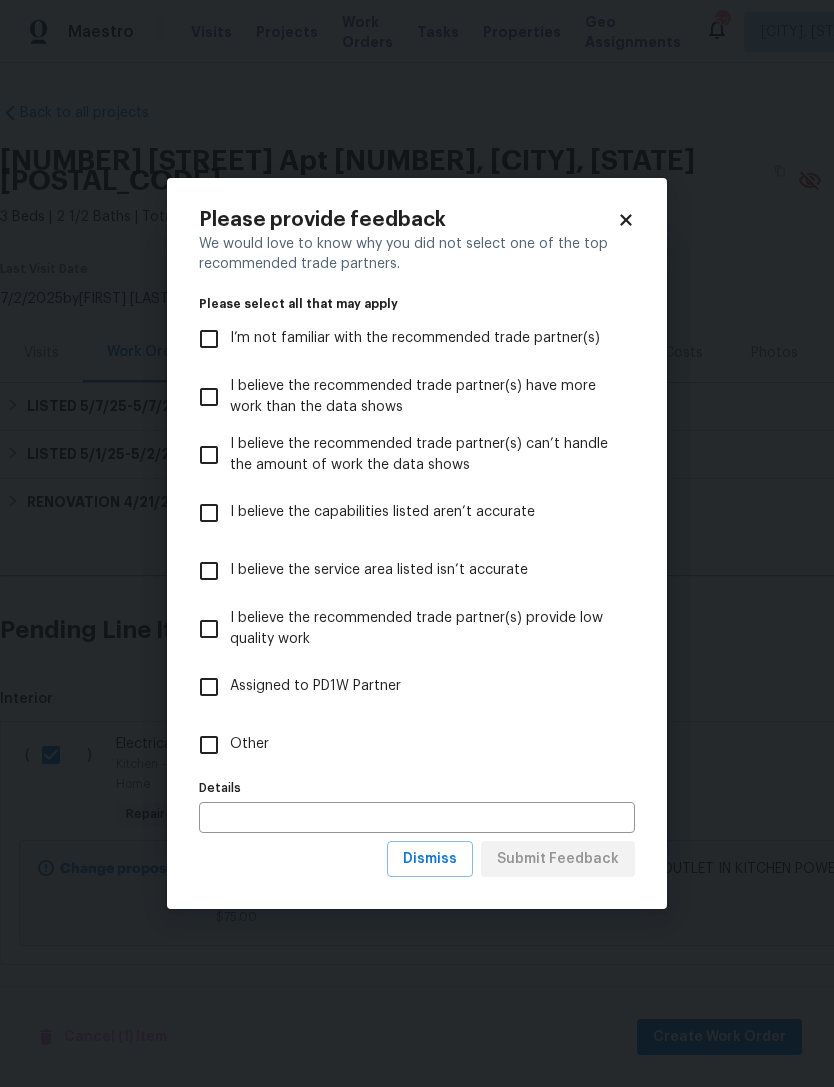 click on "Please provide feedback We would love to know why you did not select one of the top recommended trade partners. Please select all that may apply I’m not familiar with the recommended trade partner(s) I believe the recommended trade partner(s) have more work than the data shows I believe the recommended trade partner(s) can’t handle the amount of work the data shows I believe the capabilities listed aren’t accurate I believe the service area listed isn’t accurate I believe the recommended trade partner(s) provide low quality work Assigned to PD1W Partner Other Details Details Dismiss Submit Feedback" at bounding box center [417, 544] 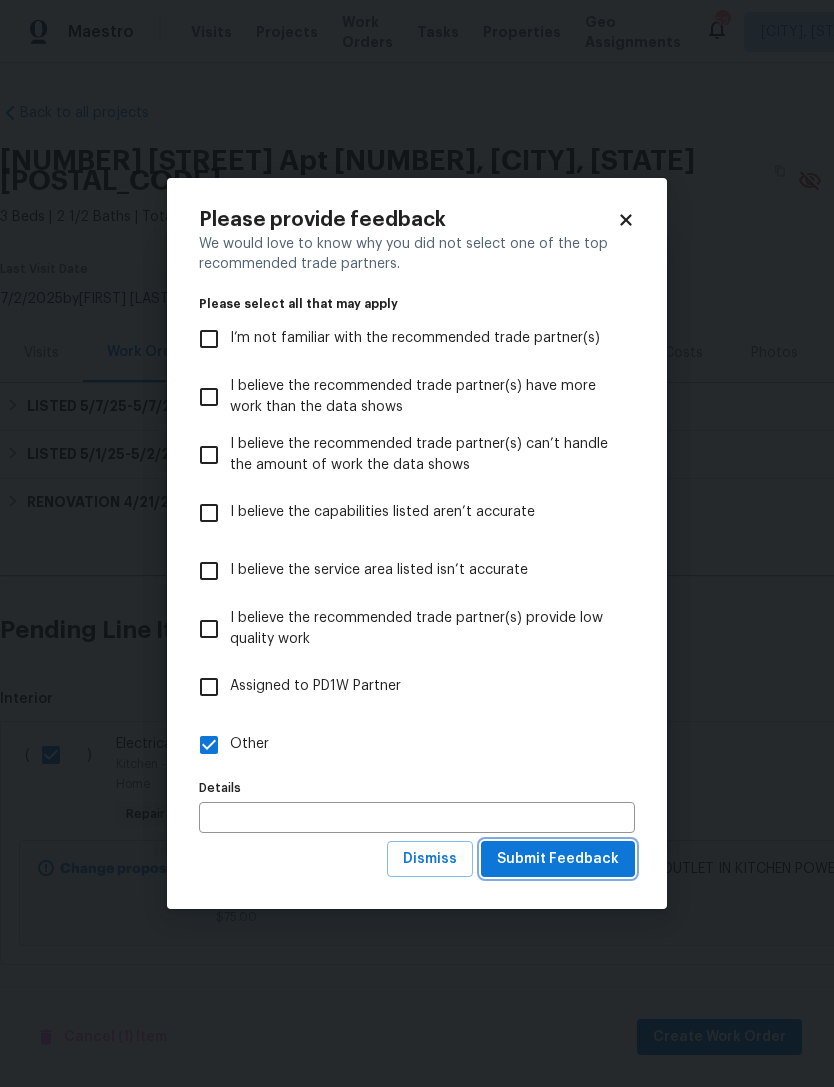 click on "Submit Feedback" at bounding box center [558, 859] 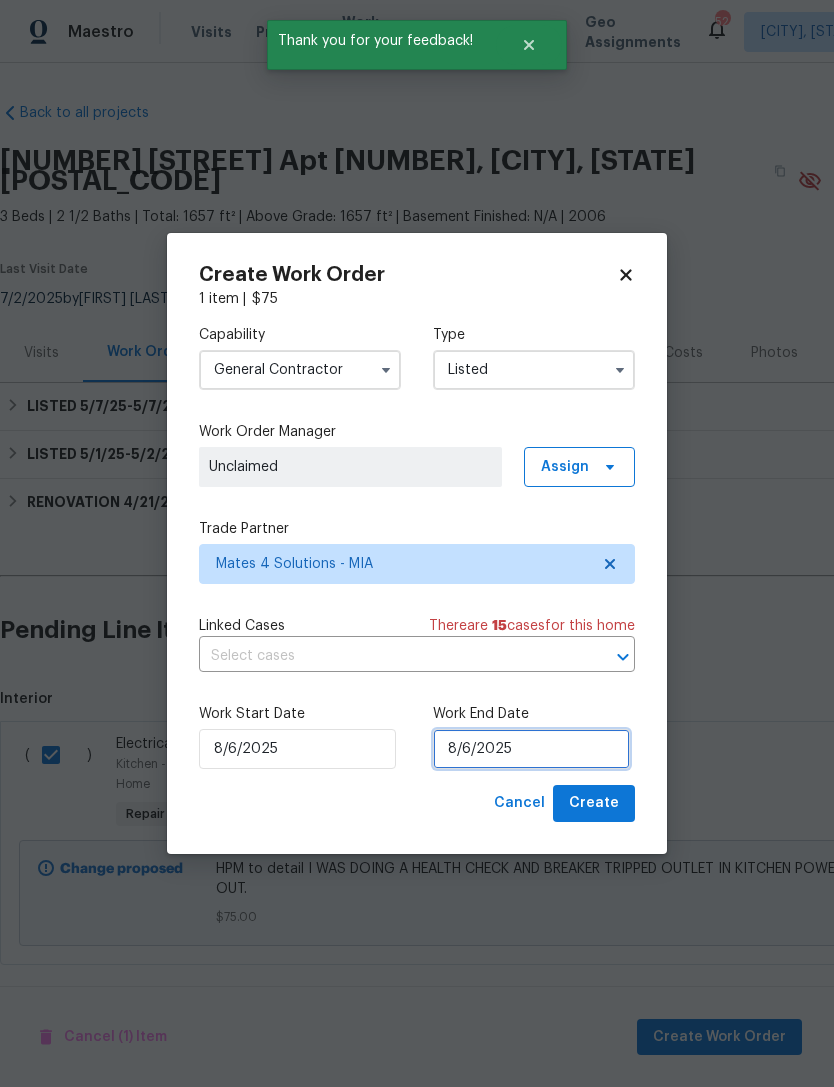 click on "8/6/2025" at bounding box center (531, 749) 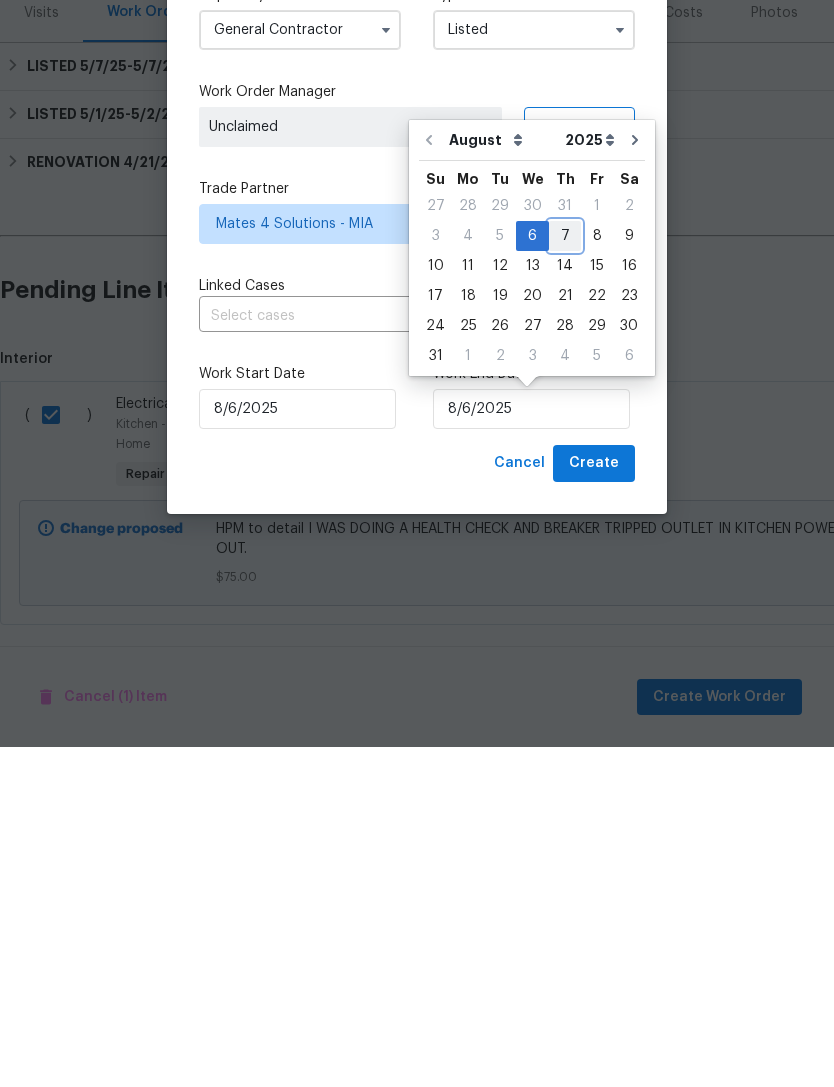click on "7" at bounding box center (565, 576) 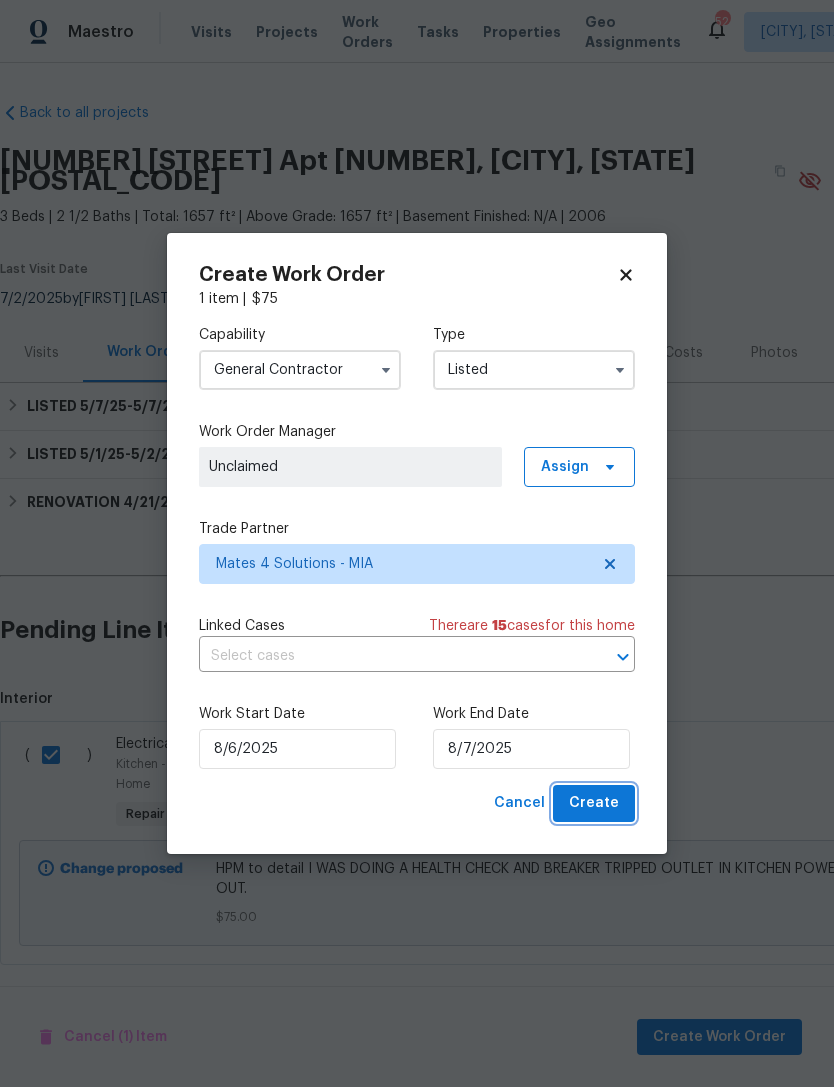 click on "Create" at bounding box center [594, 803] 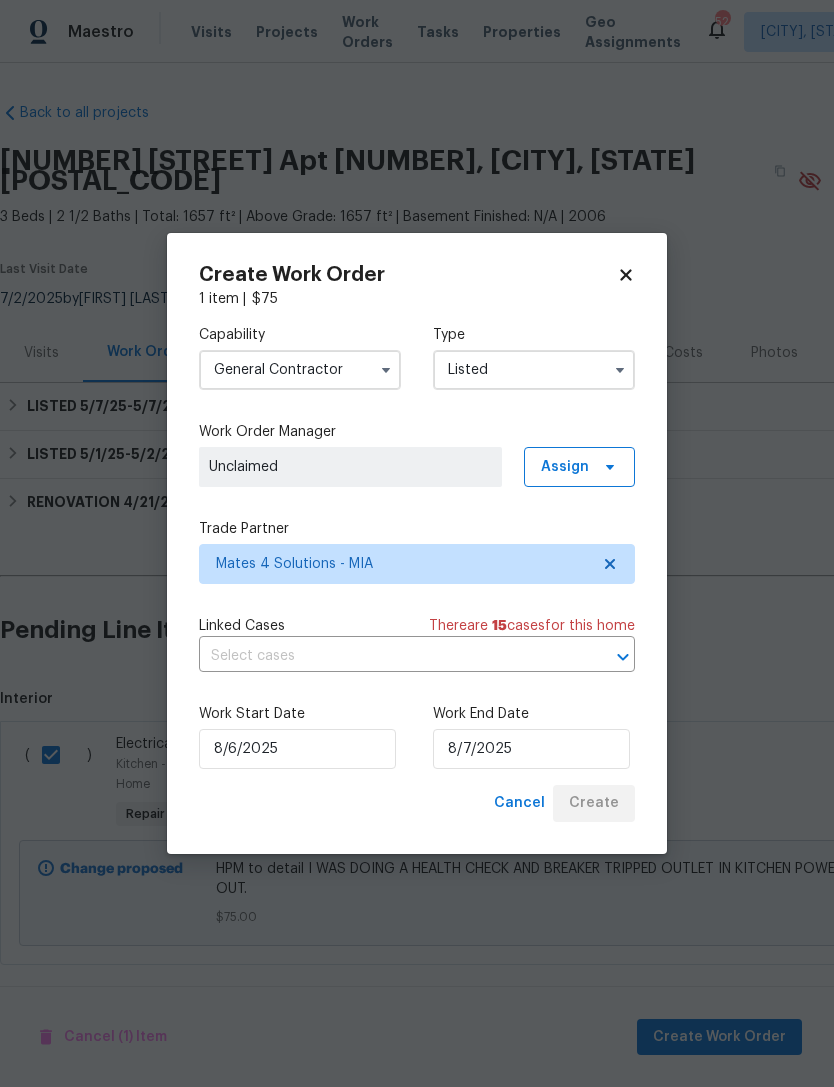 checkbox on "false" 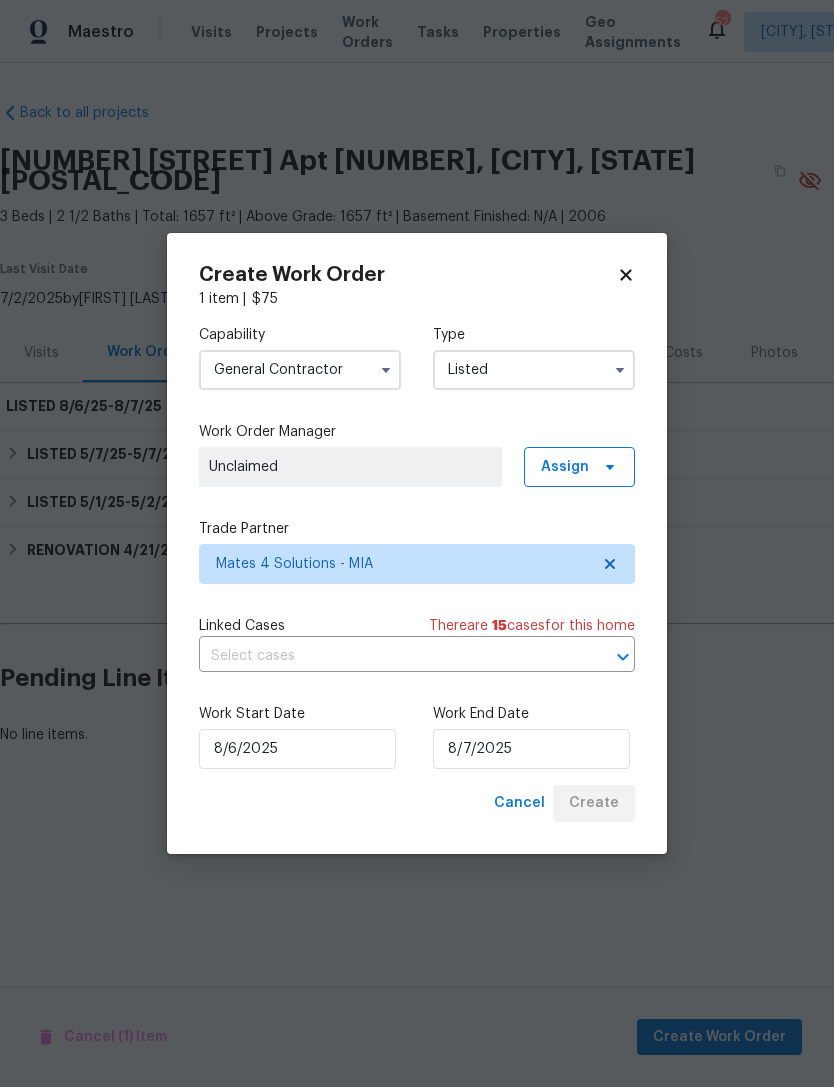 click on "Listed" at bounding box center (534, 370) 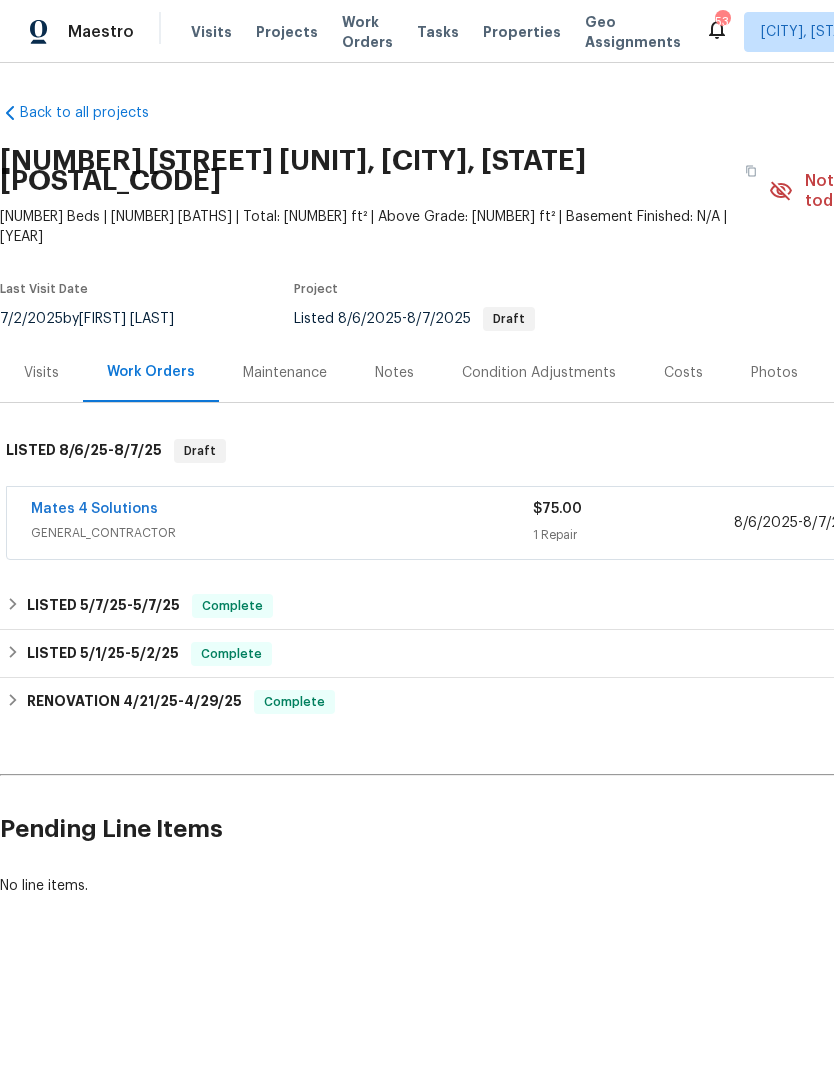 scroll, scrollTop: 0, scrollLeft: 0, axis: both 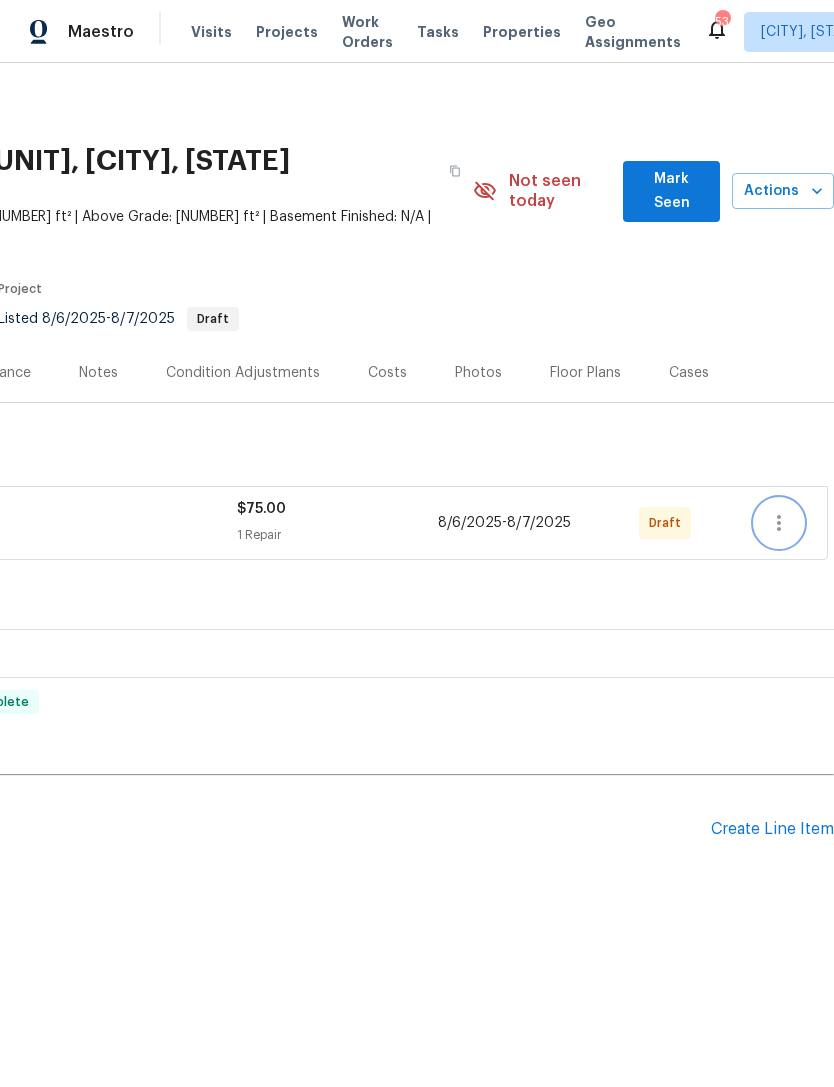 click 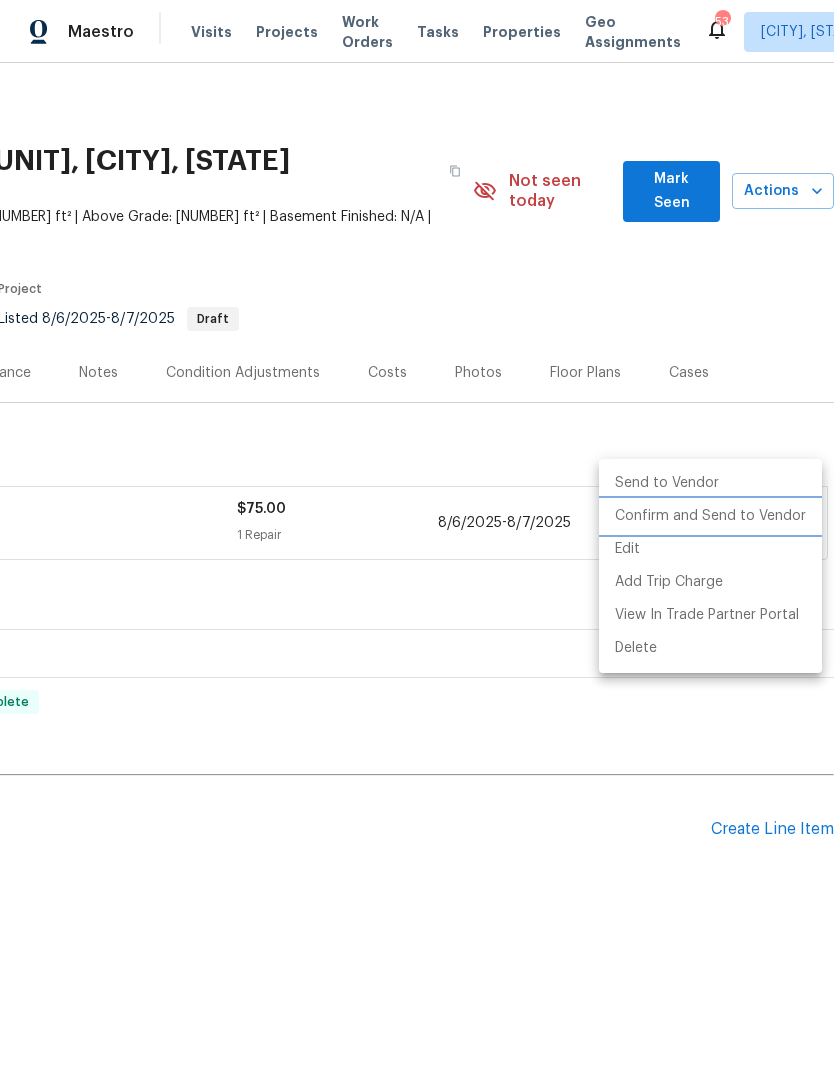 click on "Confirm and Send to Vendor" at bounding box center (710, 516) 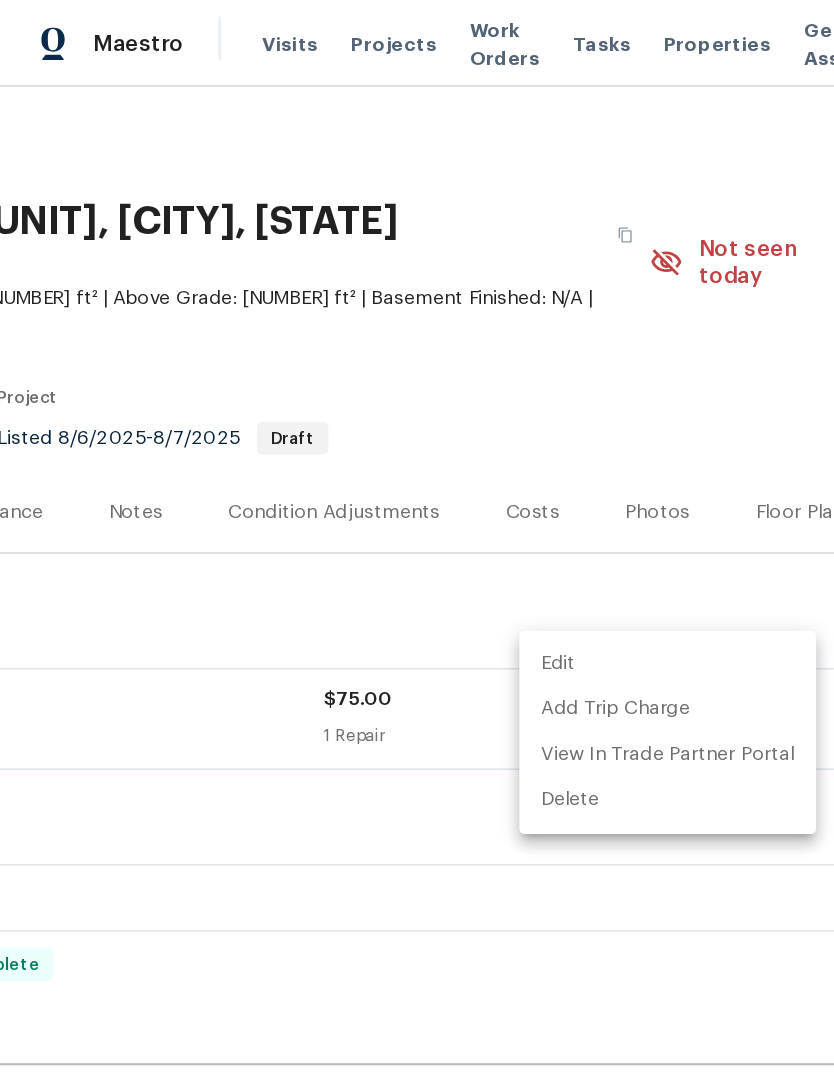 click at bounding box center (417, 543) 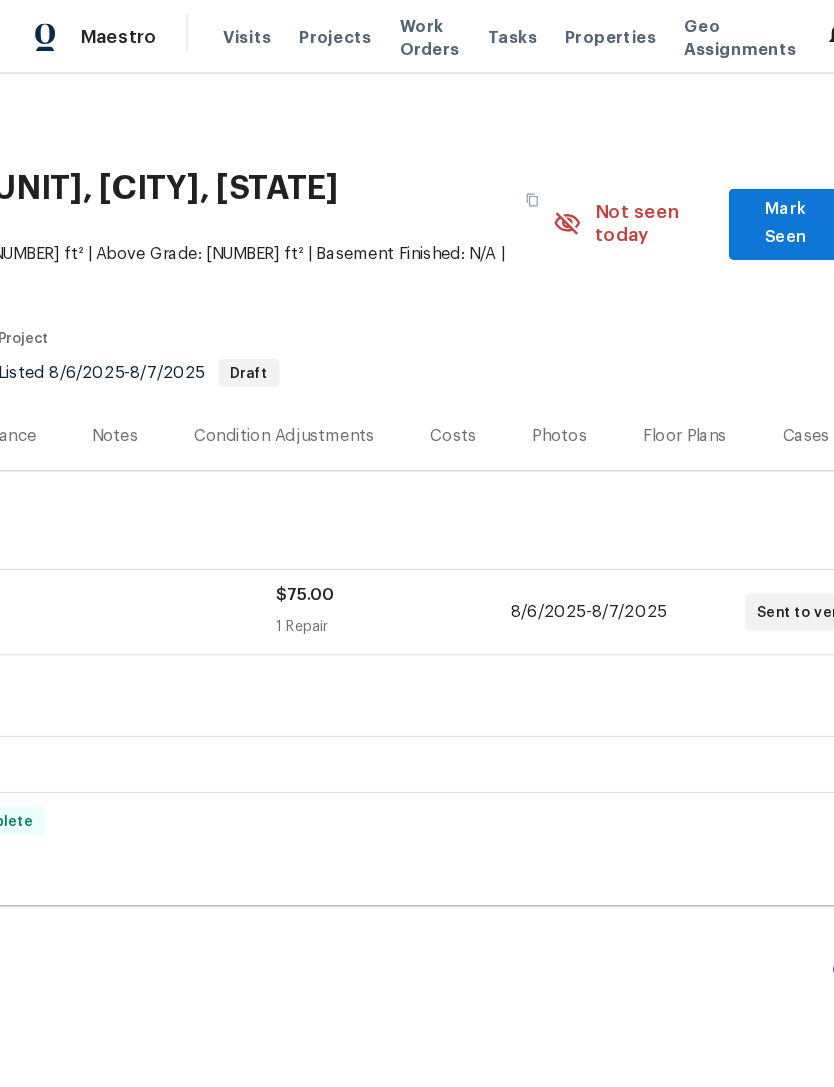 click on "Projects" at bounding box center (287, 32) 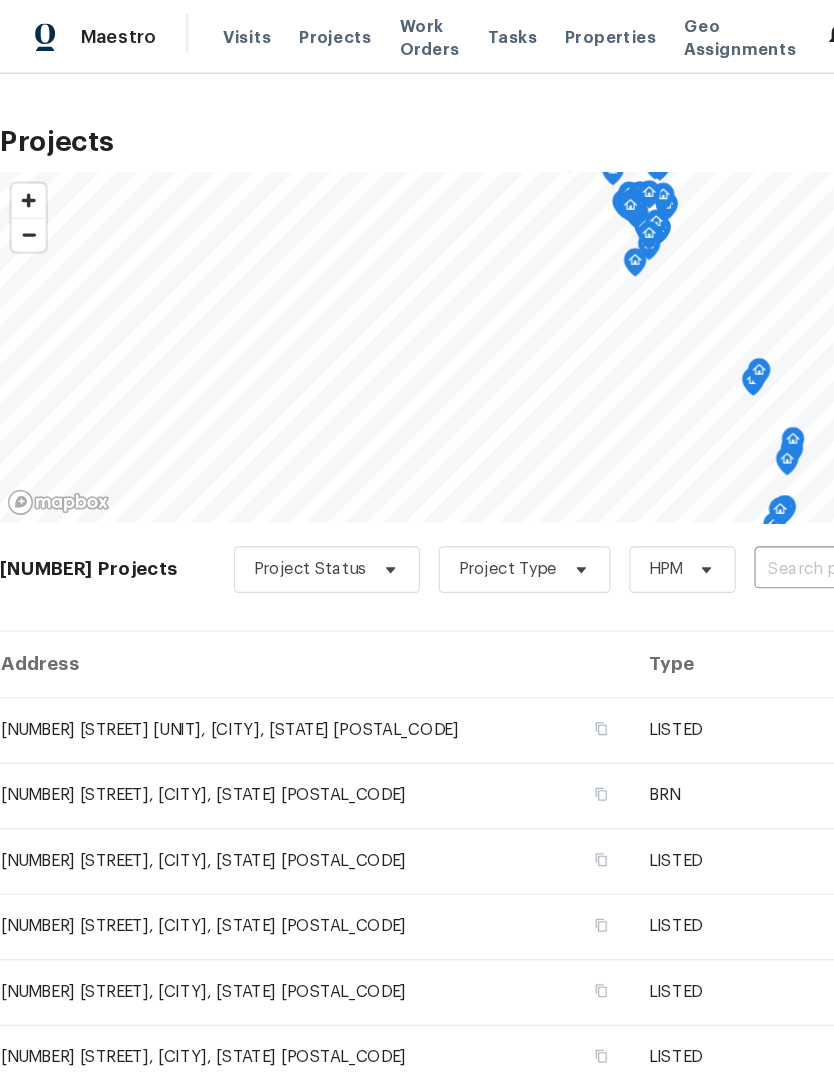click at bounding box center (759, 487) 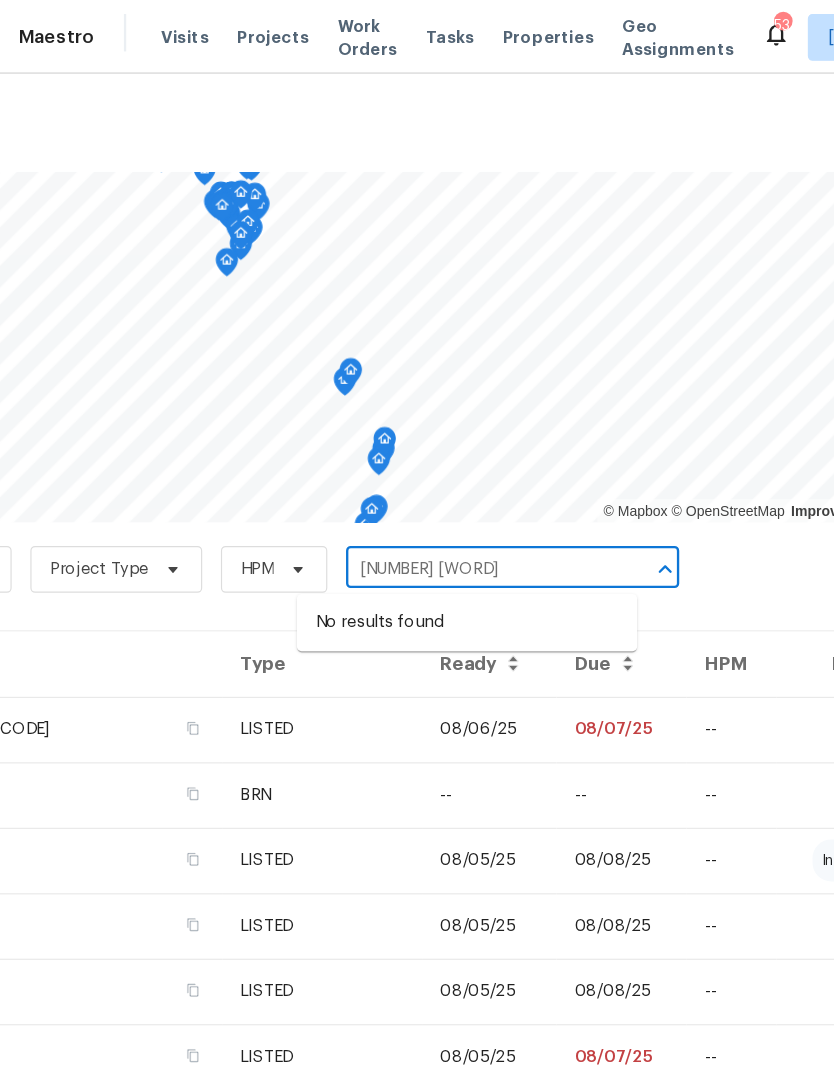 scroll, scrollTop: 0, scrollLeft: 296, axis: horizontal 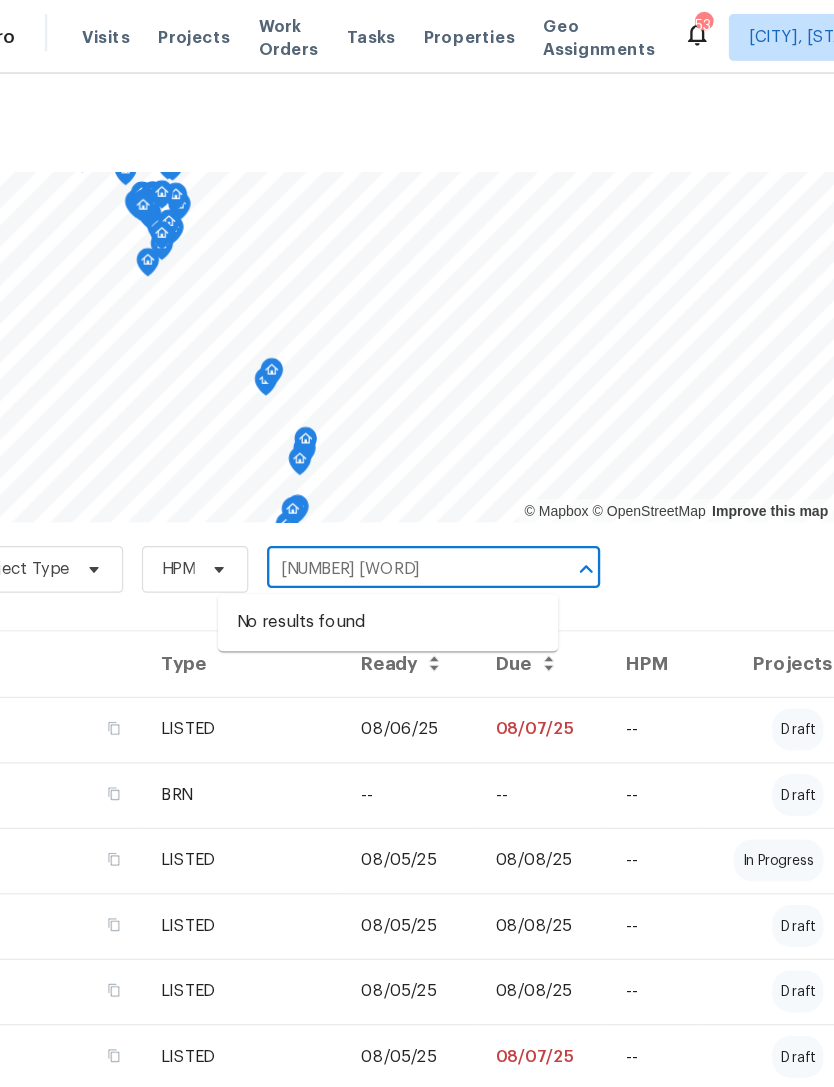 type on "3207 n" 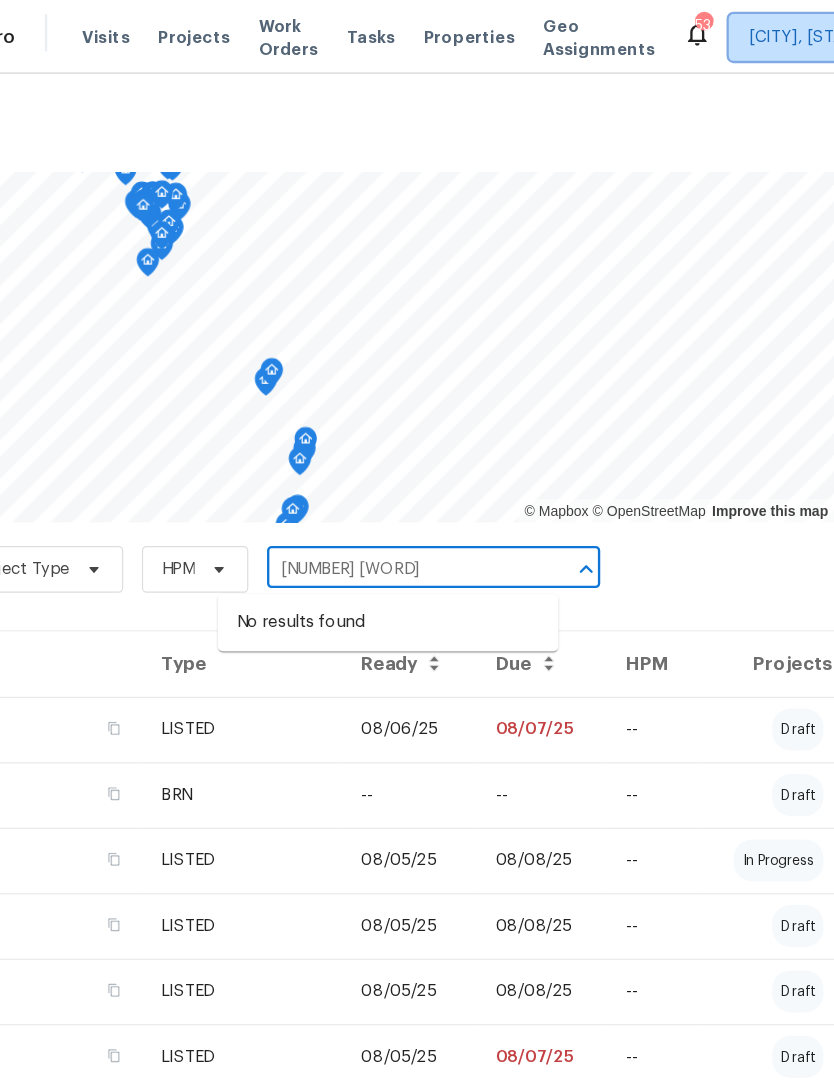 click on "Miami, FL + 1" at bounding box center (851, 32) 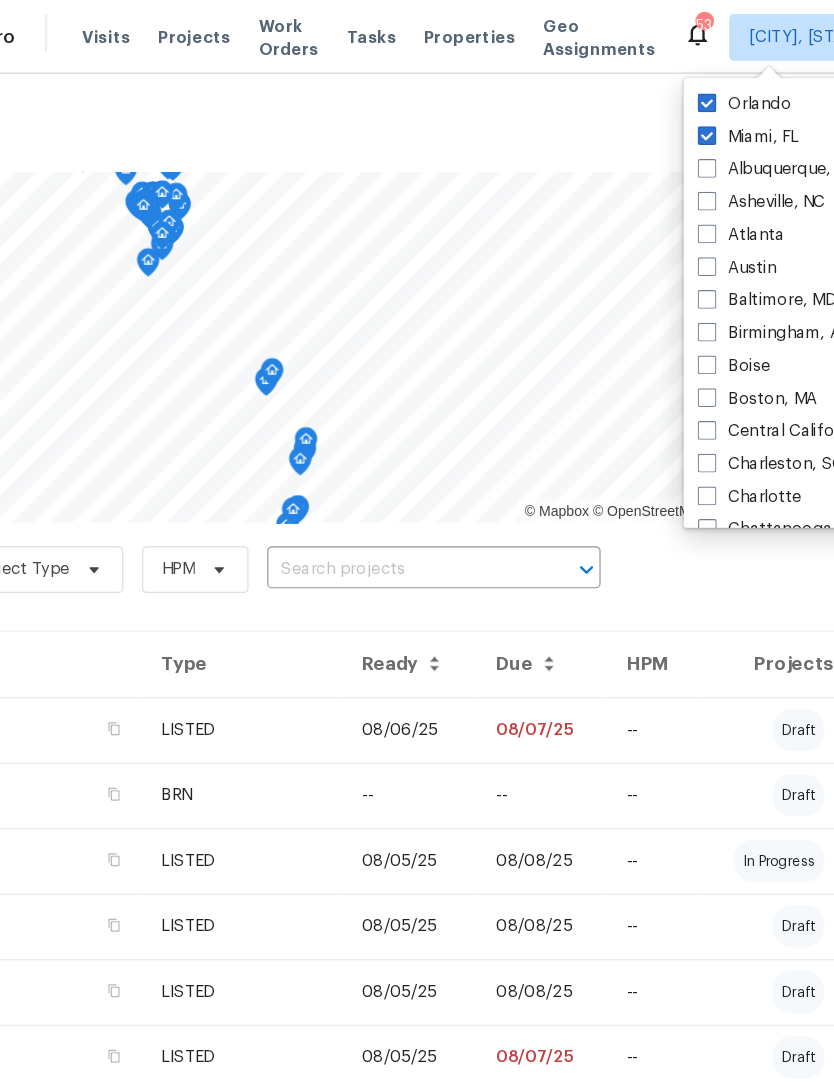 scroll, scrollTop: 0, scrollLeft: 28, axis: horizontal 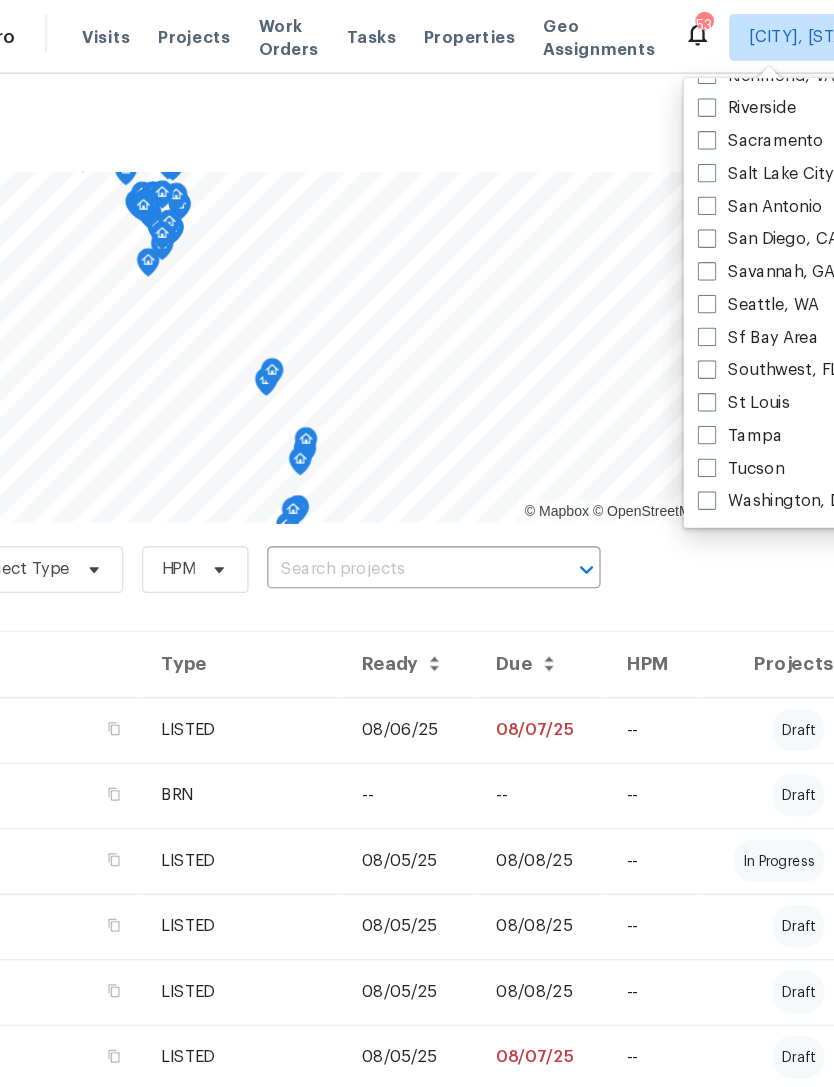 click at bounding box center [697, 372] 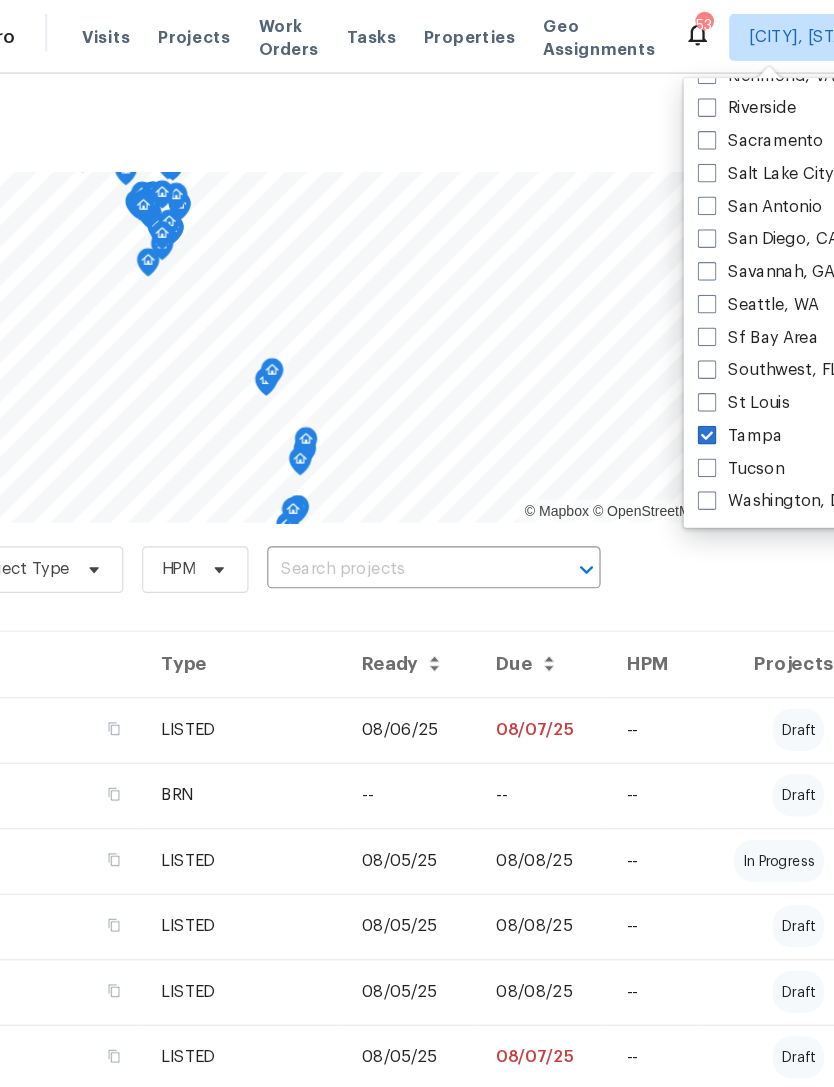checkbox on "true" 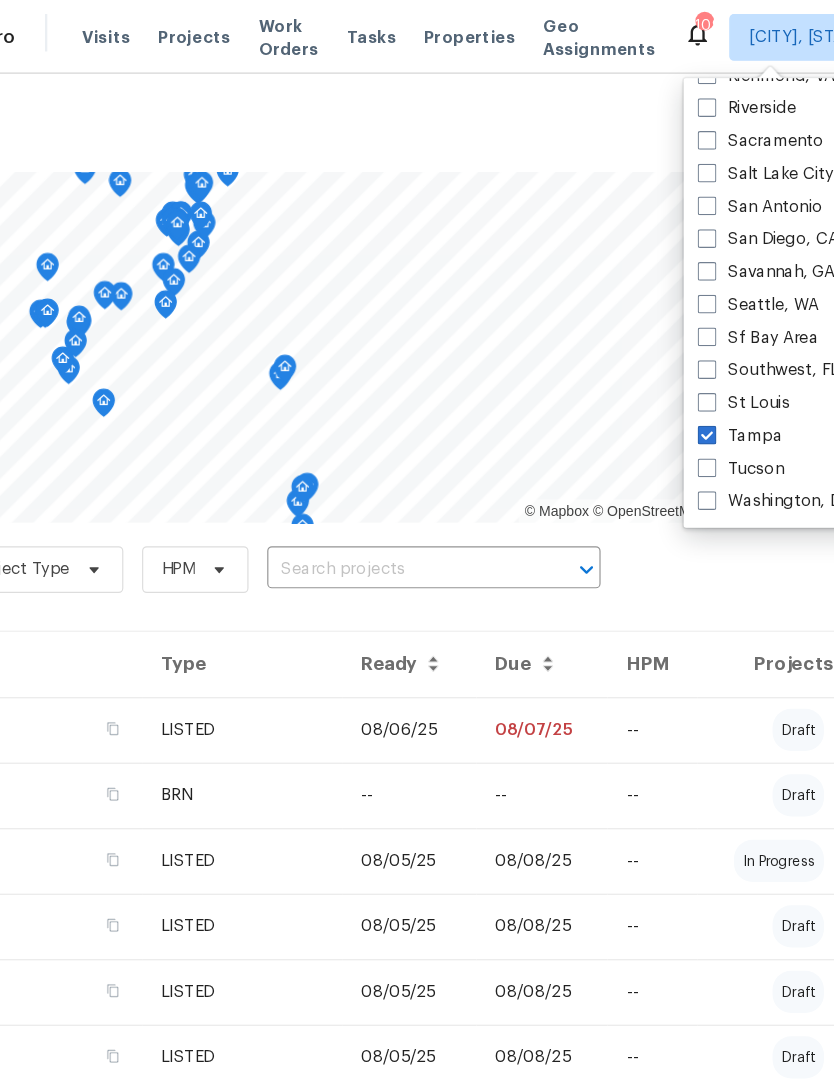 click at bounding box center (435, 487) 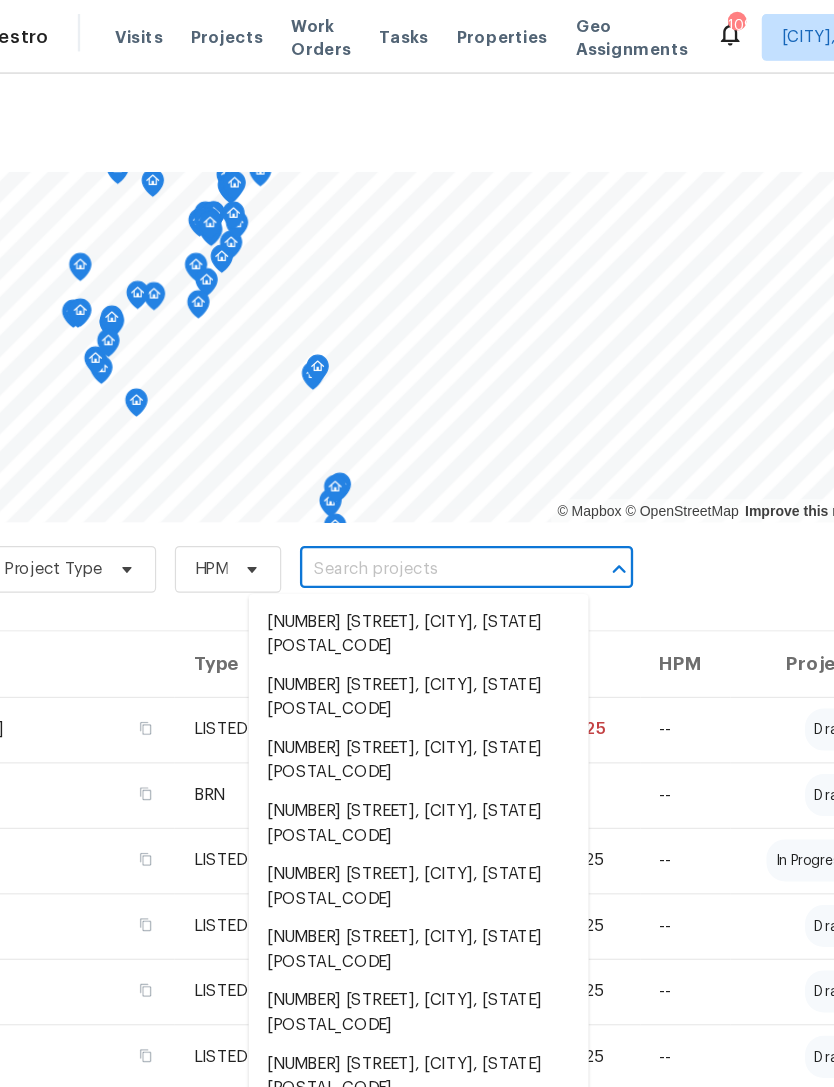 scroll, scrollTop: 0, scrollLeft: 0, axis: both 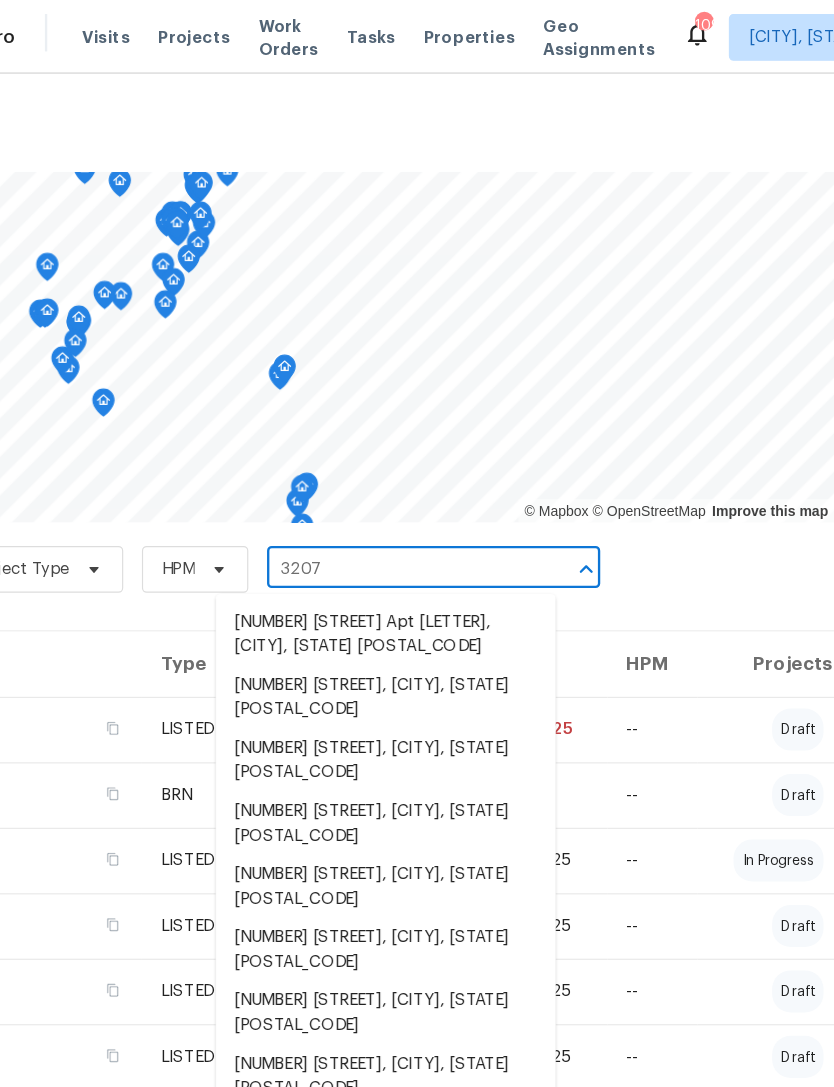 type on "3207 n" 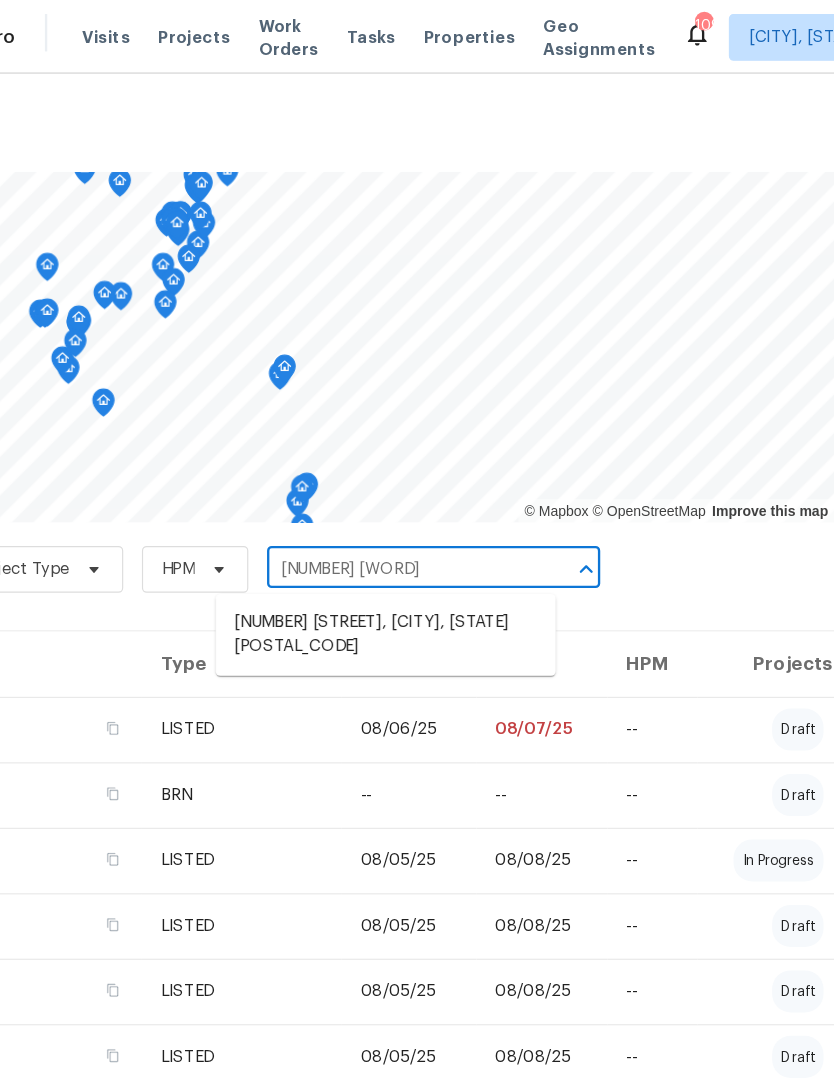 click on "3207 N 45th St, Tampa, FL 33605" at bounding box center (450, 543) 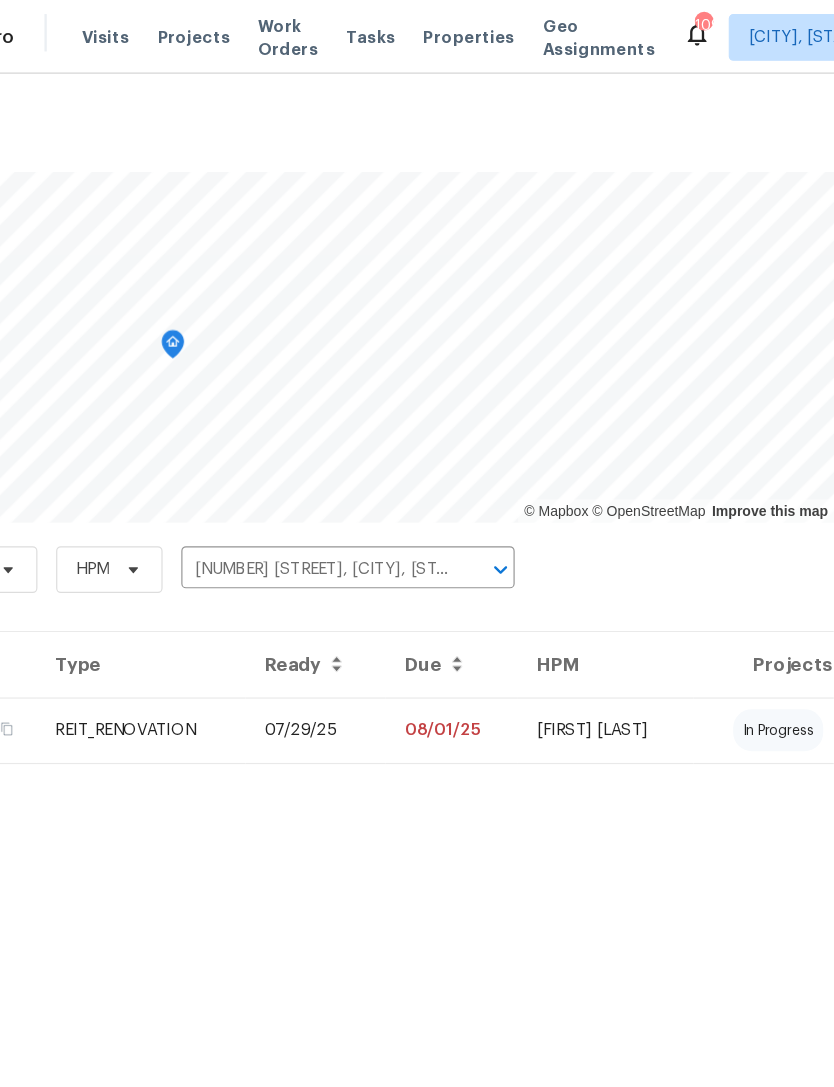 click on "08/01/25" at bounding box center (507, 624) 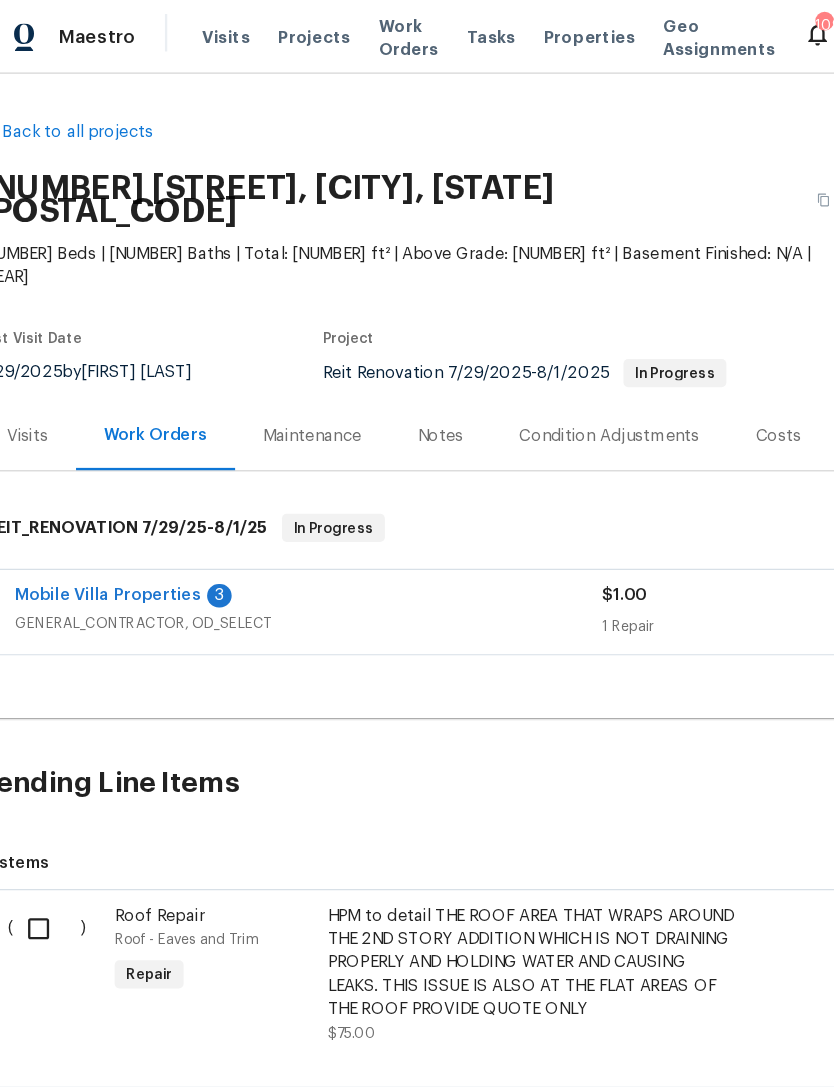 click on "Mobile Villa Properties" at bounding box center (110, 509) 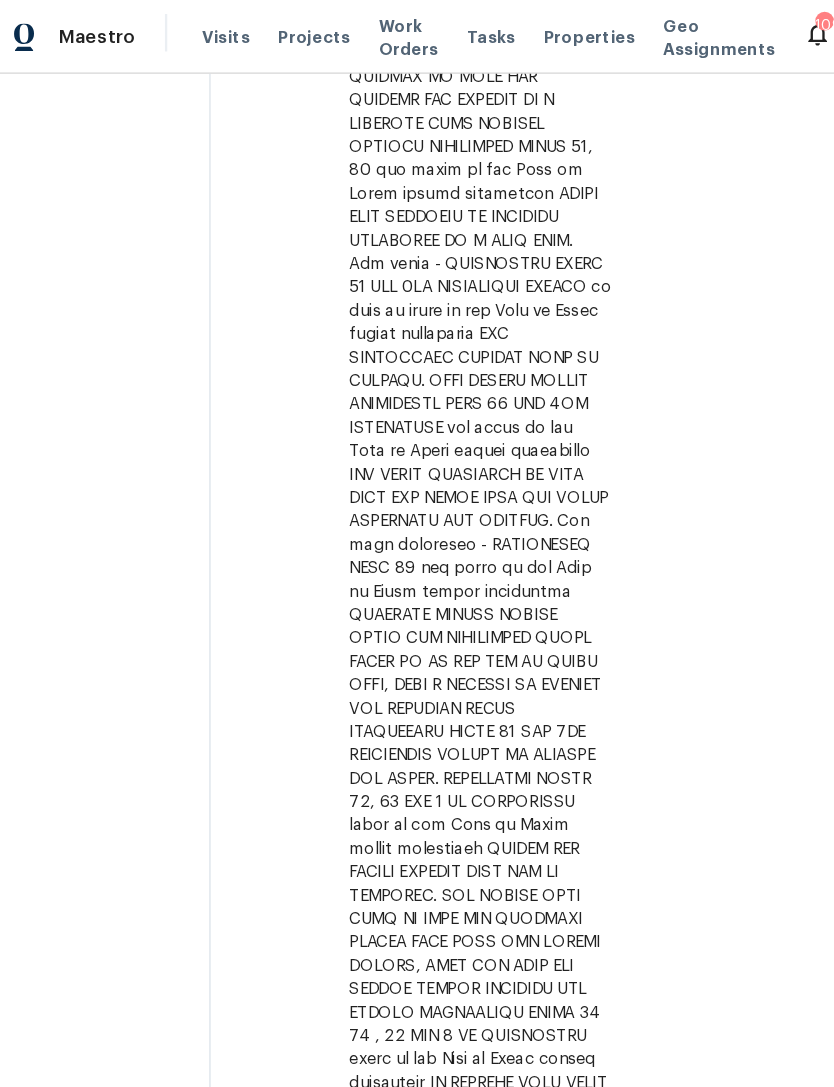 scroll, scrollTop: 974, scrollLeft: 0, axis: vertical 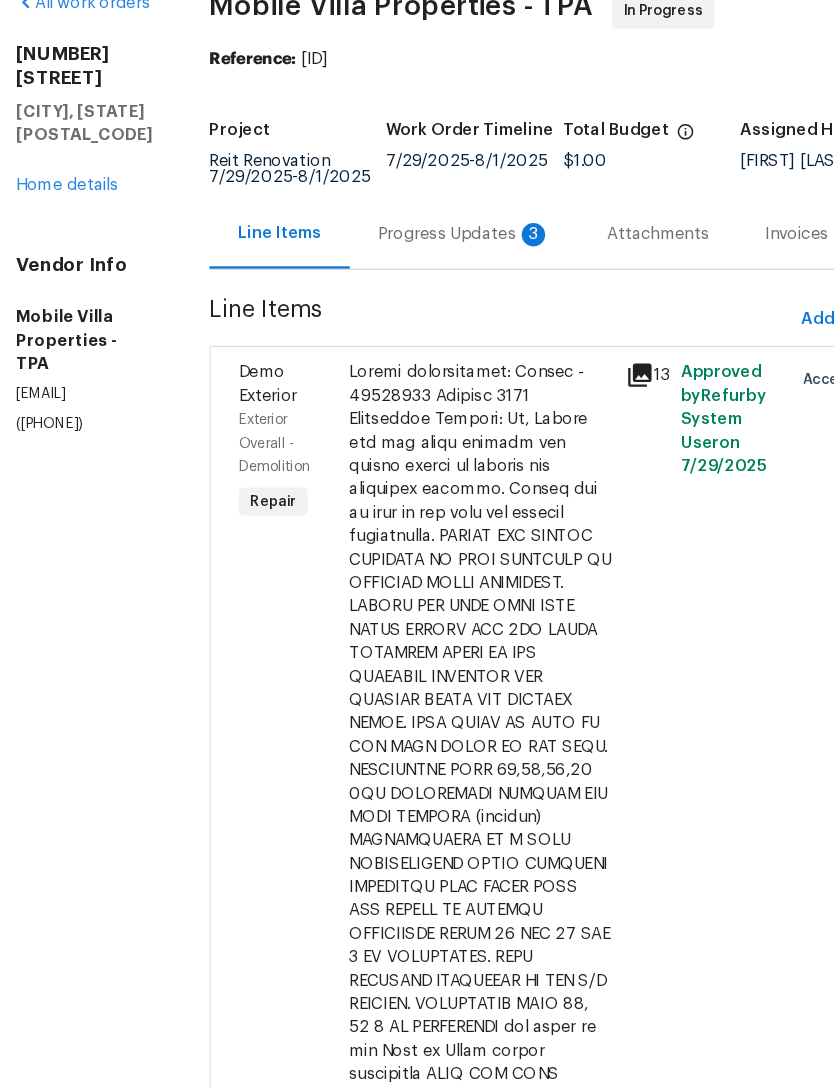 click on "Progress Updates 3" at bounding box center (415, 303) 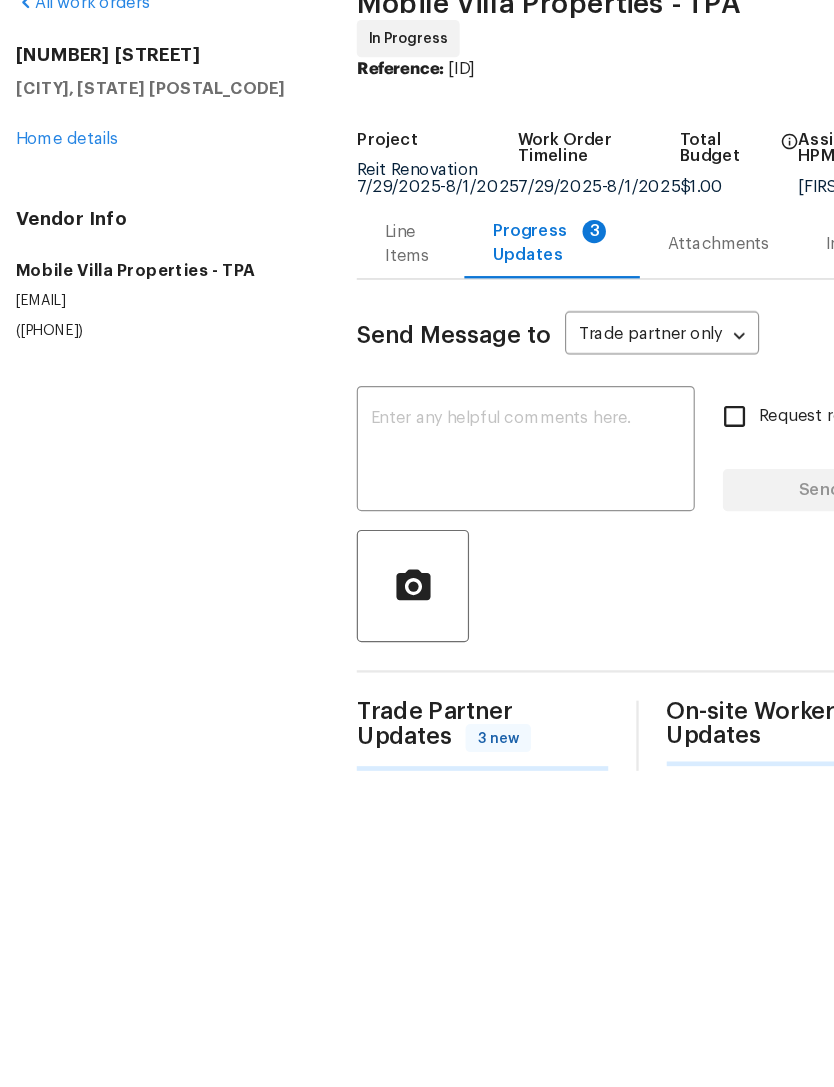 scroll, scrollTop: 0, scrollLeft: 0, axis: both 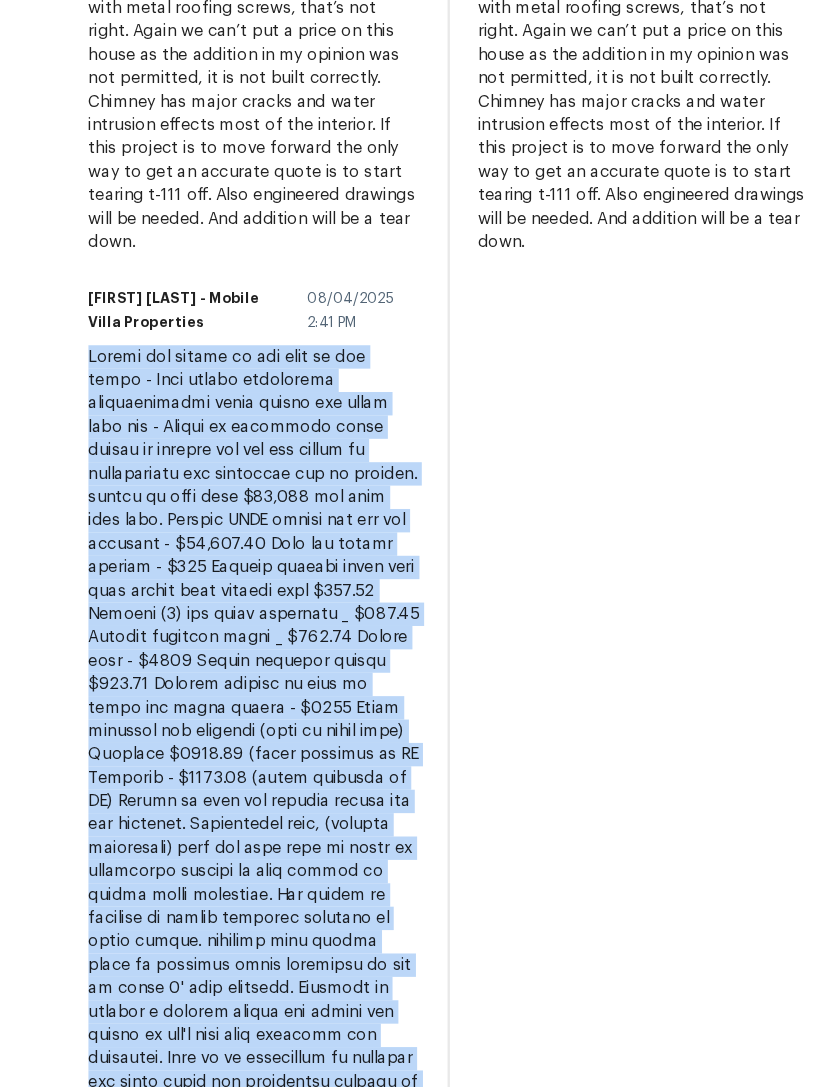 copy on "Repair the stucco at the rear of the house - Wood damage underneath undeterminable until stucco and lathe come off - Unable to determine until stucco is removed and the the extent of delamination and sheathing rot is present.  budget no less than $10,000 for this line item.
Replace HVAC system and all new ductwork - $13,108.00
Pest and rodent service - $475
Replace current dryer vent with larger vent through roof $425.00
Install (6) new smoke detectors _ $250.00
Replace electric range _ $825.00
Repipe home - $9500
Repair upstairs window $425.00
Drywall repairs at back of house and after repipe - $4500
Paint interior and exterior (back of house only) Interior $2366.40 (paint supplied by OD Exterior - $1056.00 (paint supplied by OD)
Unable to find any permits issued for the addition. Preliminary look, (without excavation) does not show sign of piers or additional footers to hold weight of second story structure.  The amount of cracking in stucco supports movement in upper levels. flashing from second level i..." 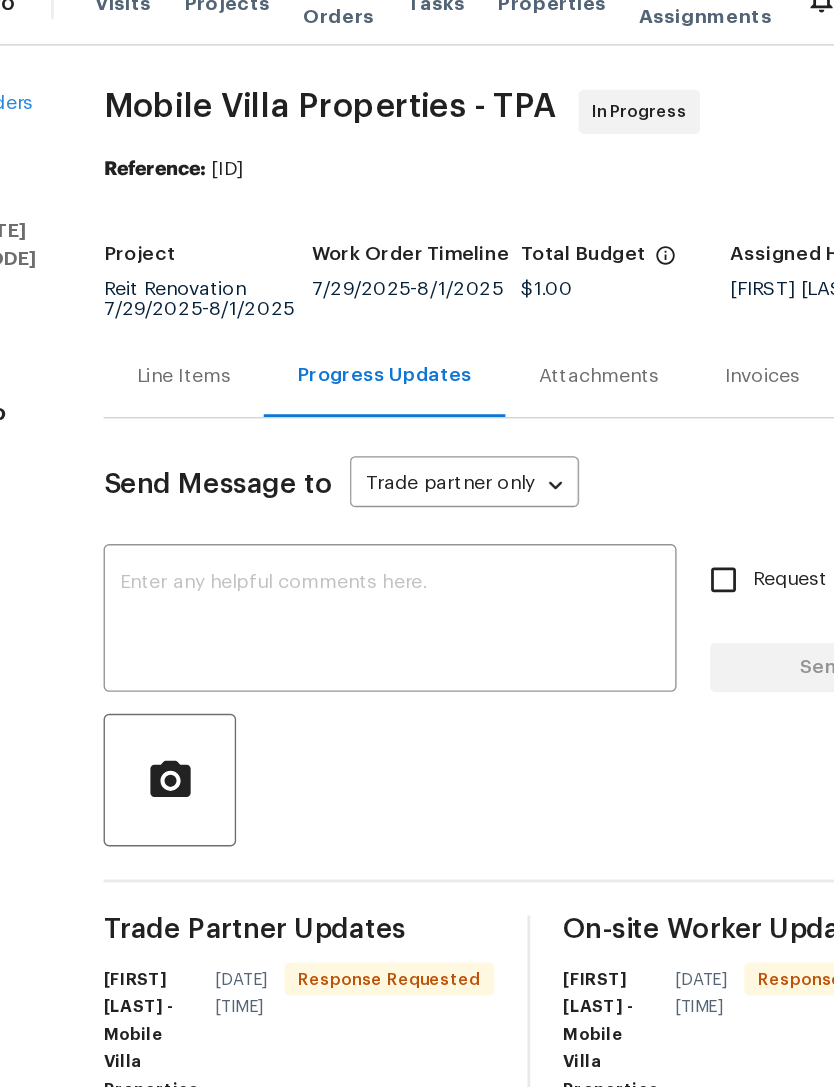 scroll, scrollTop: 0, scrollLeft: 0, axis: both 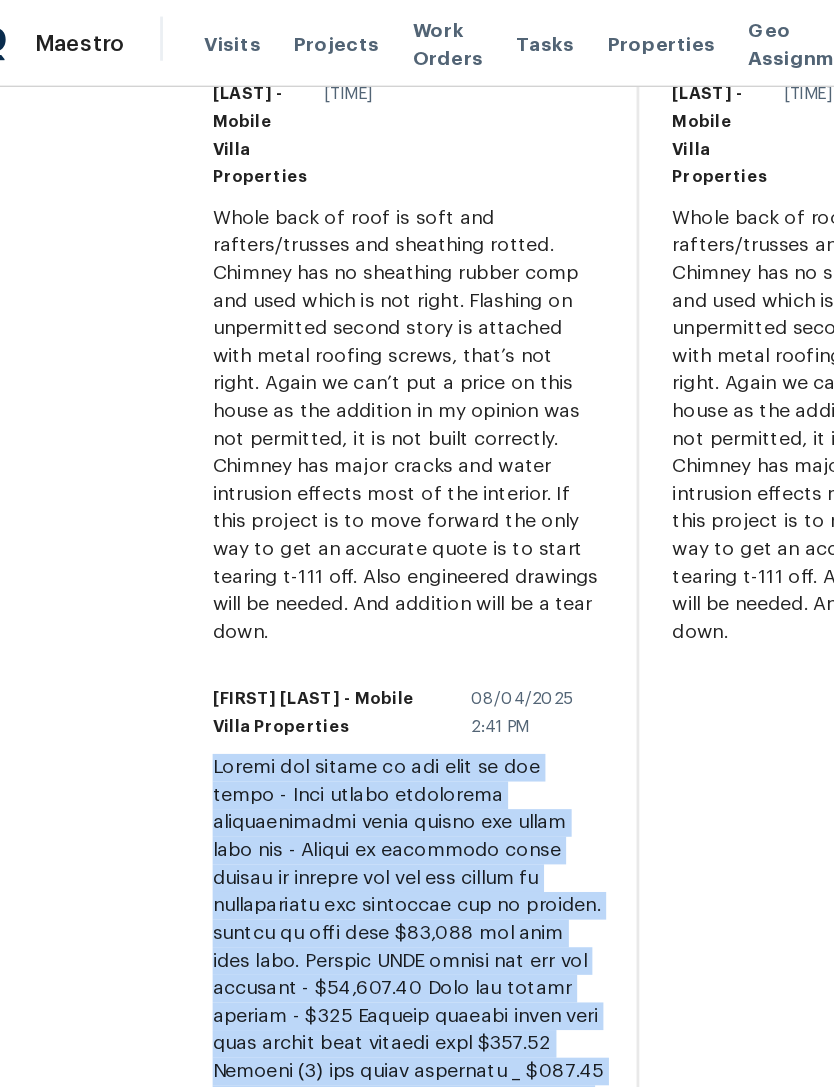 click on "On-site Worker Updates James Carey - Mobile Villa Properties 08/04/2025 4:34 PM Response Requested Whole back of roof is soft and rafters/trusses and sheathing rotted. Chimney has no sheathing rubber comp and used which is not right. Flashing on unpermitted second story is attached with metal roofing screws, that’s not right. Again we can’t put a price on this house as the addition in my opinion was not permitted, it is not built correctly. Chimney has major cracks and water intrusion effects most of the interior. If this project is to move forward the only way to get an accurate quote is to start tearing t-111 off. Also engineered drawings will be needed. And addition will be a tear down." at bounding box center (671, 804) 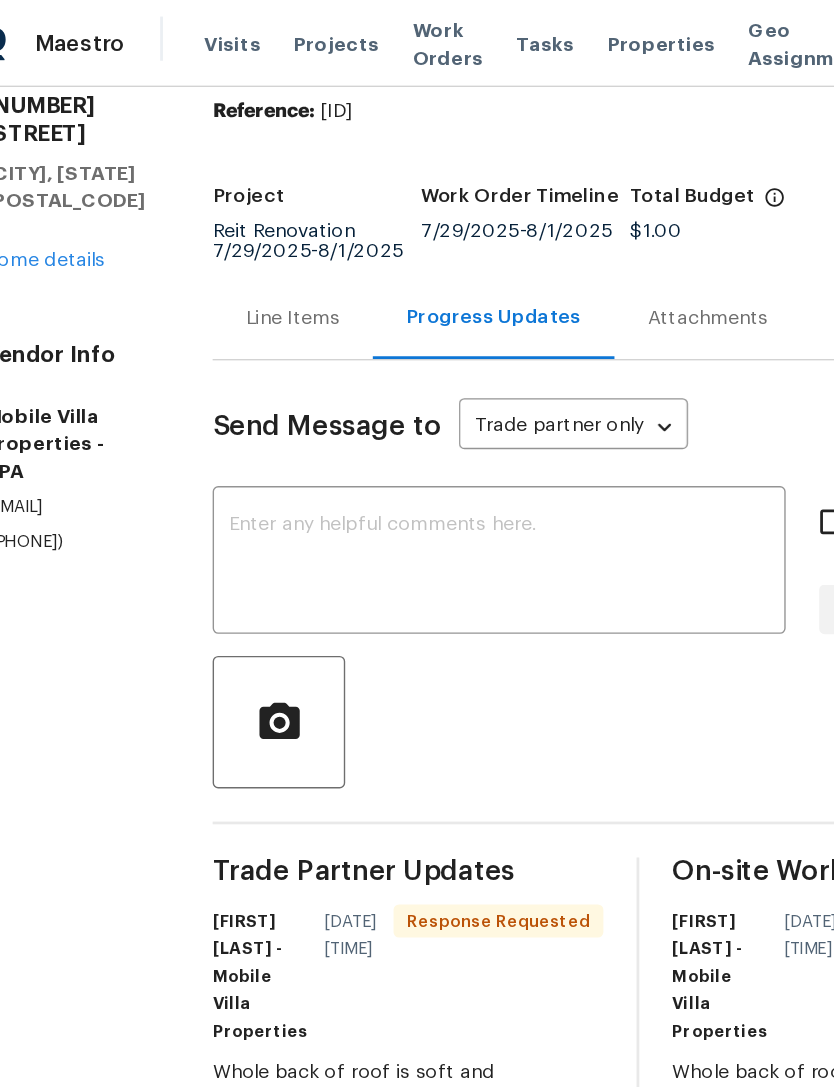 scroll, scrollTop: 100, scrollLeft: 0, axis: vertical 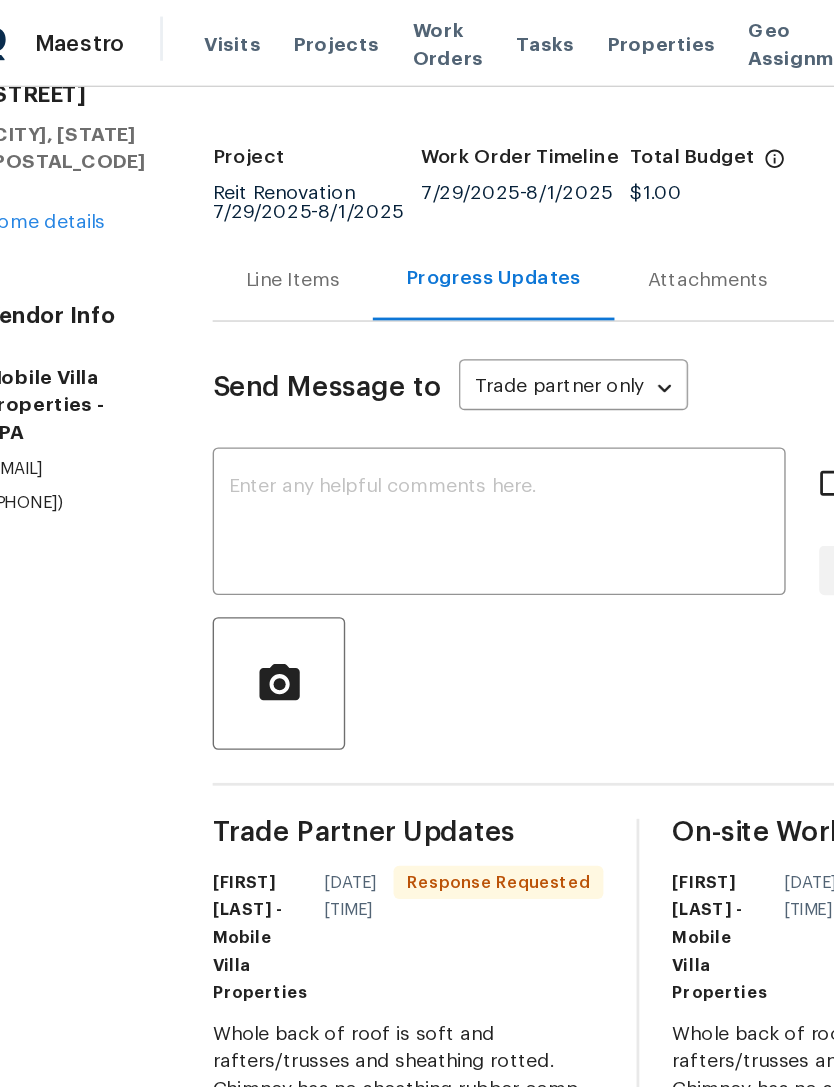 click at bounding box center [404, 380] 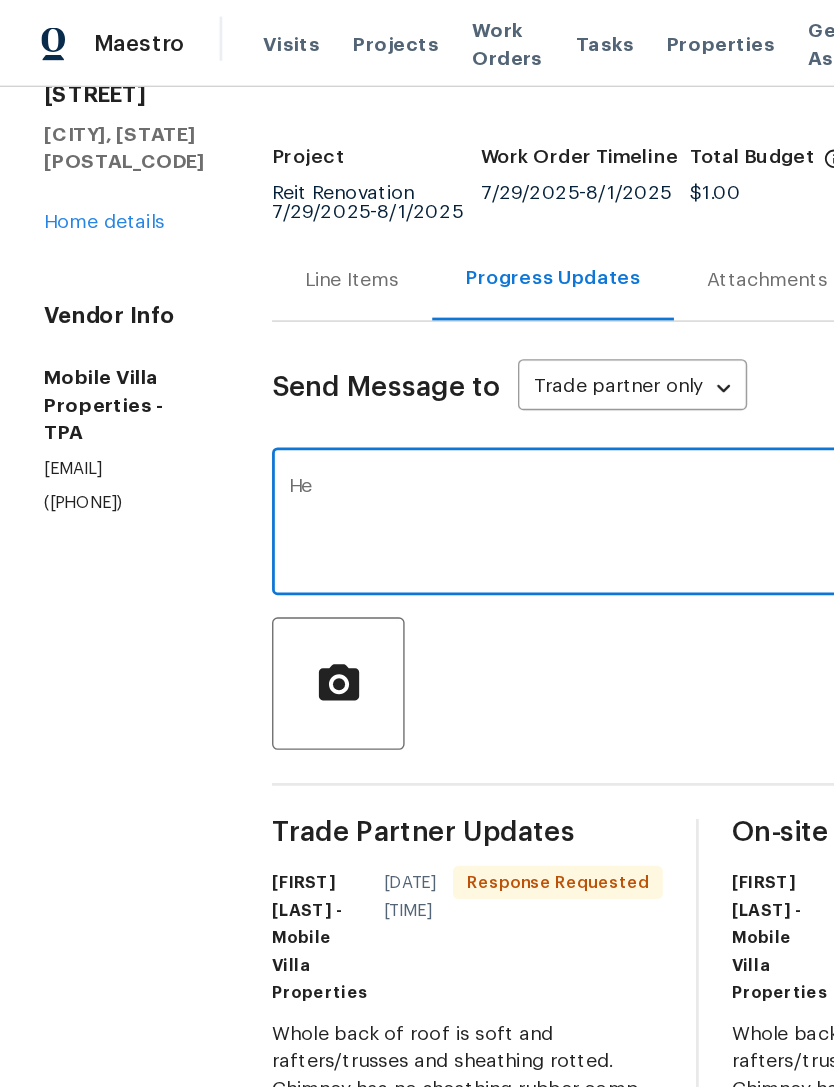 type on "H" 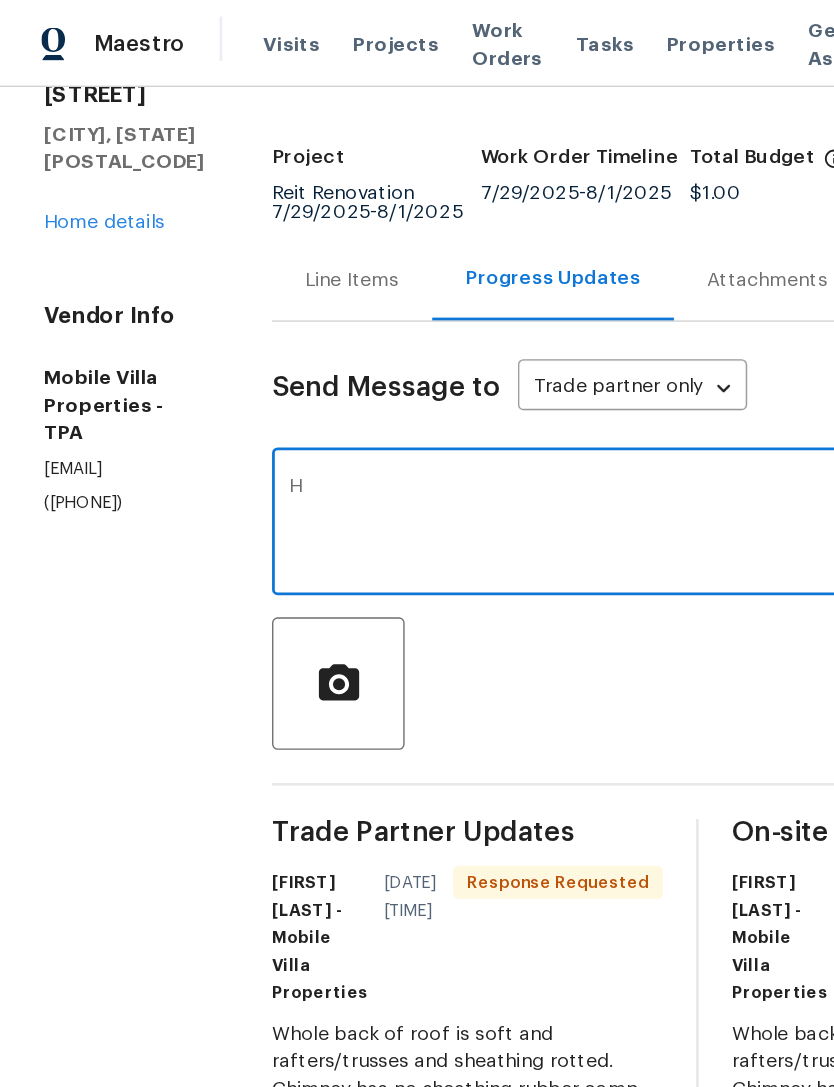 type 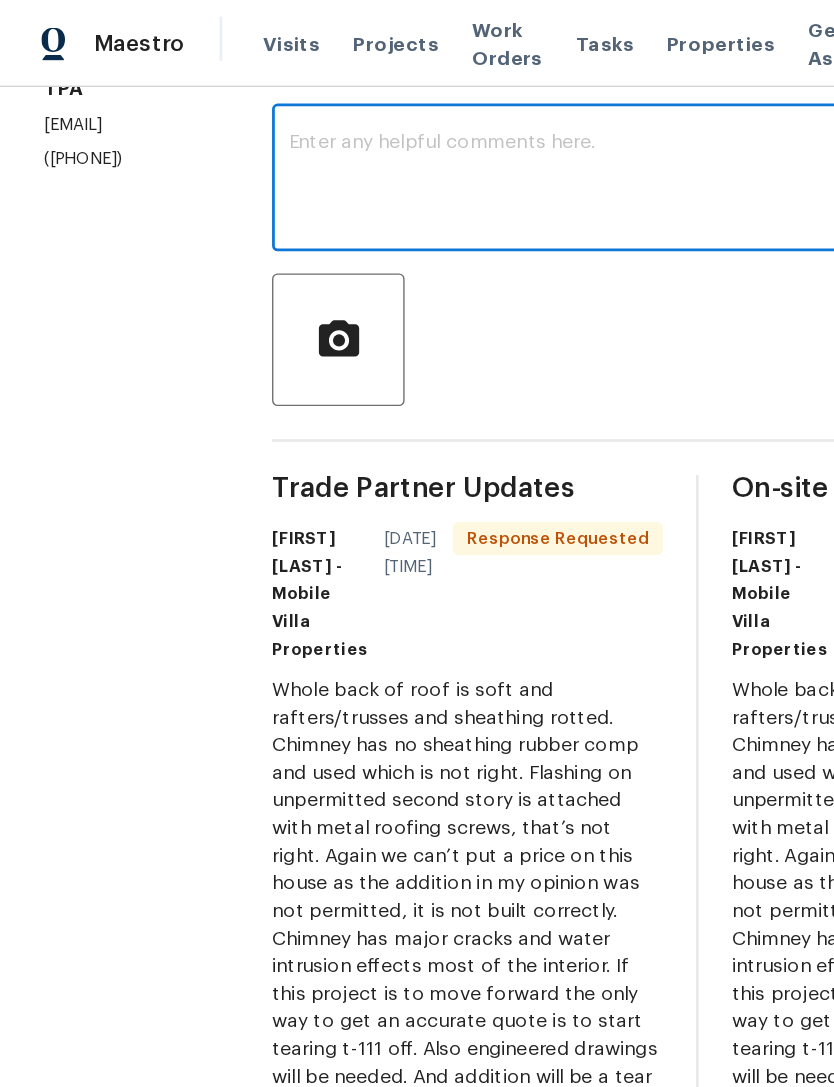 scroll, scrollTop: 356, scrollLeft: 0, axis: vertical 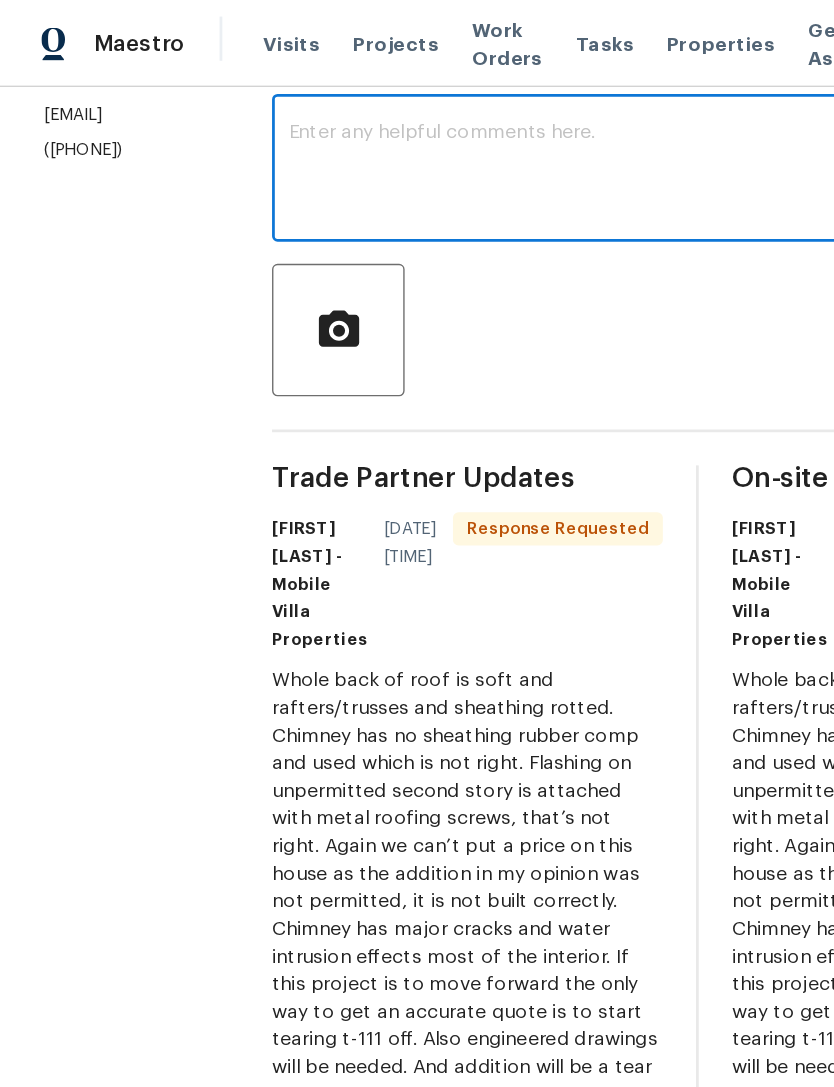click on "Projects" at bounding box center (287, 32) 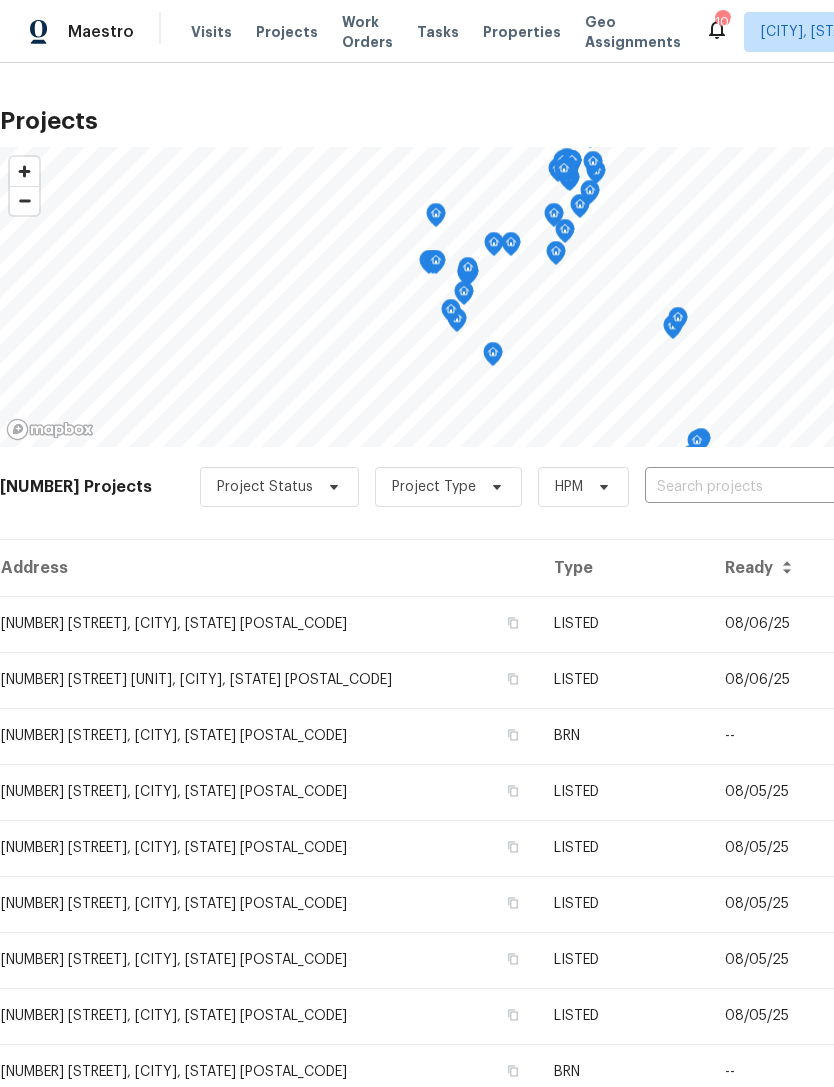 click at bounding box center [759, 487] 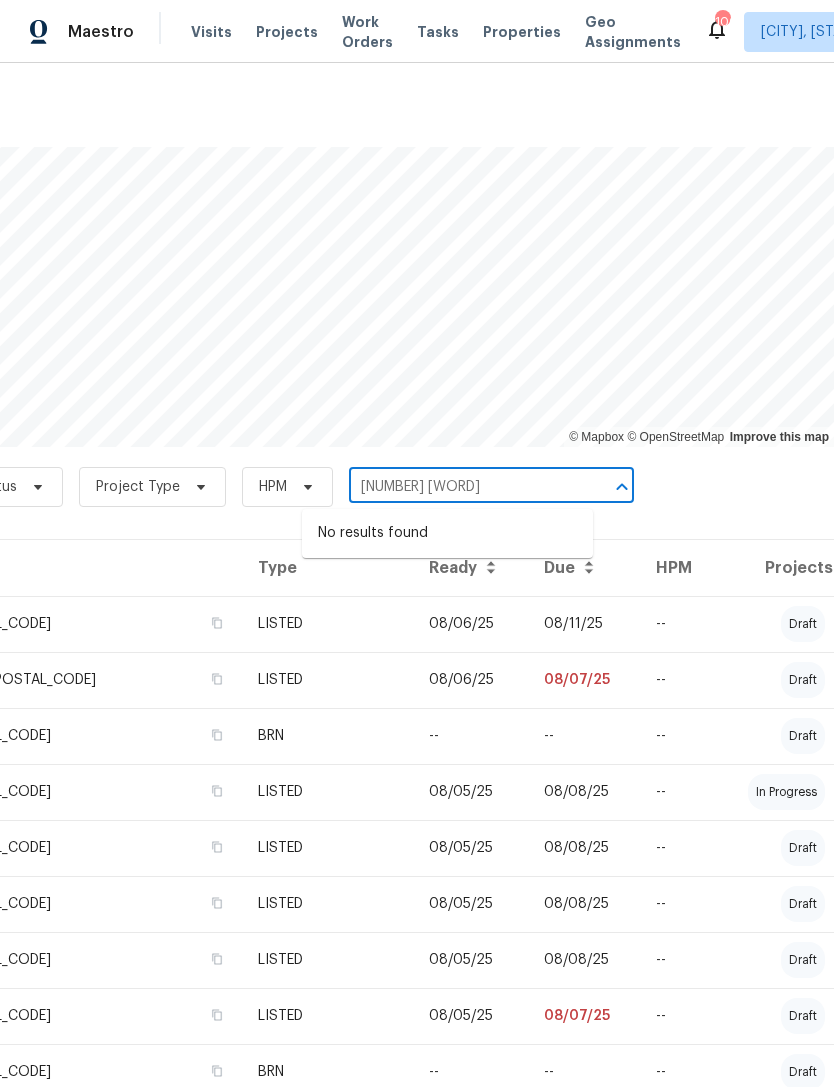 scroll, scrollTop: 0, scrollLeft: 296, axis: horizontal 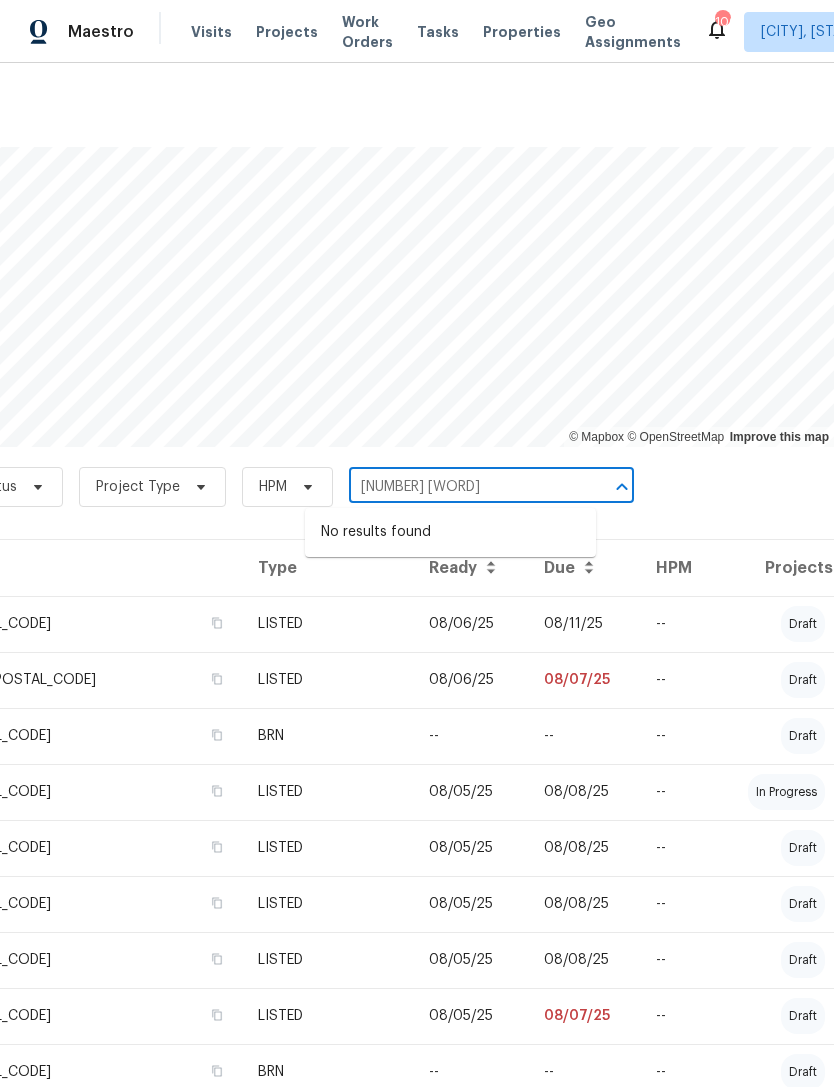 type on "811 mercy" 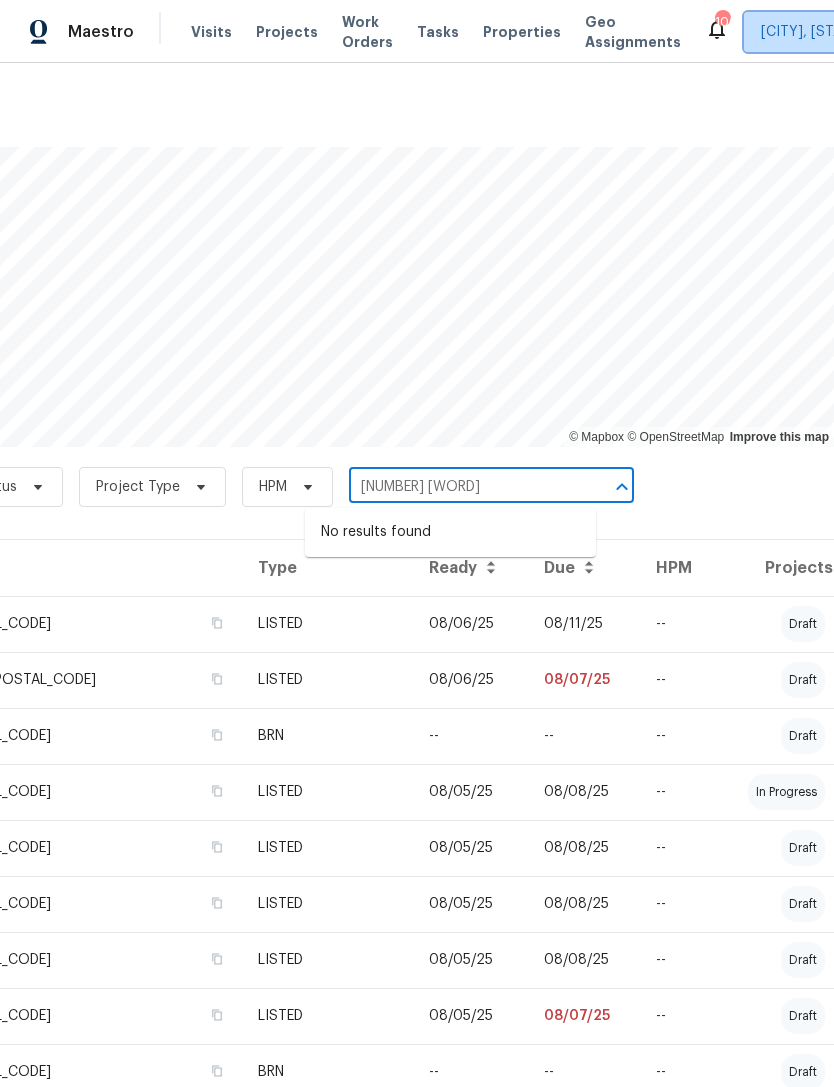 click on "[CITY], [STATE] + [NUMBER]" at bounding box center (851, 32) 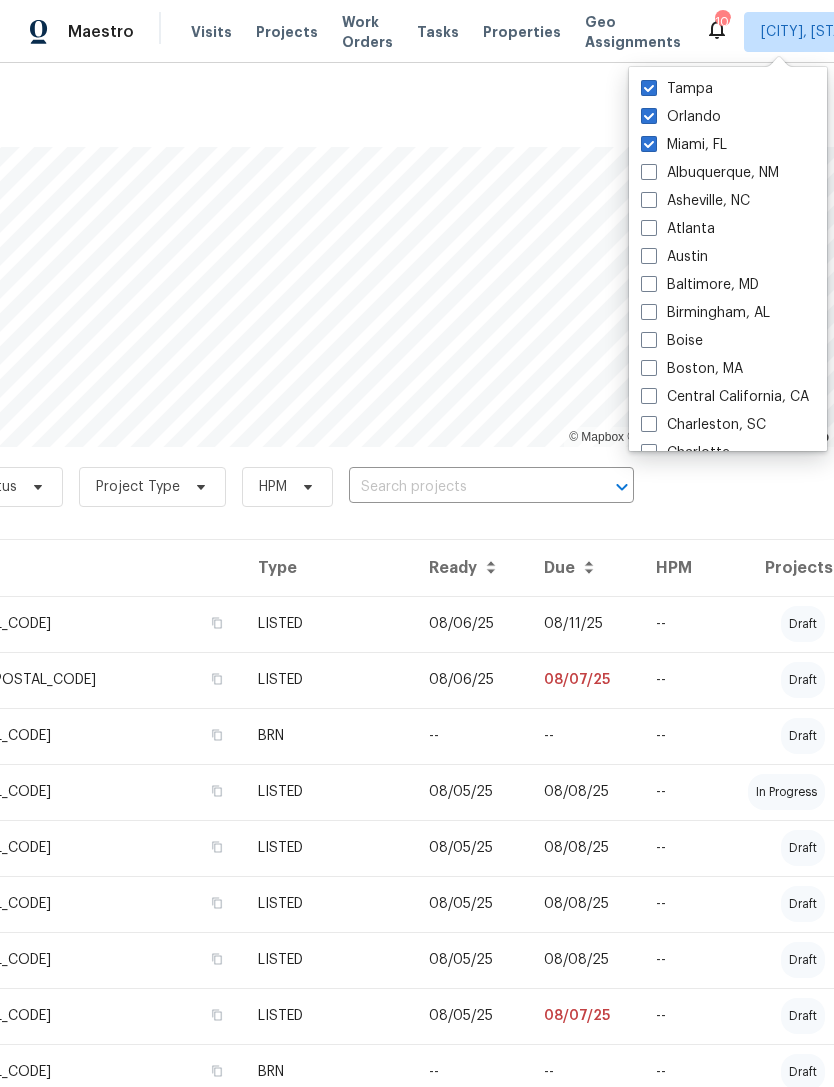 scroll, scrollTop: 0, scrollLeft: 0, axis: both 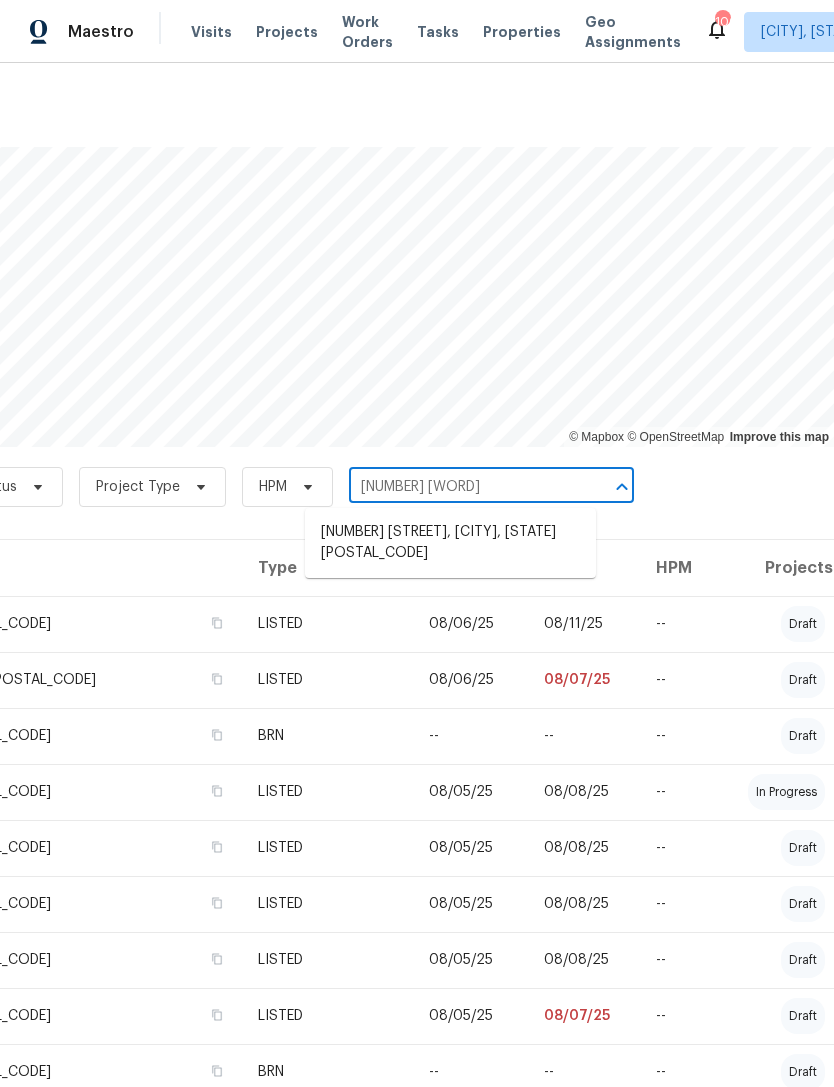 type on "811 met" 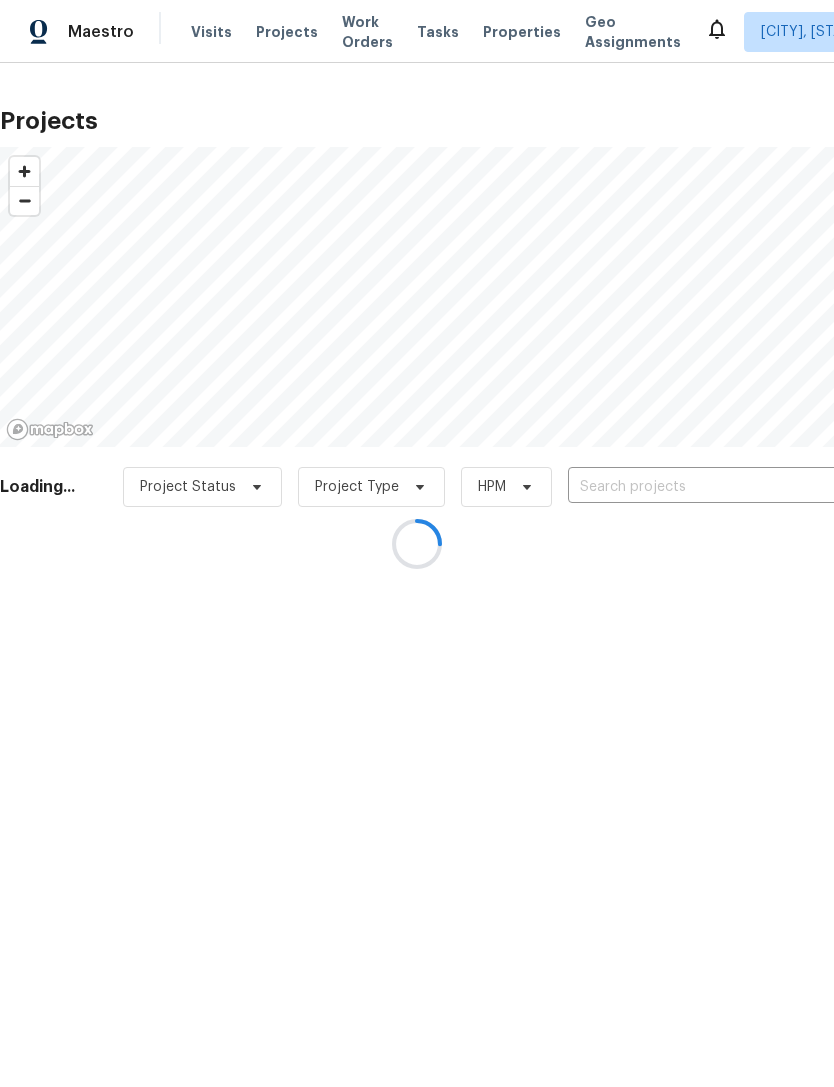 scroll, scrollTop: 0, scrollLeft: 0, axis: both 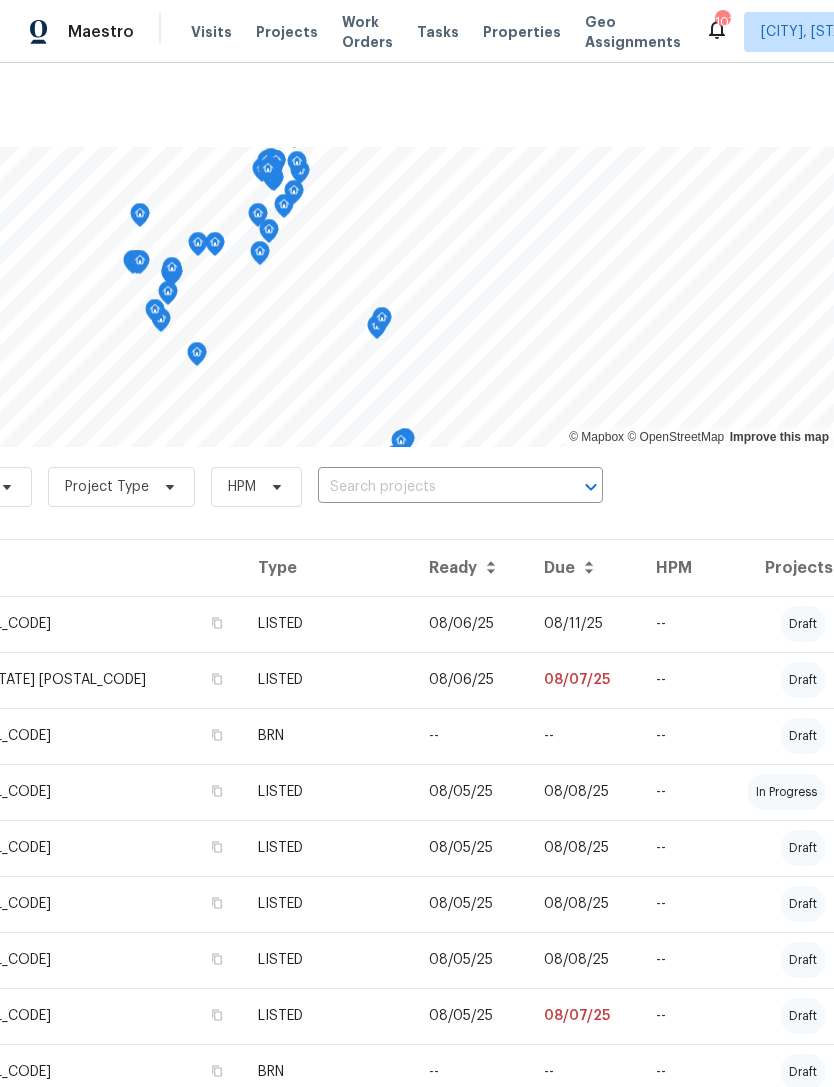 click at bounding box center [432, 487] 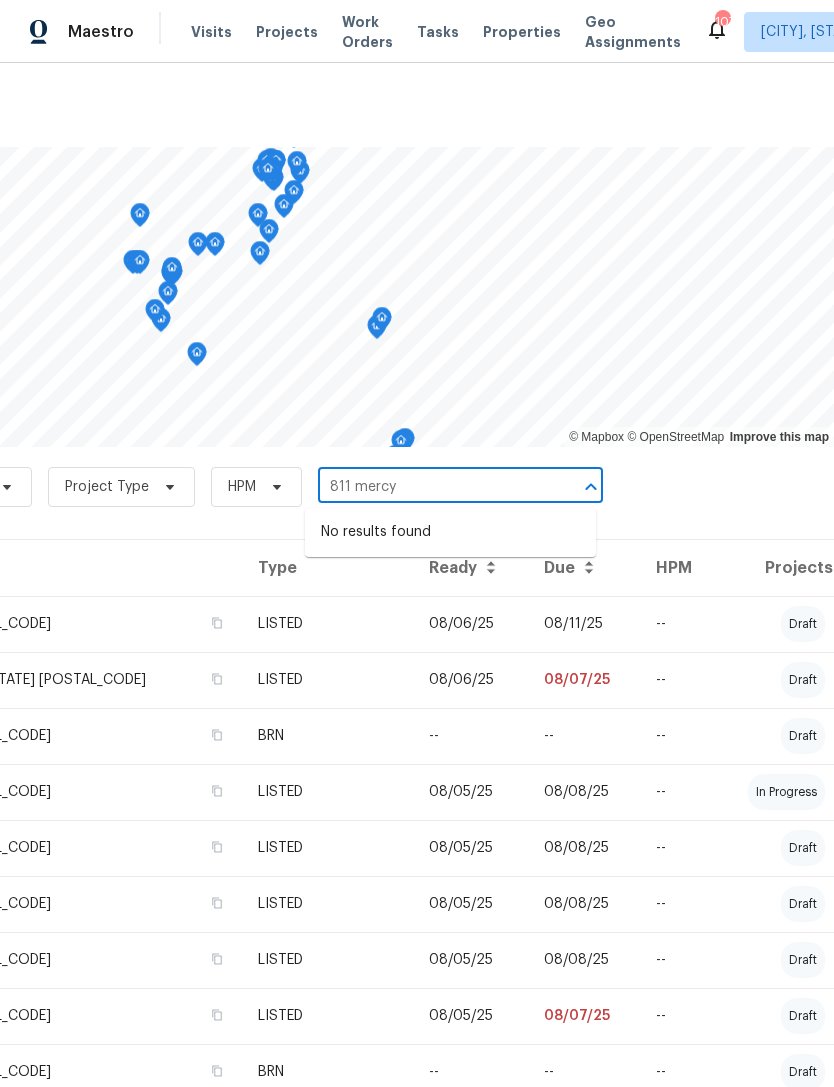 scroll, scrollTop: 0, scrollLeft: 296, axis: horizontal 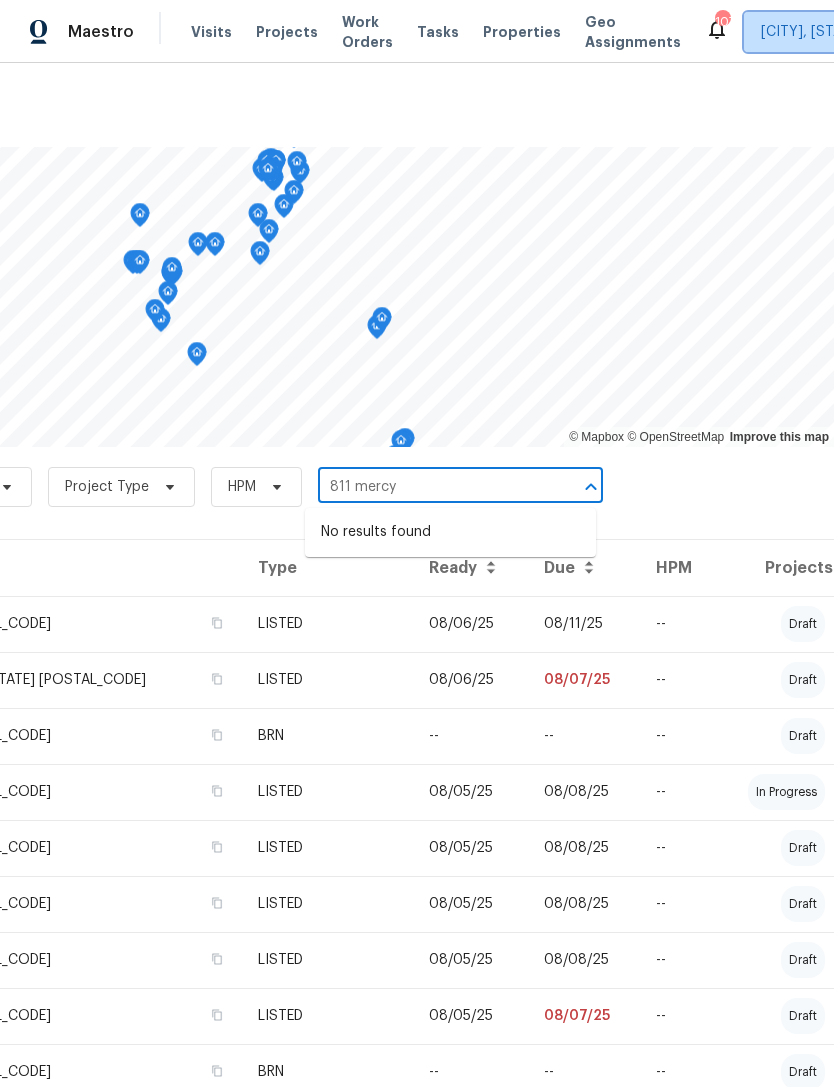 click on "[CITY], [STATE] + [NUMBER]" at bounding box center (851, 32) 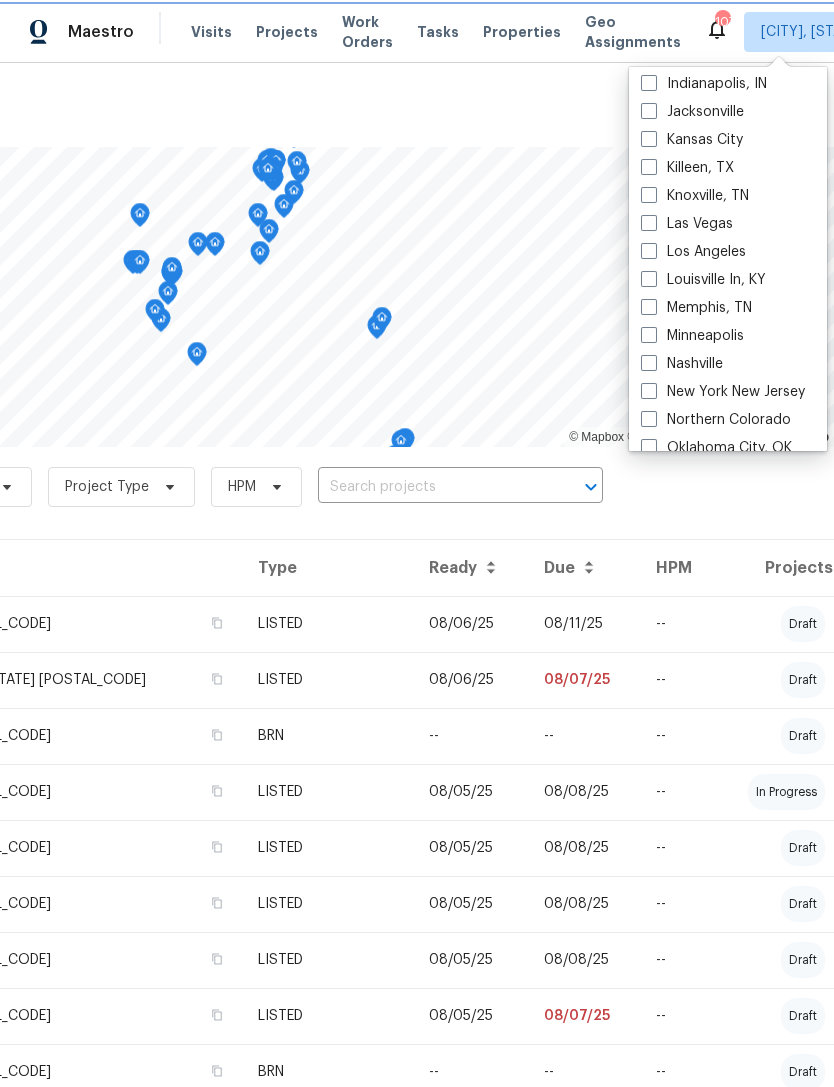 scroll, scrollTop: 766, scrollLeft: 0, axis: vertical 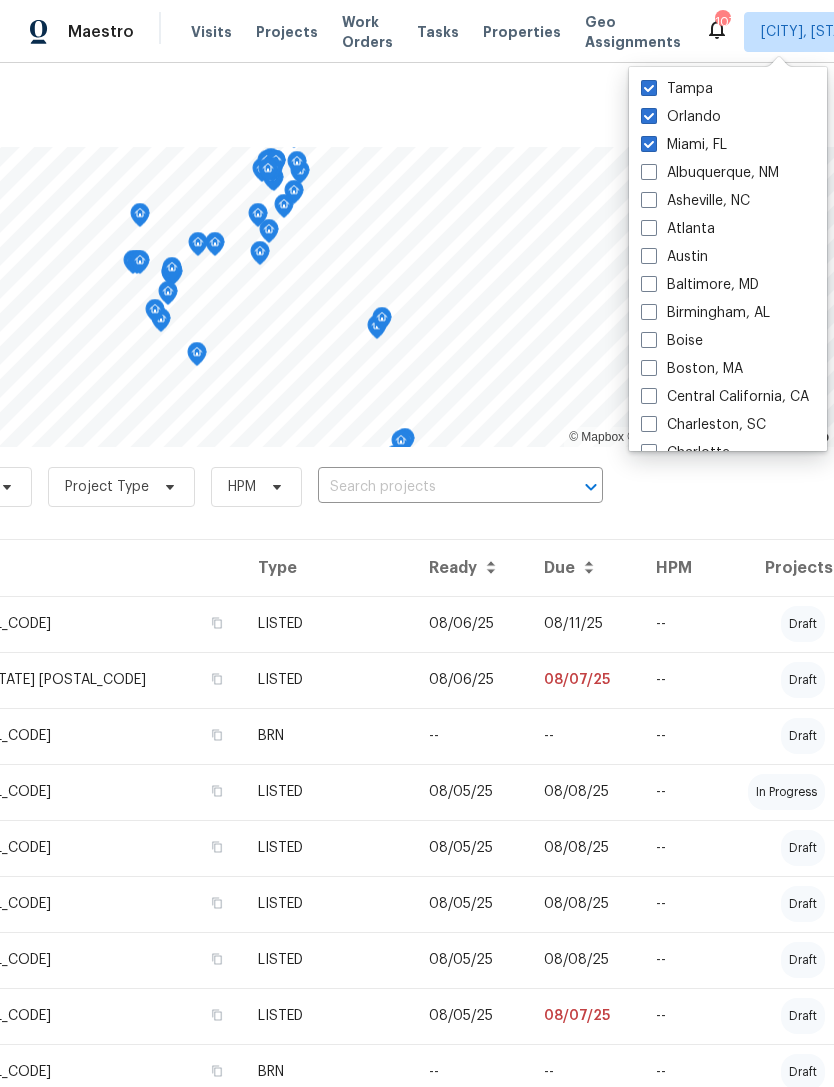 click on "Projects © Mapbox   © OpenStreetMap   Improve this map Projects Project Status Project Type HPM ​ Address Type Ready Due HPM Projects [NUMBER] [STREET], [CITY], [STATE] [POSTAL_CODE] LISTED [DATE] [DATE] -- draft [NUMBER] [STREET] Apt [NUMBER], [CITY], [STATE] [POSTAL_CODE] LISTED [DATE] [DATE] -- draft [NUMBER] [STREET], [CITY], [STATE] [POSTAL_CODE] BRN -- -- -- draft [NUMBER] [STREET], [CITY], [STATE] [POSTAL_CODE] LISTED [DATE] [DATE] -- in progress [NUMBER] [STREET], [CITY], [STATE] [POSTAL_CODE] LISTED [DATE] [DATE] -- draft [NUMBER] [STREET], [CITY], [STATE] [POSTAL_CODE] LISTED [DATE] [DATE] -- draft [NUMBER] [STREET], [CITY], [STATE] [POSTAL_CODE] LISTED [DATE] [DATE] -- draft [NUMBER] [STREET], [CITY], [STATE] [POSTAL_CODE] LISTED [DATE] [DATE] -- draft [NUMBER] [STREET], [CITY], [STATE] [POSTAL_CODE] LISTED [DATE] [DATE] -- draft [NUMBER] [STREET], [CITY], [STATE] [POSTAL_CODE] BRN -- -- -- draft [NUMBER] [STREET], [CITY], [STATE] [POSTAL_CODE] RENOVATION [DATE] -- -- draft [NUMBER] [STREET], [CITY], [STATE] [POSTAL_CODE] BRN -- -- -- draft [NUMBER] [STREET], [CITY], [STATE] [POSTAL_CODE] LISTED [DATE] [DATE] -- in progress [NUMBER] [STREET], [CITY], [STATE] [POSTAL_CODE] LISTED [DATE] --" at bounding box center (269, 1780) 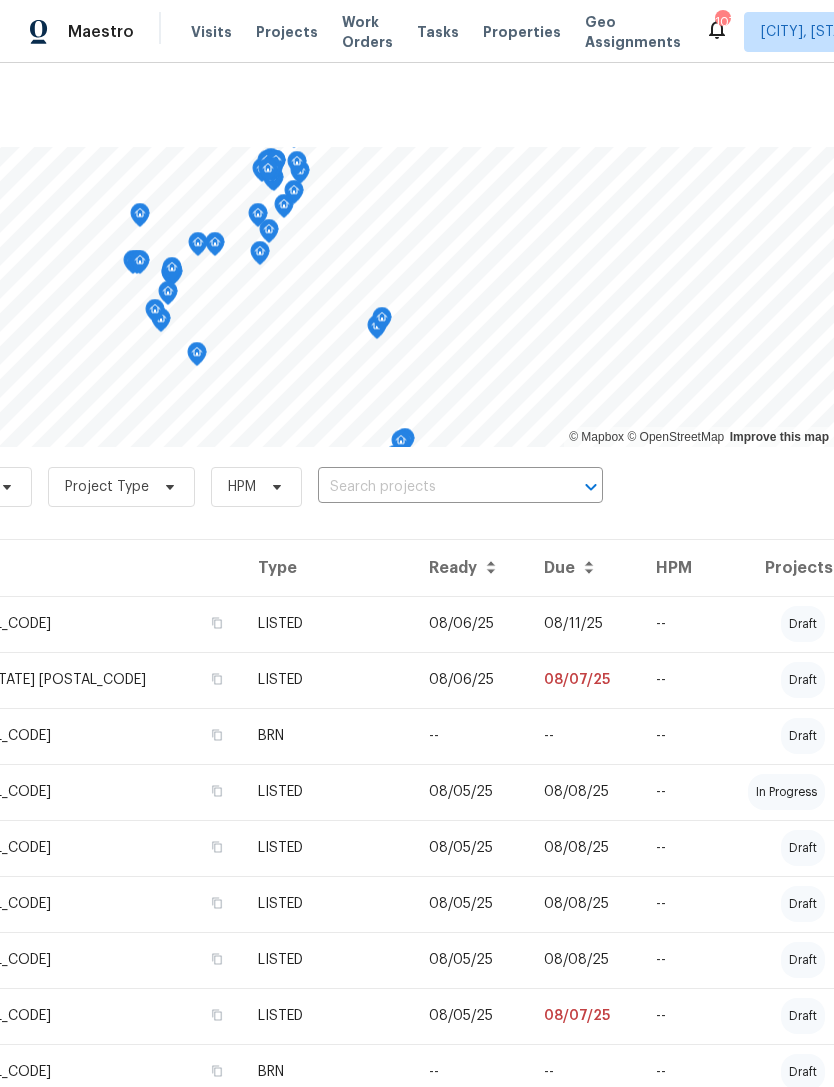 click at bounding box center (432, 487) 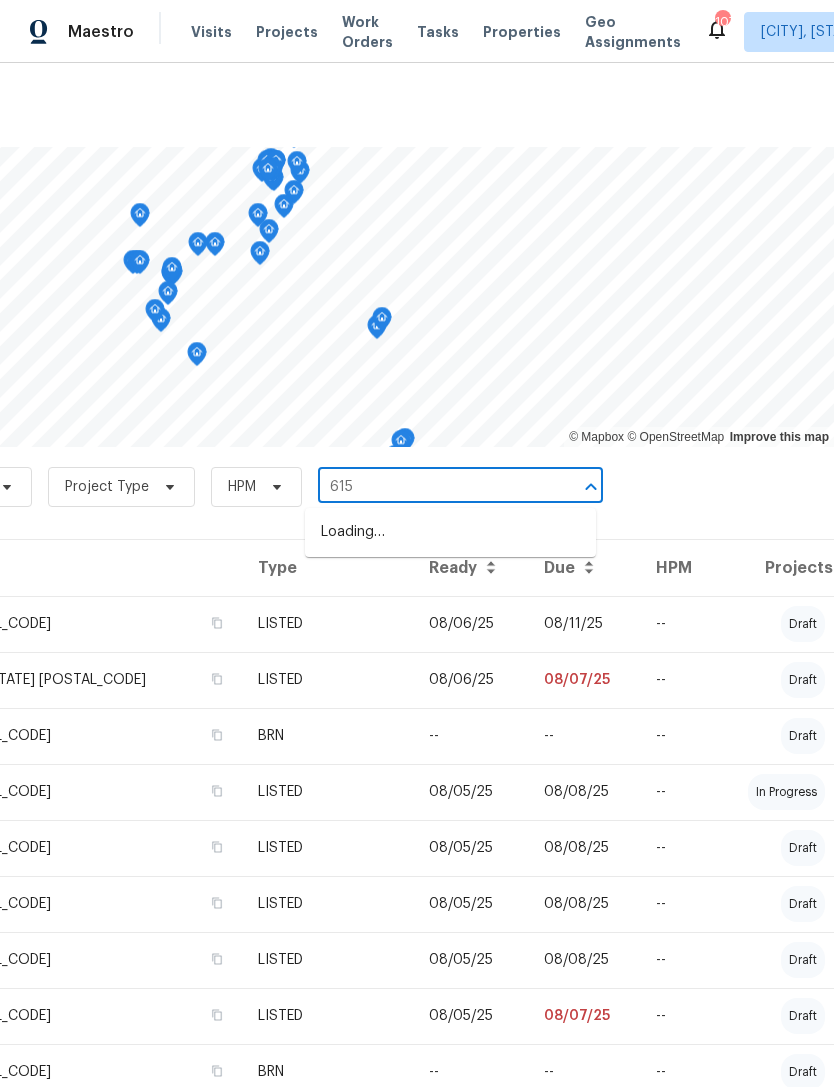 type on "[NUMBER]" 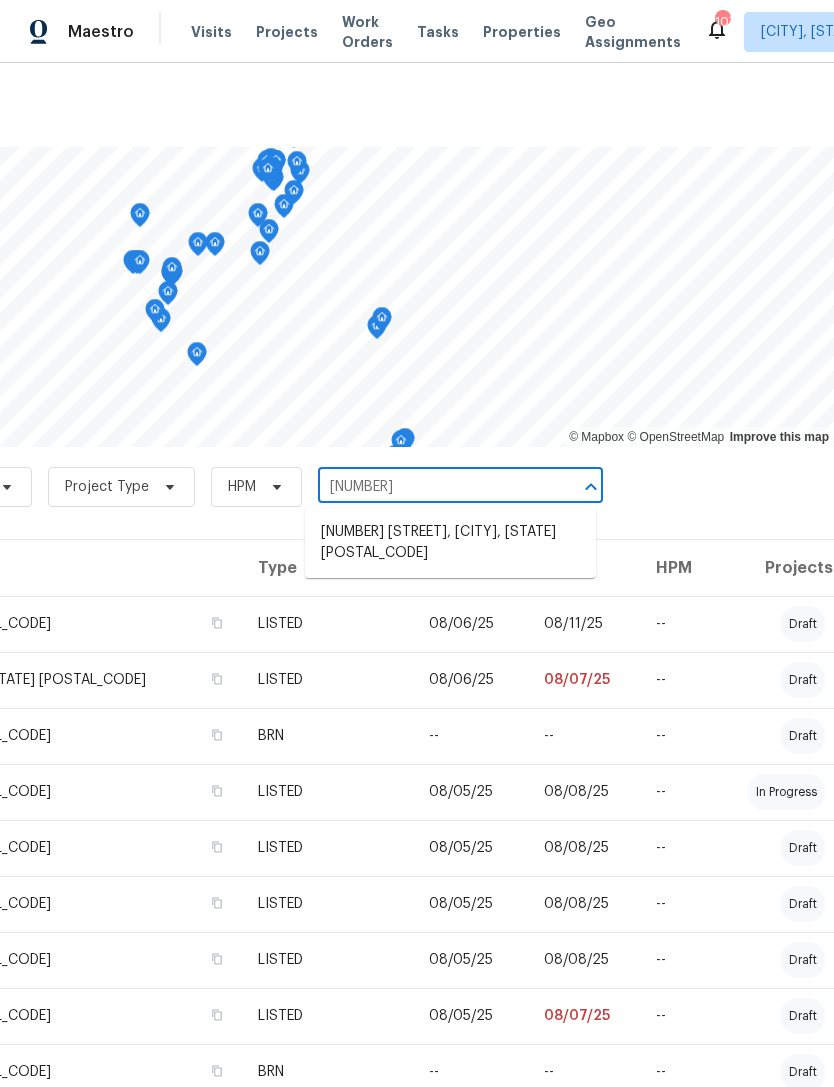 click on "[NUMBER] [STREET], [CITY], [STATE] [POSTAL_CODE]" at bounding box center [450, 543] 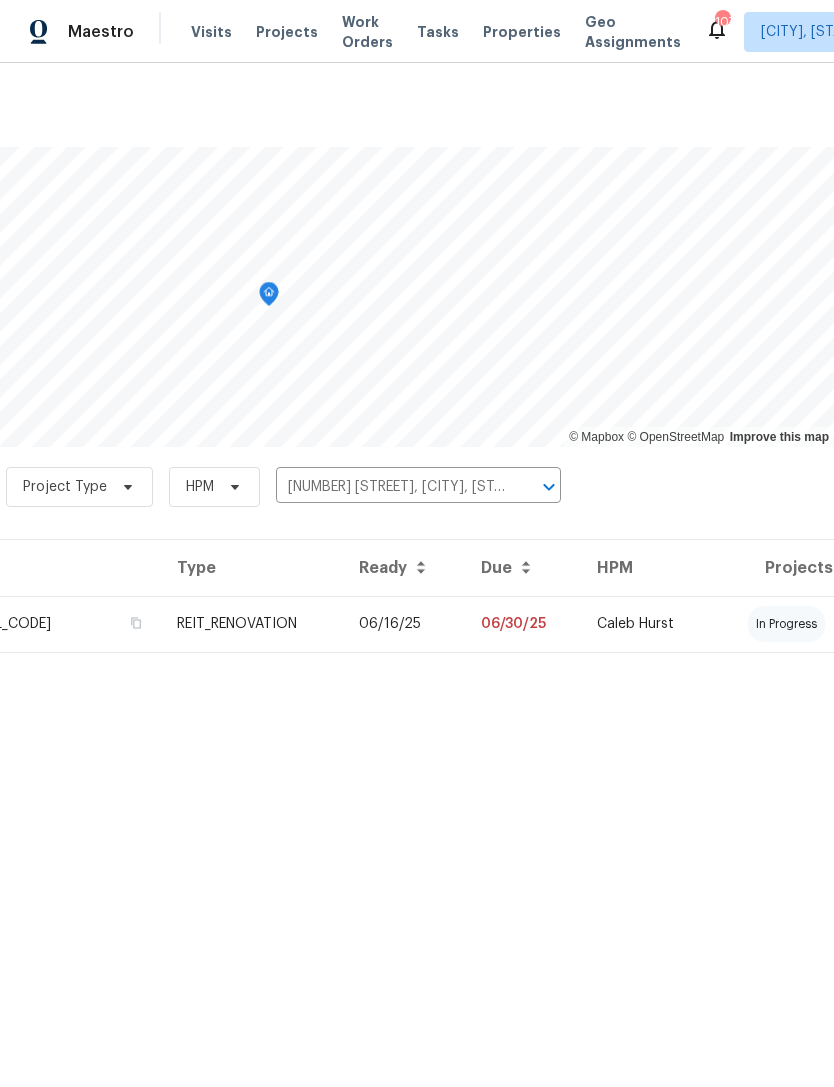 click on "06/16/25" at bounding box center [404, 624] 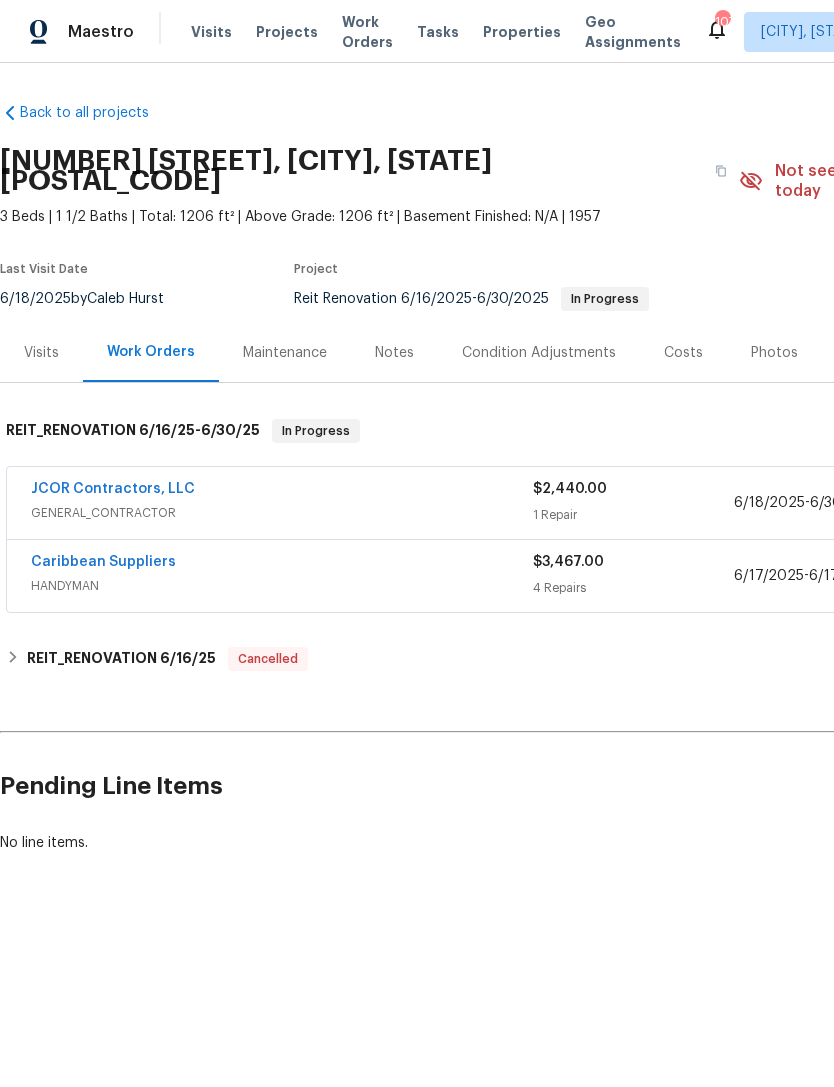 scroll, scrollTop: 0, scrollLeft: 0, axis: both 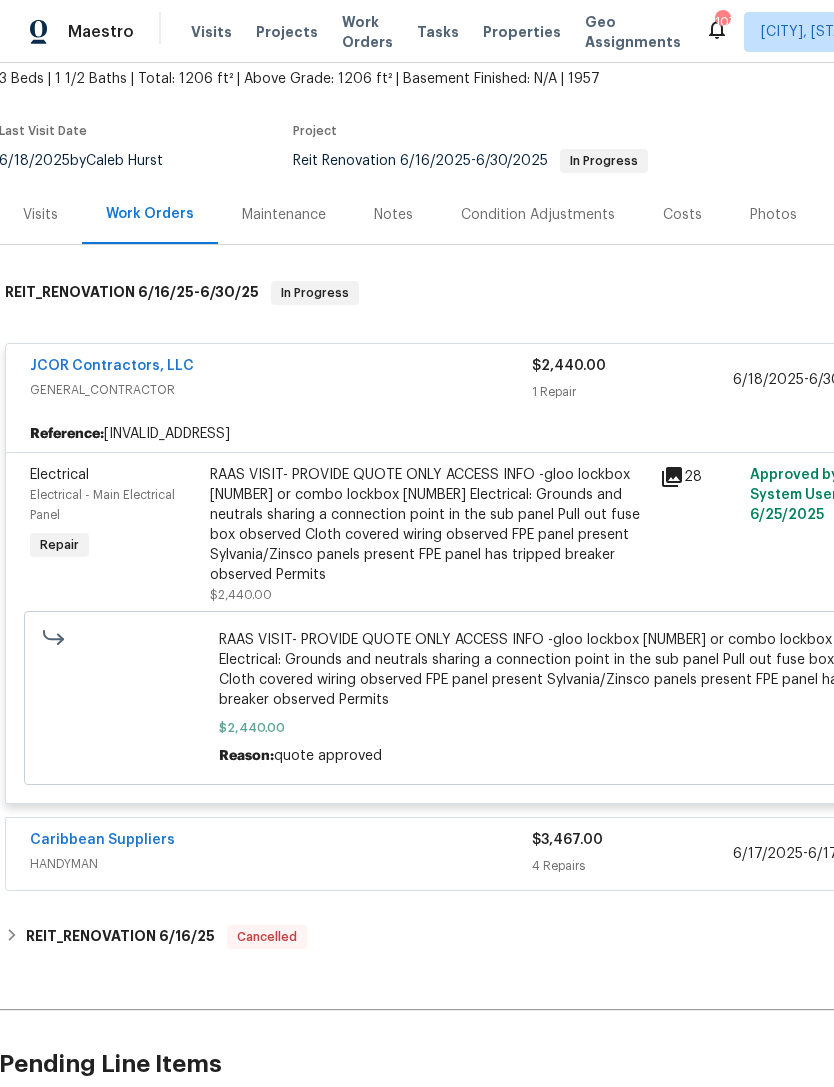 click on "RAAS VISIT- PROVIDE QUOTE ONLY
ACCESS INFO -gloo lockbox [NUMBER] or combo lockbox [NUMBER]
Electrical:
Grounds and neutrals sharing a connection point in the sub panel
Pull out fuse box observed
Cloth covered wiring observed
FPE panel present
Sylvania/Zinsco panels present
FPE panel has tripped breaker observed
Permits" at bounding box center (429, 525) 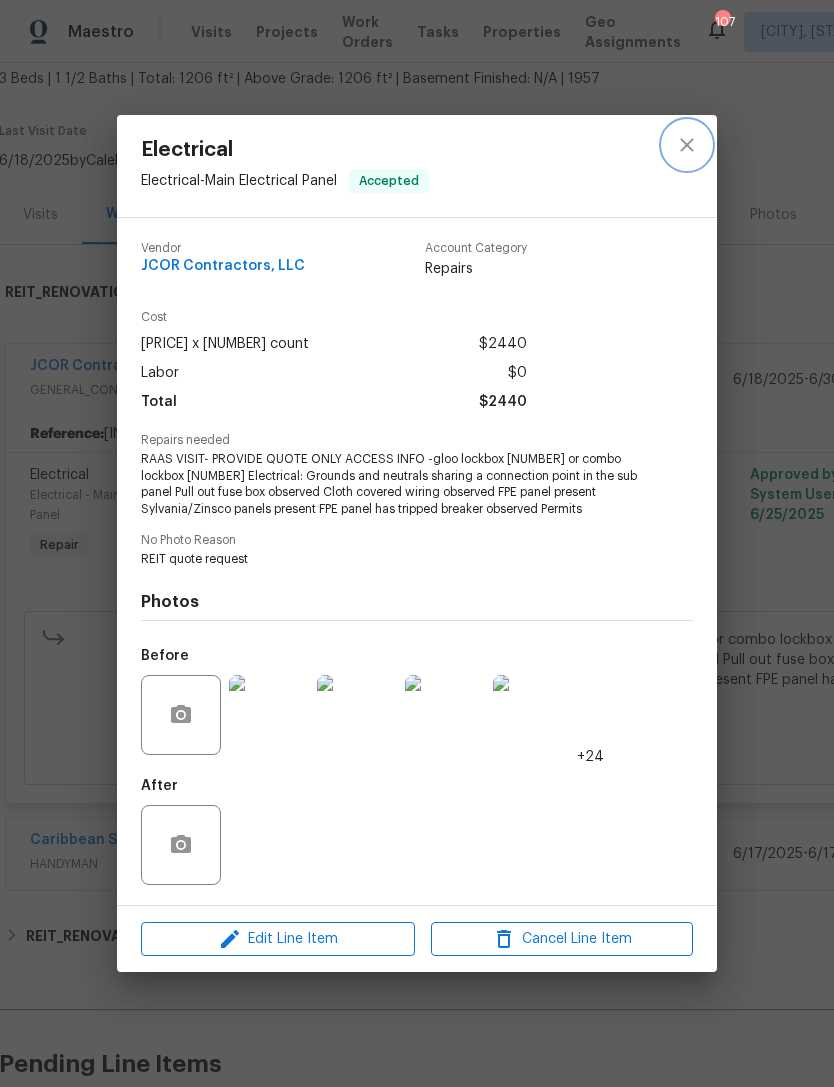 click 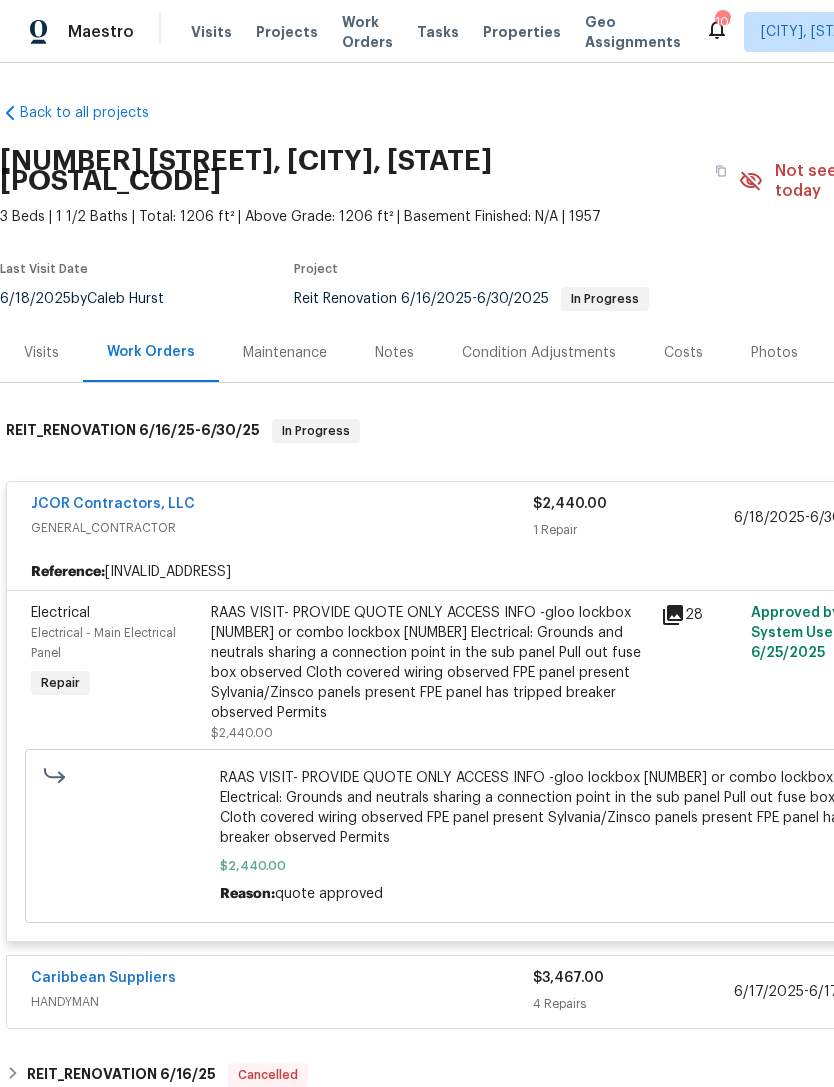 scroll, scrollTop: 0, scrollLeft: 0, axis: both 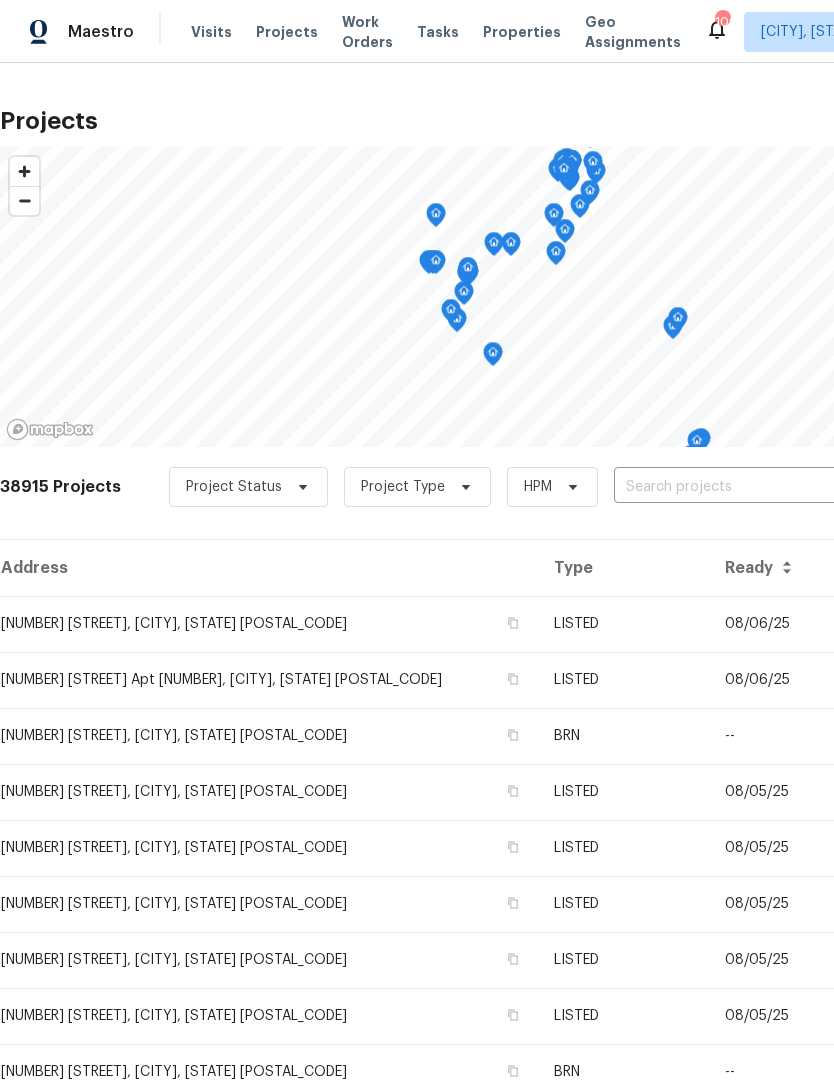 click at bounding box center [728, 487] 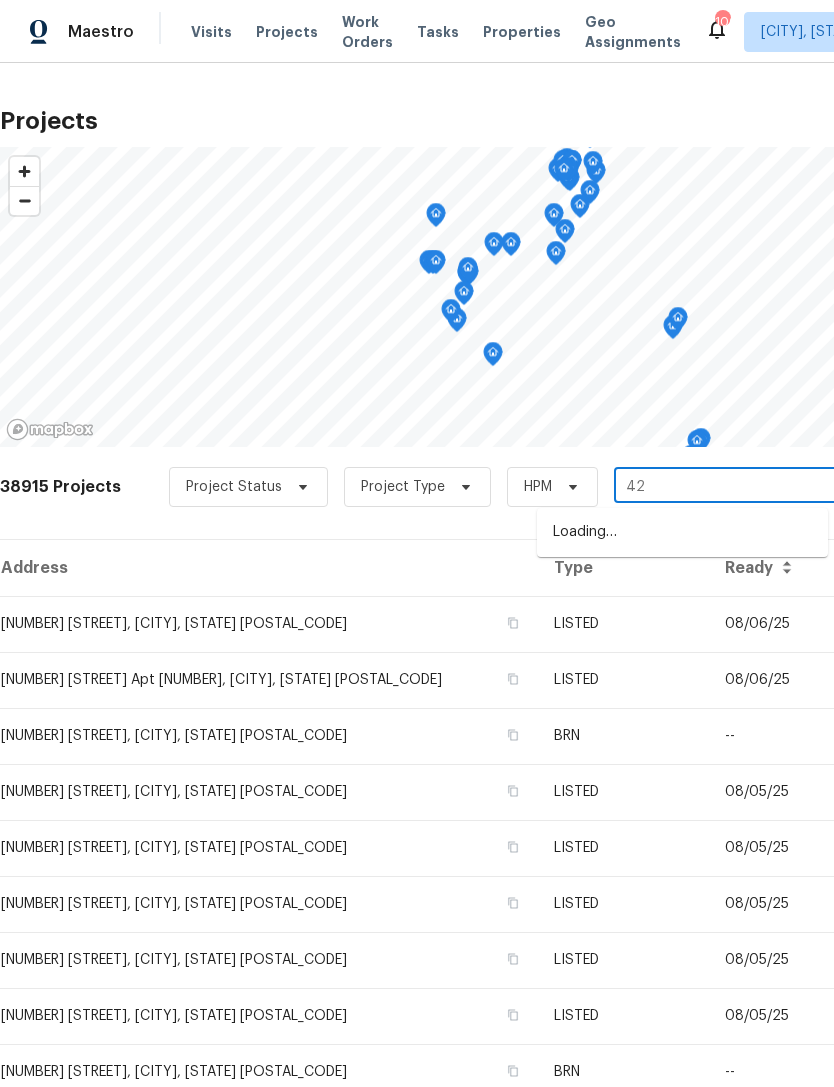 type on "4" 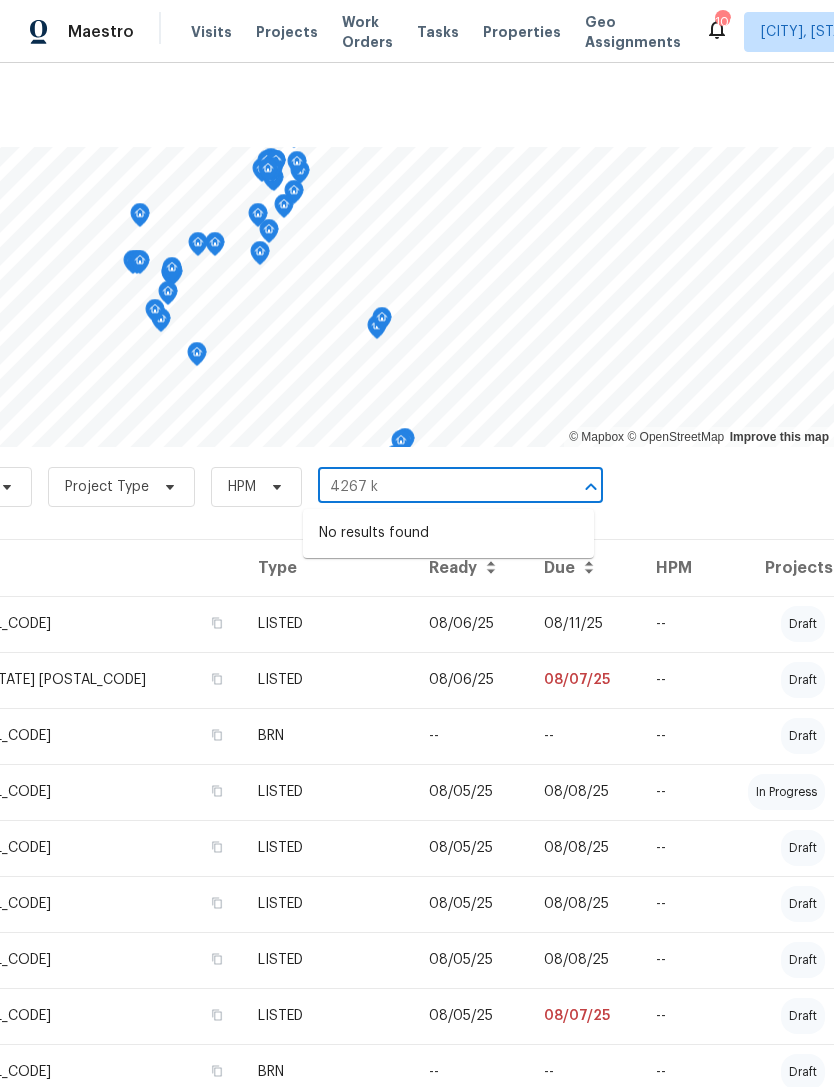scroll, scrollTop: 0, scrollLeft: 296, axis: horizontal 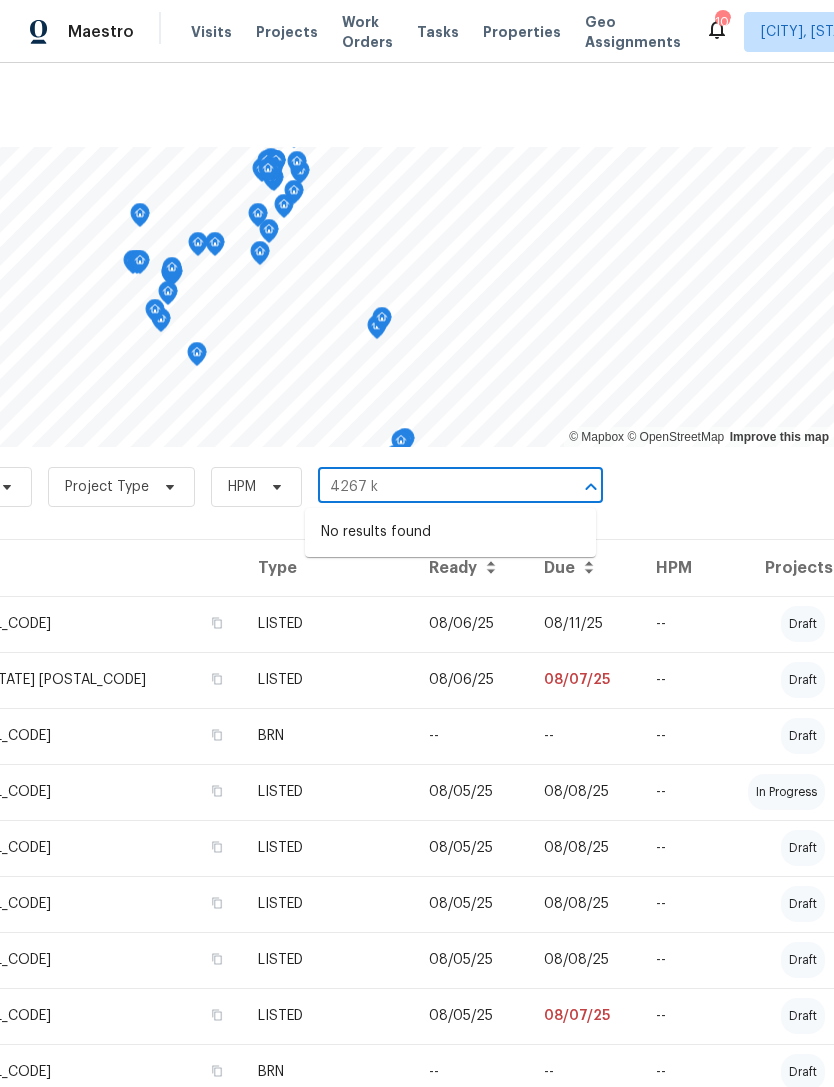 type on "4267 k" 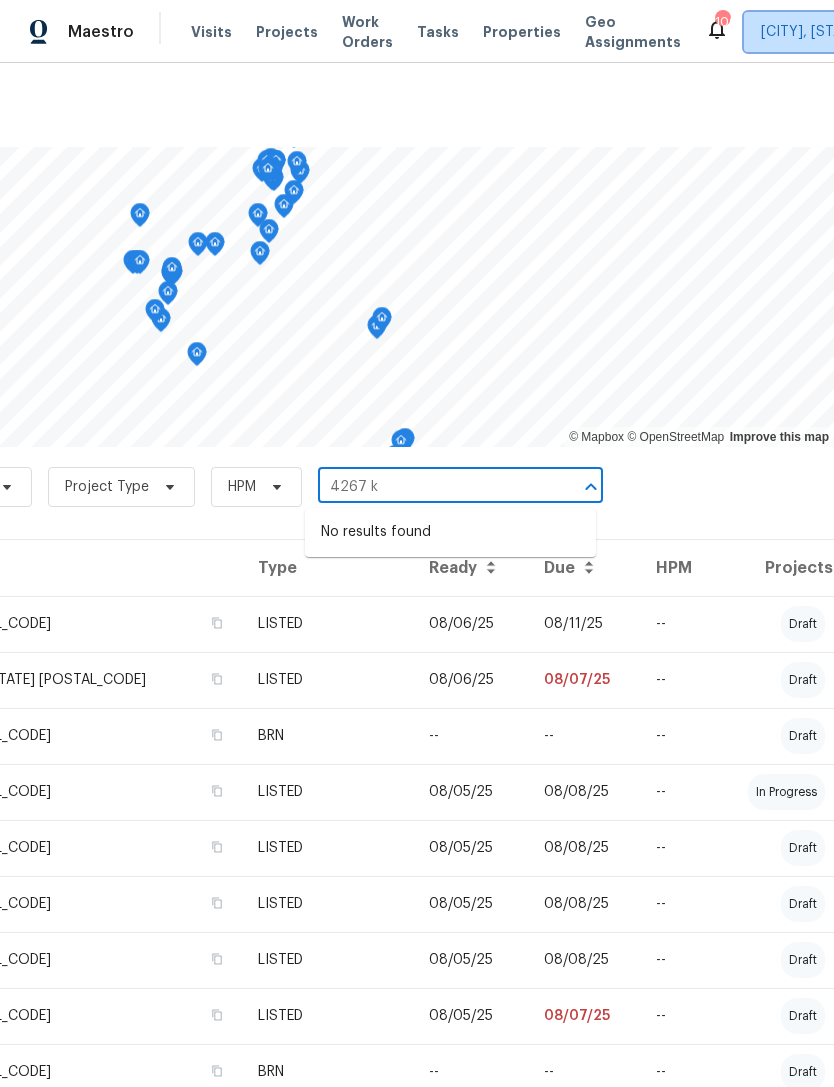 click on "[CITY], [STATE] + [NUMBER]" at bounding box center [851, 32] 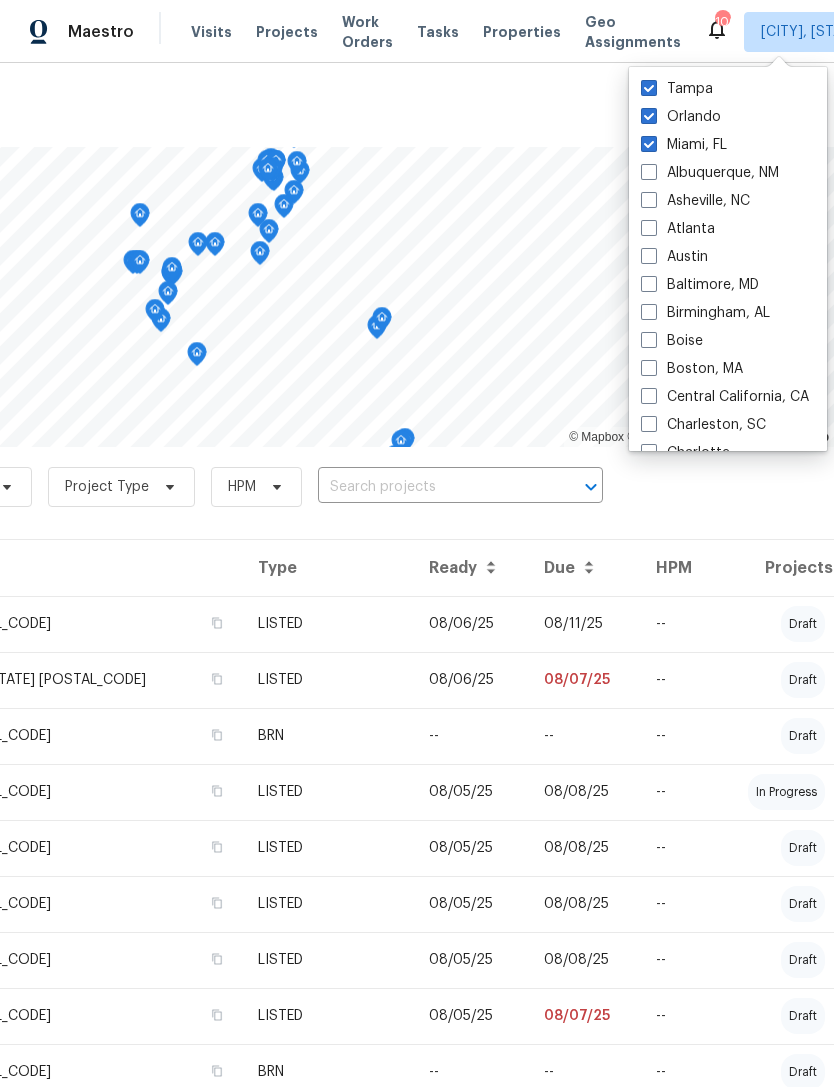 click on "Projects © Mapbox   © OpenStreetMap   Improve this map Projects Project Status Project Type HPM ​ Address Type Ready Due HPM Projects [NUMBER] [STREET], [CITY], [STATE] [POSTAL_CODE] LISTED [DATE] [DATE] -- draft [NUMBER] [STREET] Apt [NUMBER], [CITY], [STATE] [POSTAL_CODE] LISTED [DATE] [DATE] -- draft [NUMBER] [STREET], [CITY], [STATE] [POSTAL_CODE] BRN -- -- -- draft [NUMBER] [STREET], [CITY], [STATE] [POSTAL_CODE] LISTED [DATE] [DATE] -- in progress [NUMBER] [STREET], [CITY], [STATE] [POSTAL_CODE] LISTED [DATE] [DATE] -- draft [NUMBER] [STREET], [CITY], [STATE] [POSTAL_CODE] LISTED [DATE] [DATE] -- draft [NUMBER] [STREET], [CITY], [STATE] [POSTAL_CODE] LISTED [DATE] [DATE] -- draft [NUMBER] [STREET], [CITY], [STATE] [POSTAL_CODE] LISTED [DATE] [DATE] -- draft [NUMBER] [STREET], [CITY], [STATE] [POSTAL_CODE] LISTED [DATE] [DATE] -- draft [NUMBER] [STREET], [CITY], [STATE] [POSTAL_CODE] BRN -- -- -- draft [NUMBER] [STREET], [CITY], [STATE] [POSTAL_CODE] RENOVATION [DATE] -- -- draft [NUMBER] [STREET], [CITY], [STATE] [POSTAL_CODE] BRN -- -- -- draft [NUMBER] [STREET], [CITY], [STATE] [POSTAL_CODE] LISTED [DATE] [DATE] -- in progress [NUMBER] [STREET], [CITY], [STATE] [POSTAL_CODE] LISTED [DATE] --" at bounding box center (269, 1780) 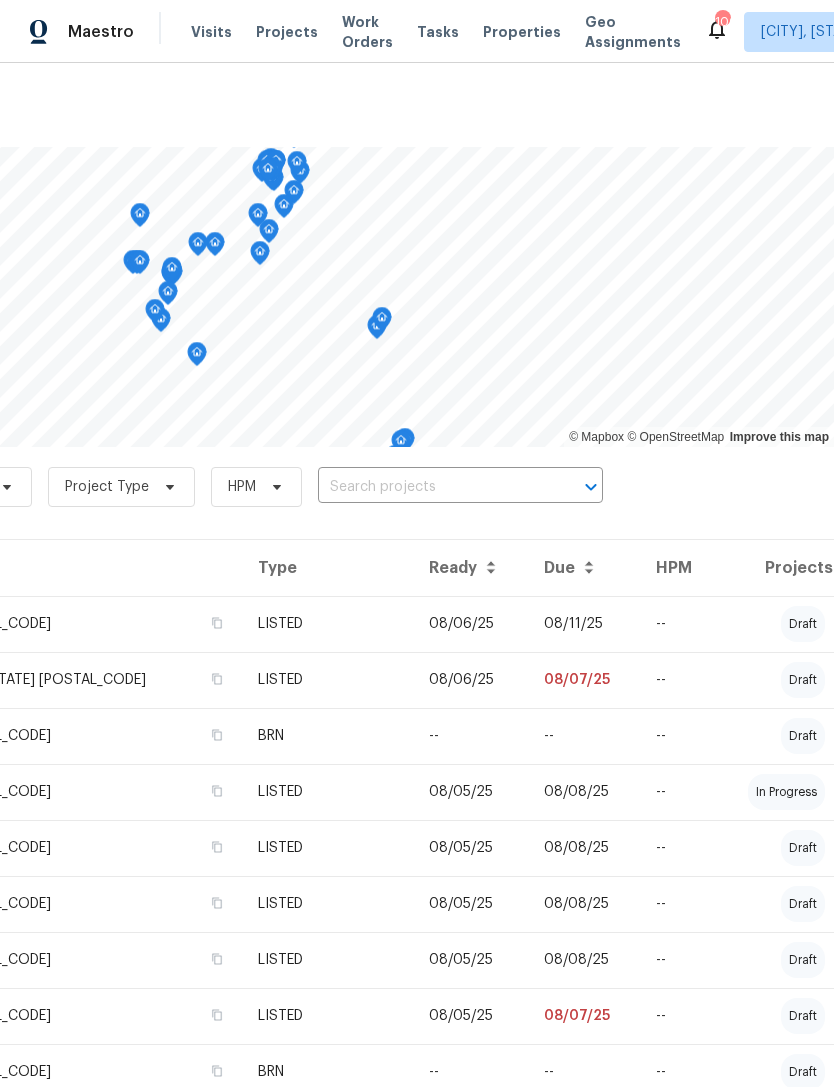 click at bounding box center (432, 487) 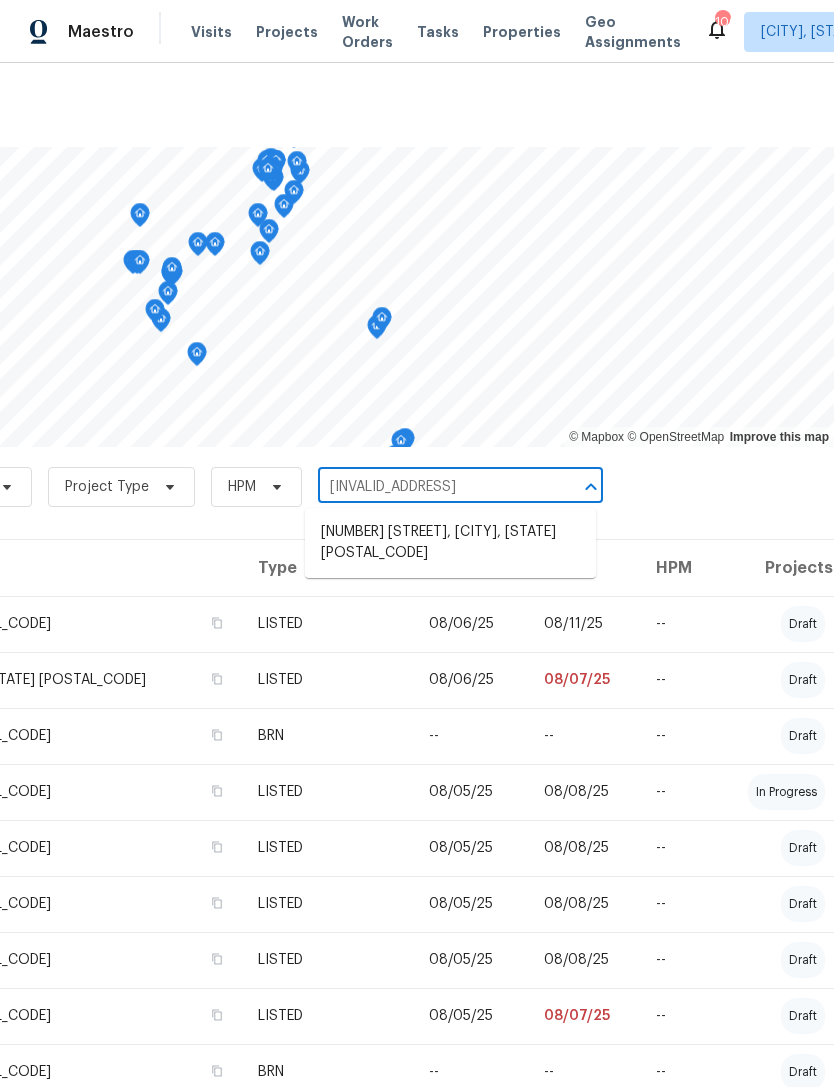 type on "[INVALID_ADDRESS]" 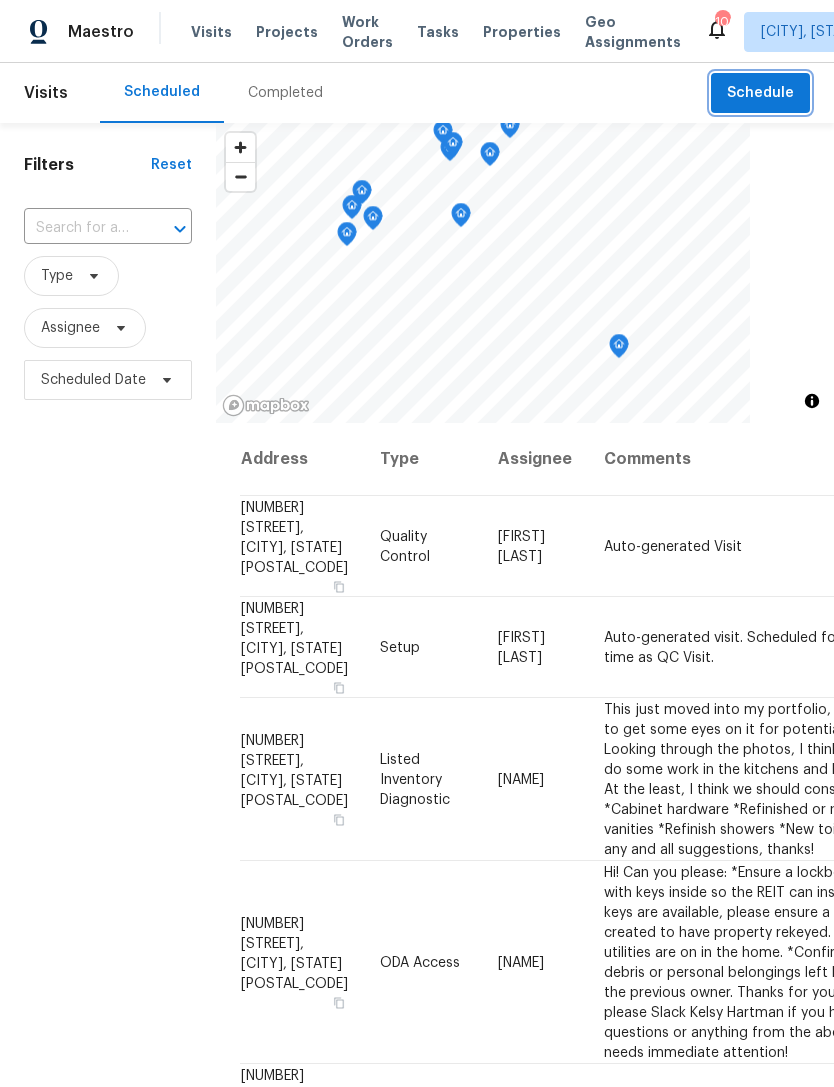 click on "Schedule" at bounding box center [760, 93] 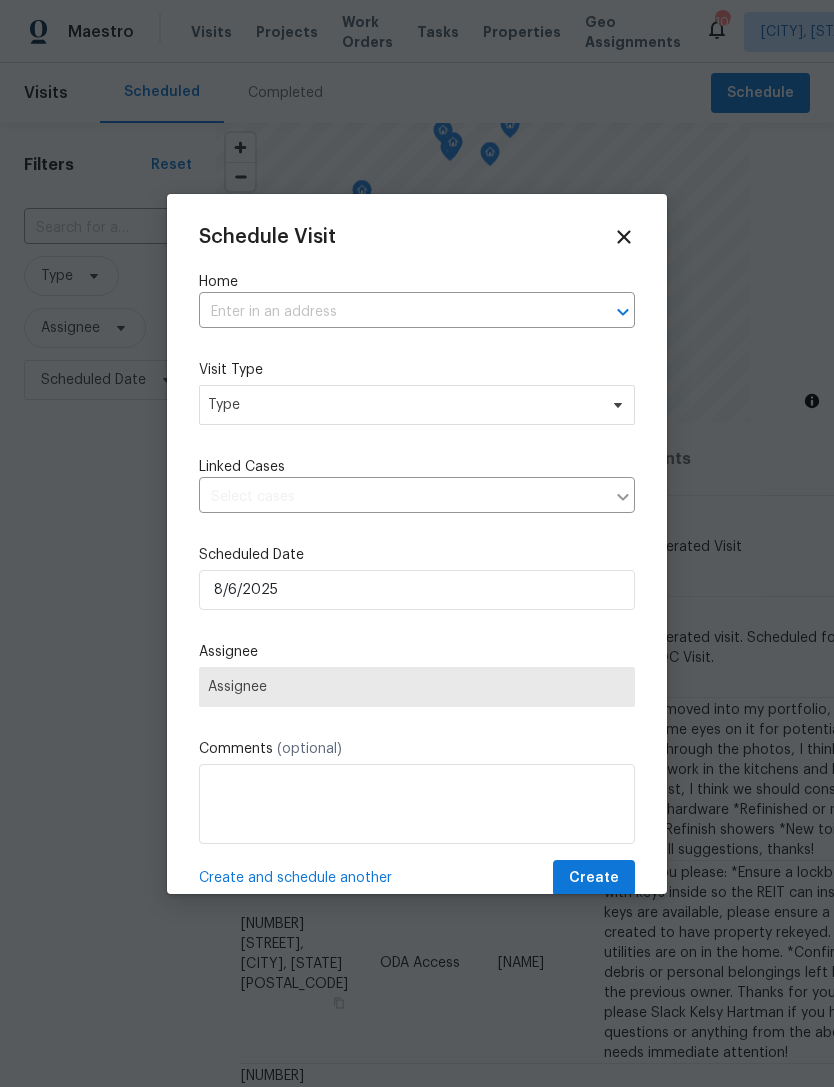 click at bounding box center (389, 312) 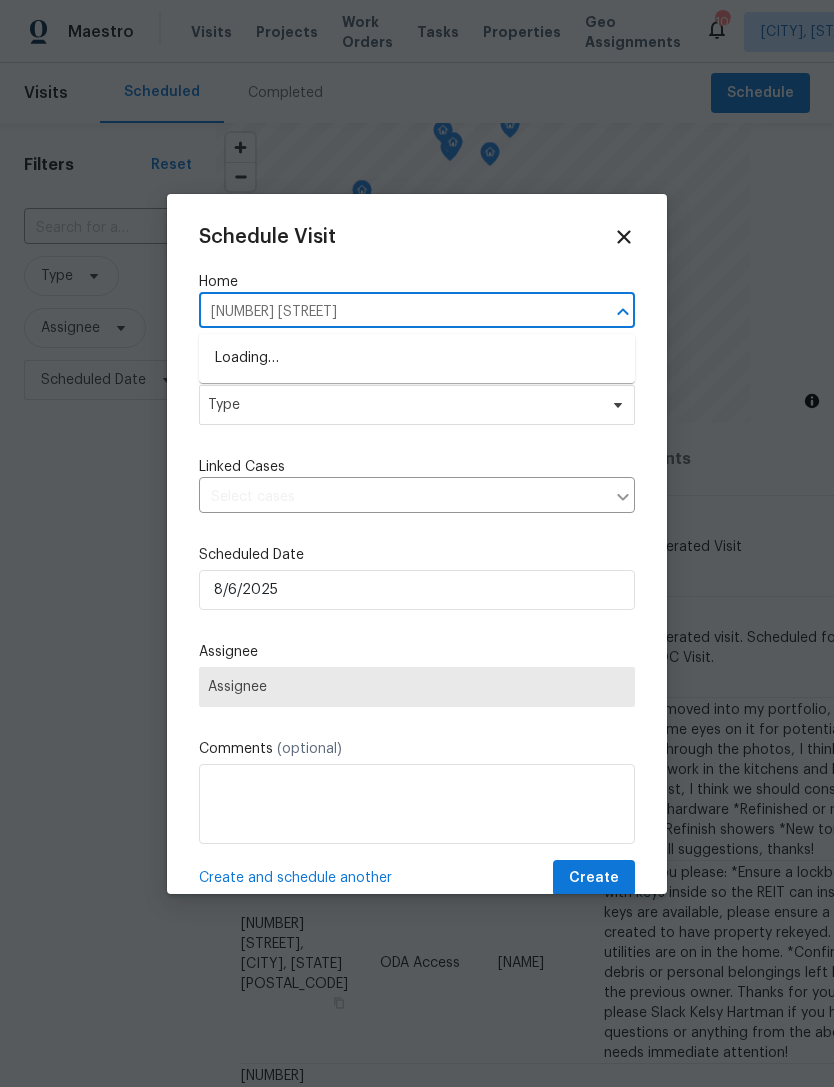 type on "[NUMBER] [STREET]" 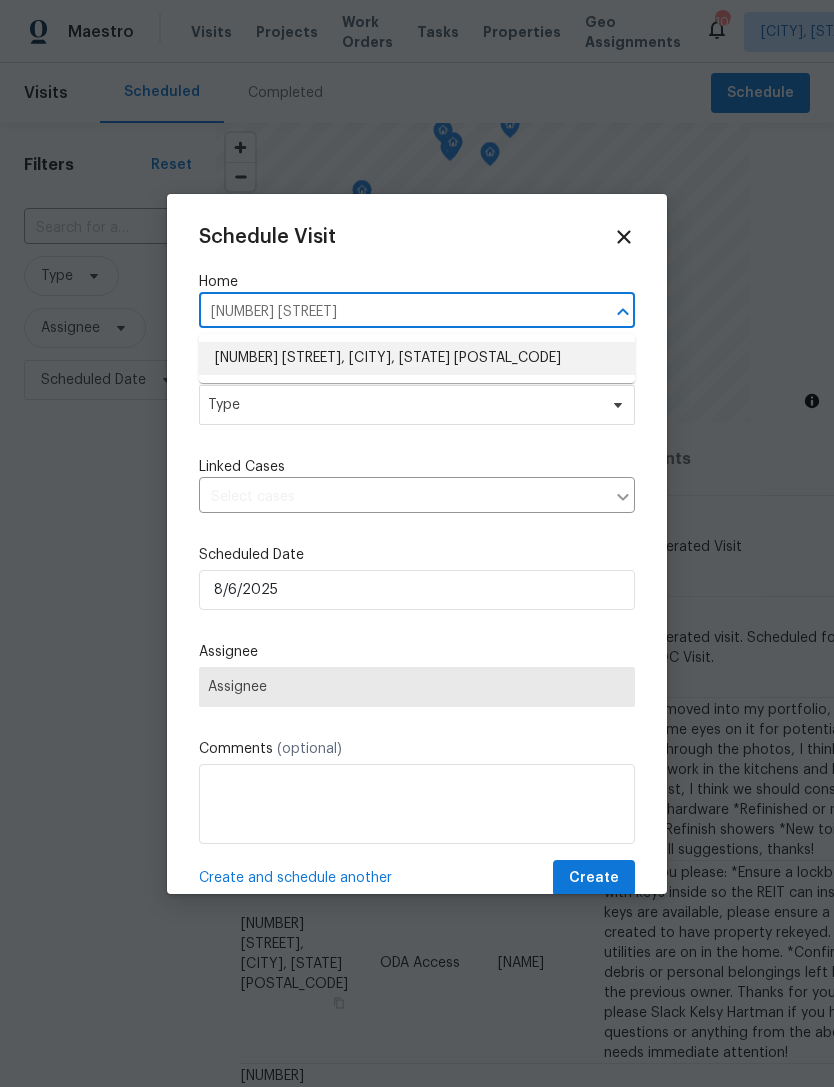 click on "[NUMBER] [STREET], [CITY], [STATE] [POSTAL_CODE]" at bounding box center (417, 358) 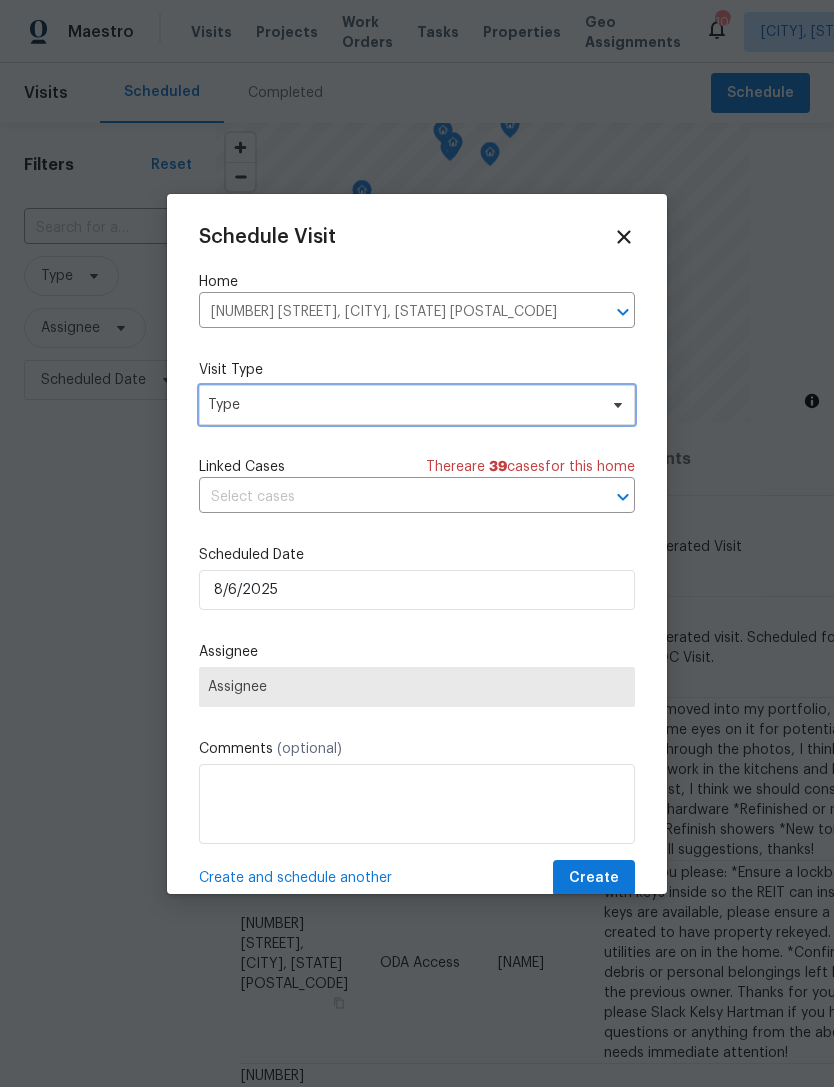 click on "Type" at bounding box center [402, 405] 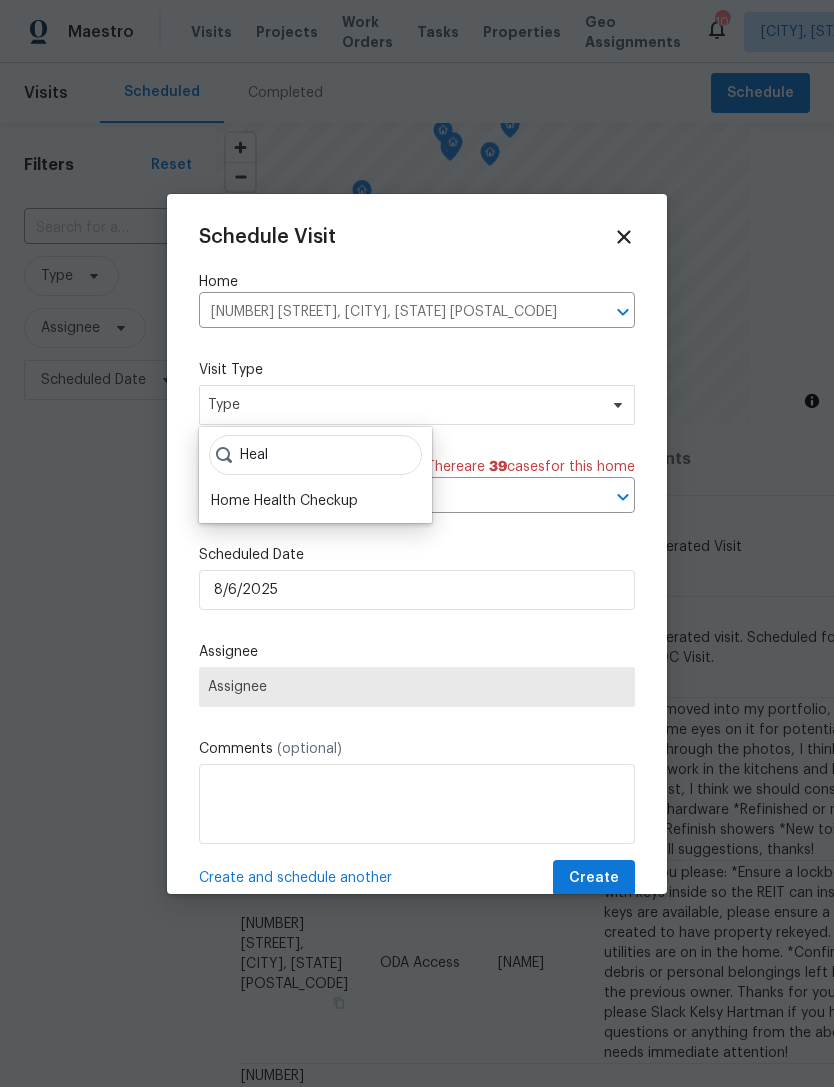 type on "Heal" 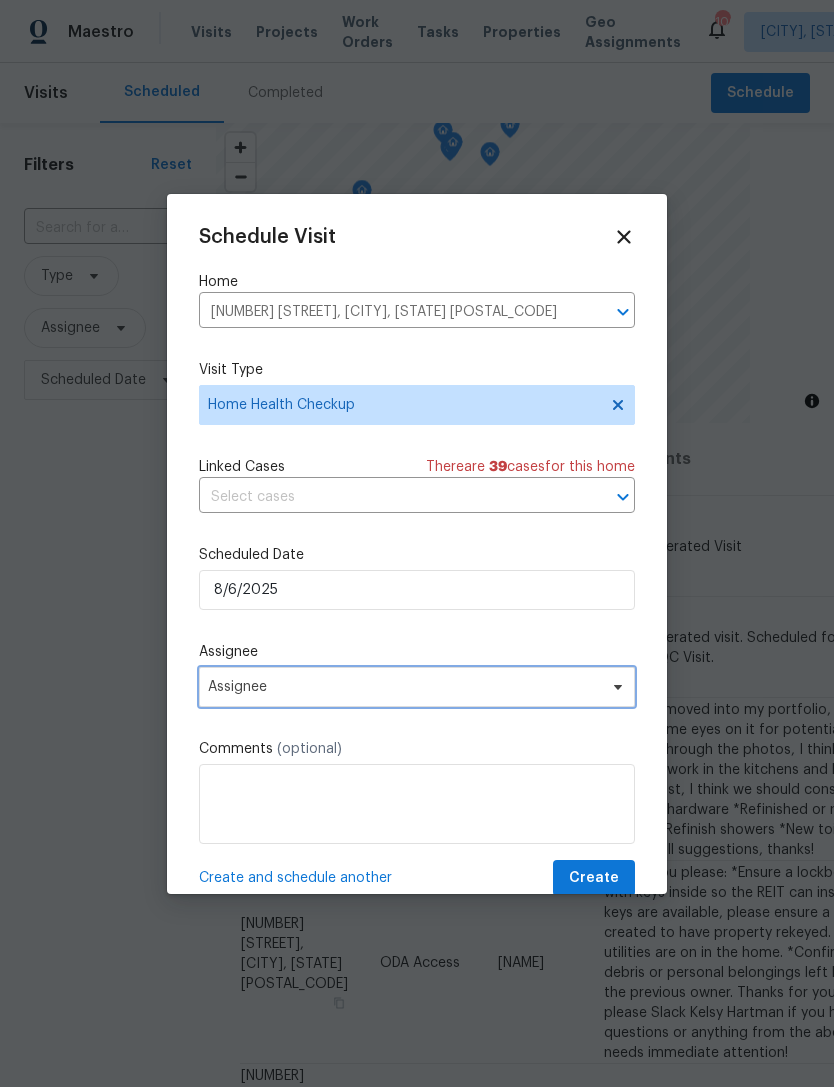 click on "Assignee" at bounding box center (404, 687) 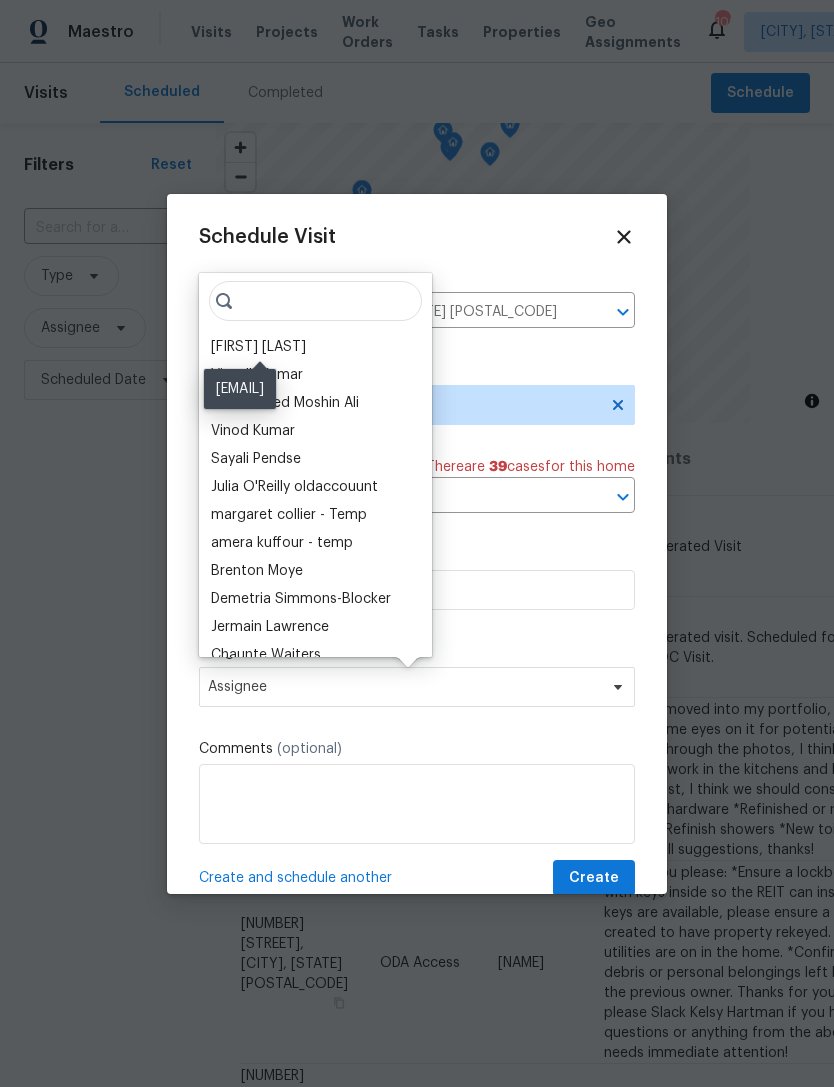 click on "[FIRST] [LAST]" at bounding box center (258, 347) 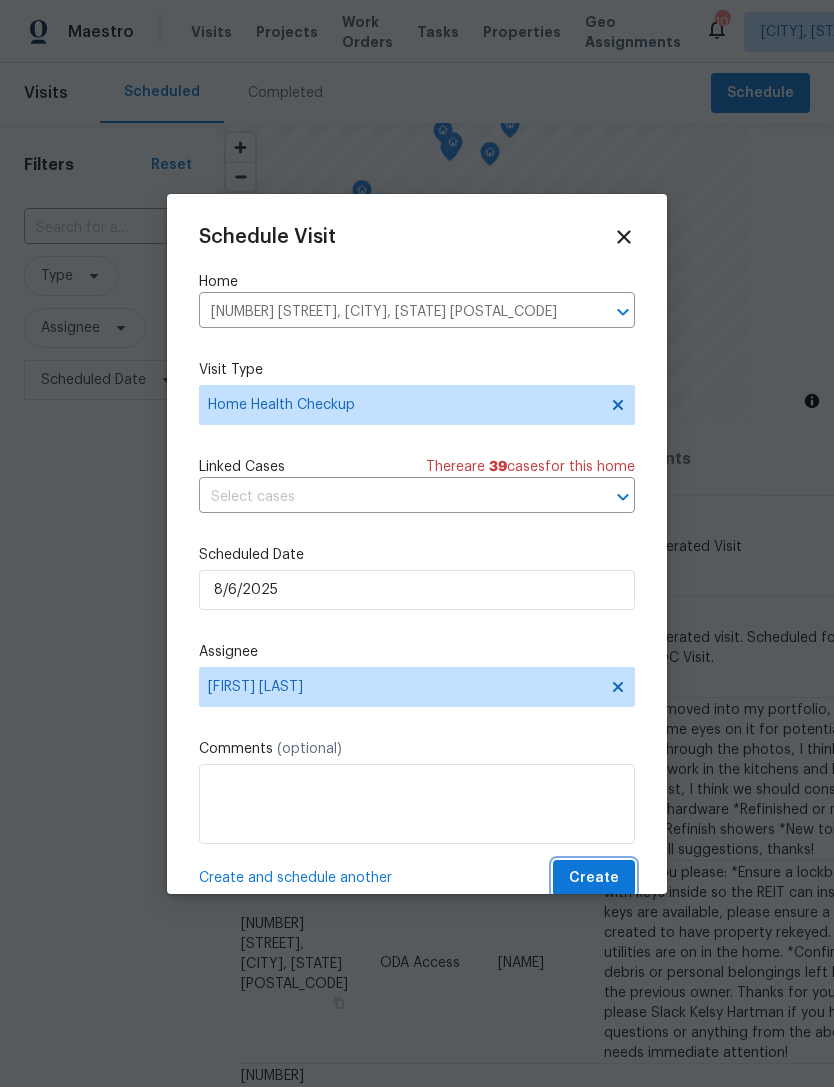 click on "Create" at bounding box center (594, 878) 